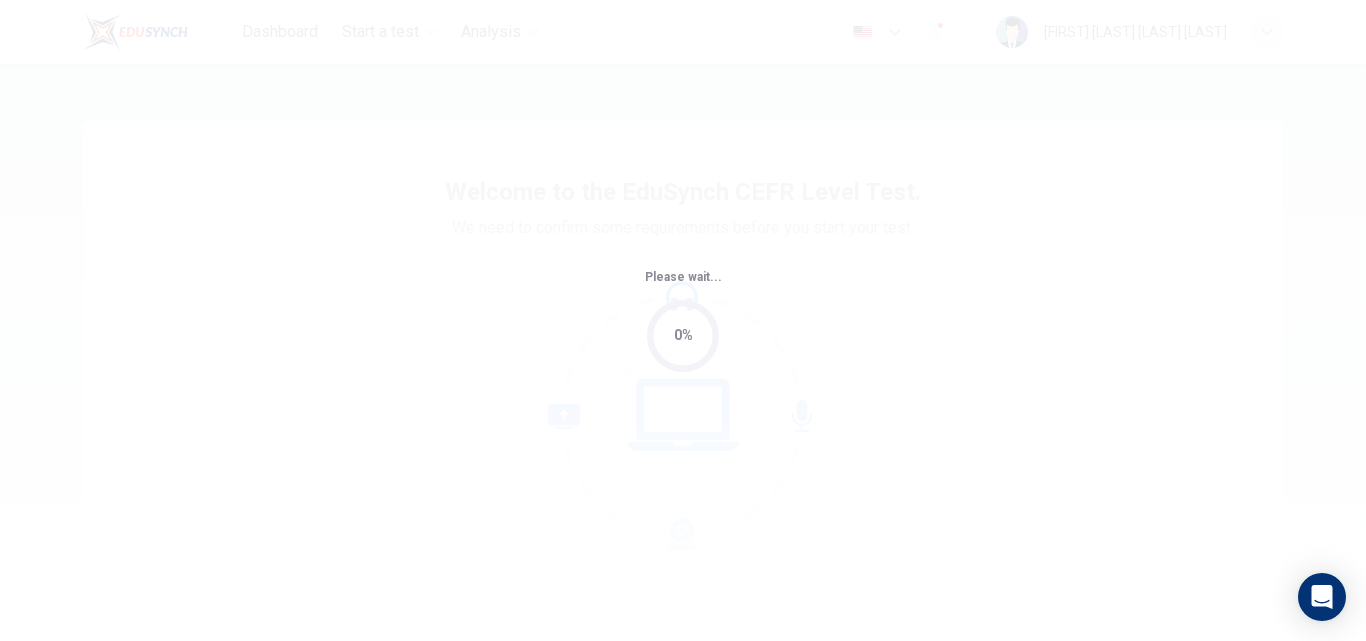 scroll, scrollTop: 0, scrollLeft: 0, axis: both 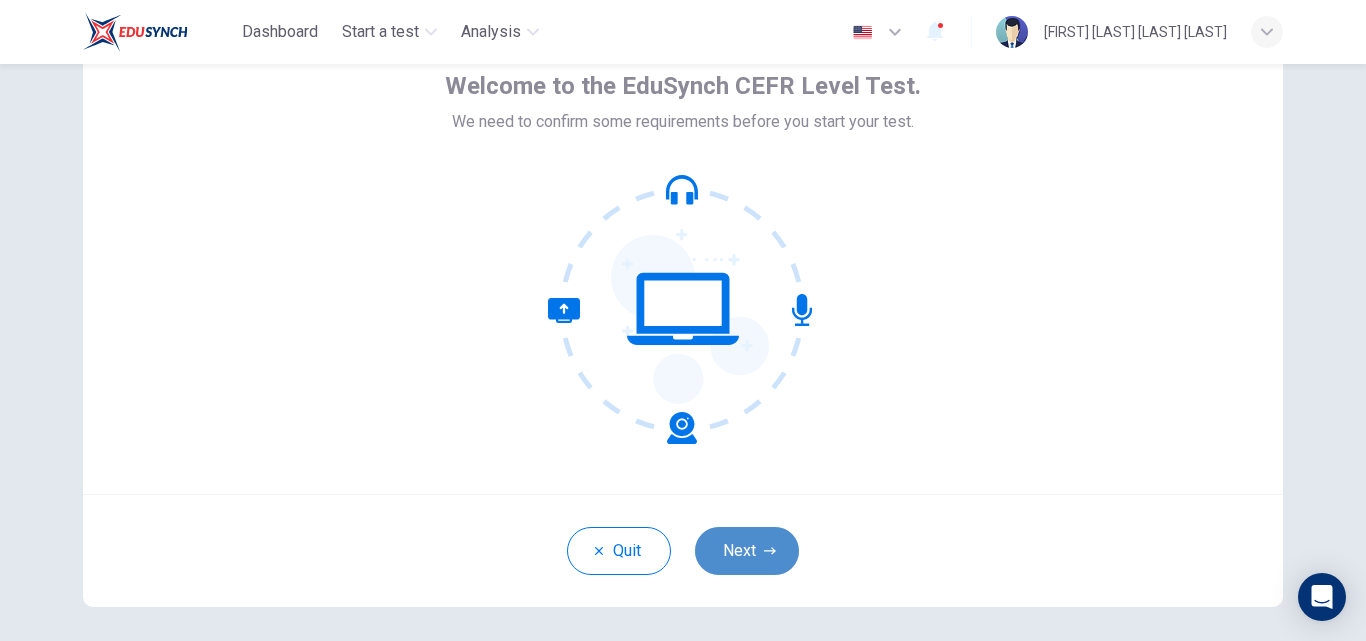 click on "Next" at bounding box center [747, 551] 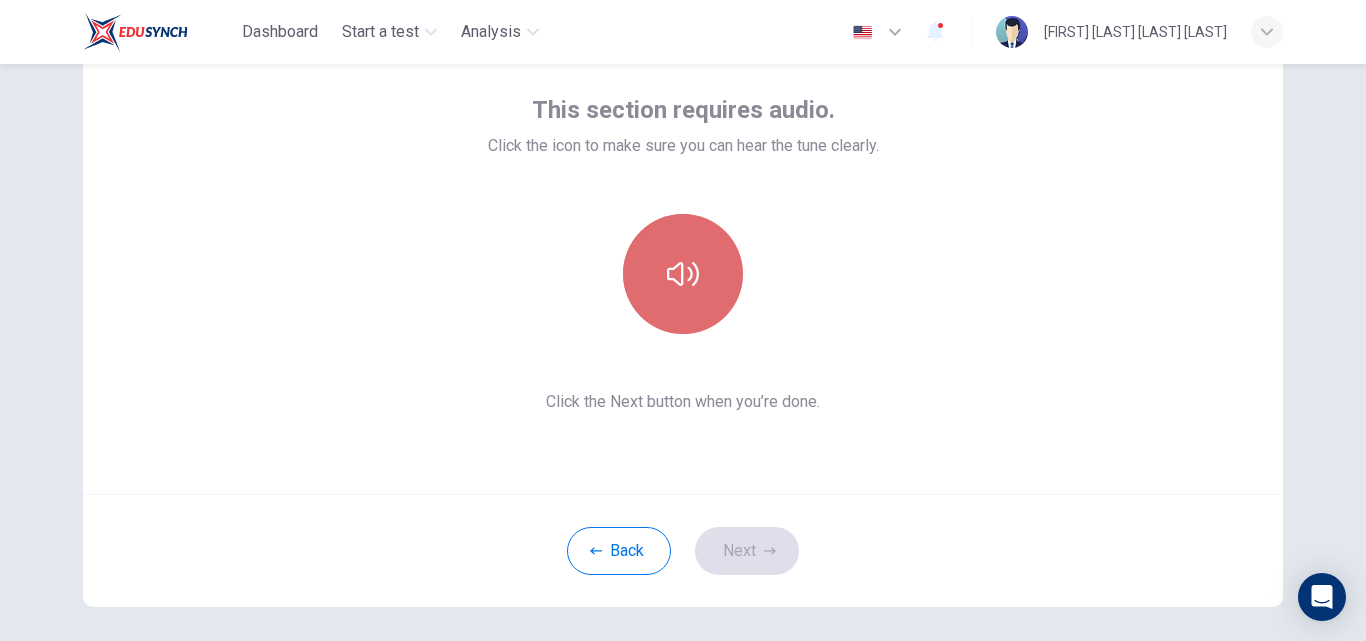 click at bounding box center [683, 274] 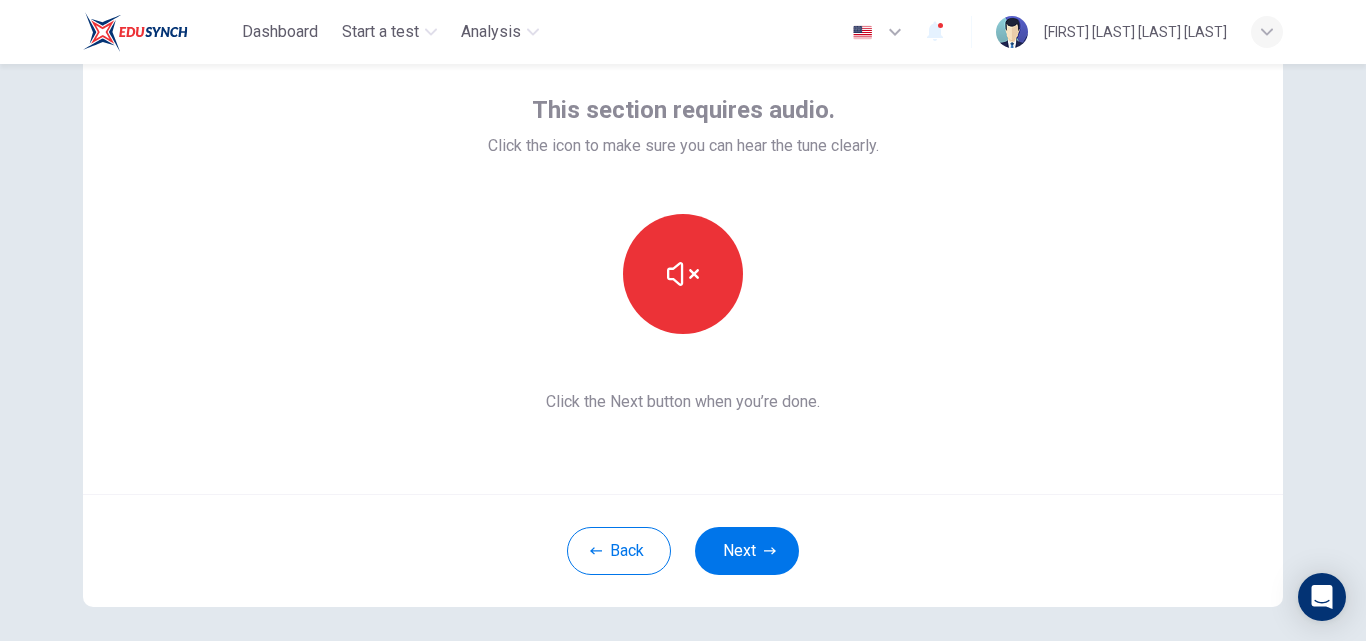 click on "This section requires audio. Click the icon to make sure you can hear the tune clearly. Click the Next button when you’re done." at bounding box center (683, 254) 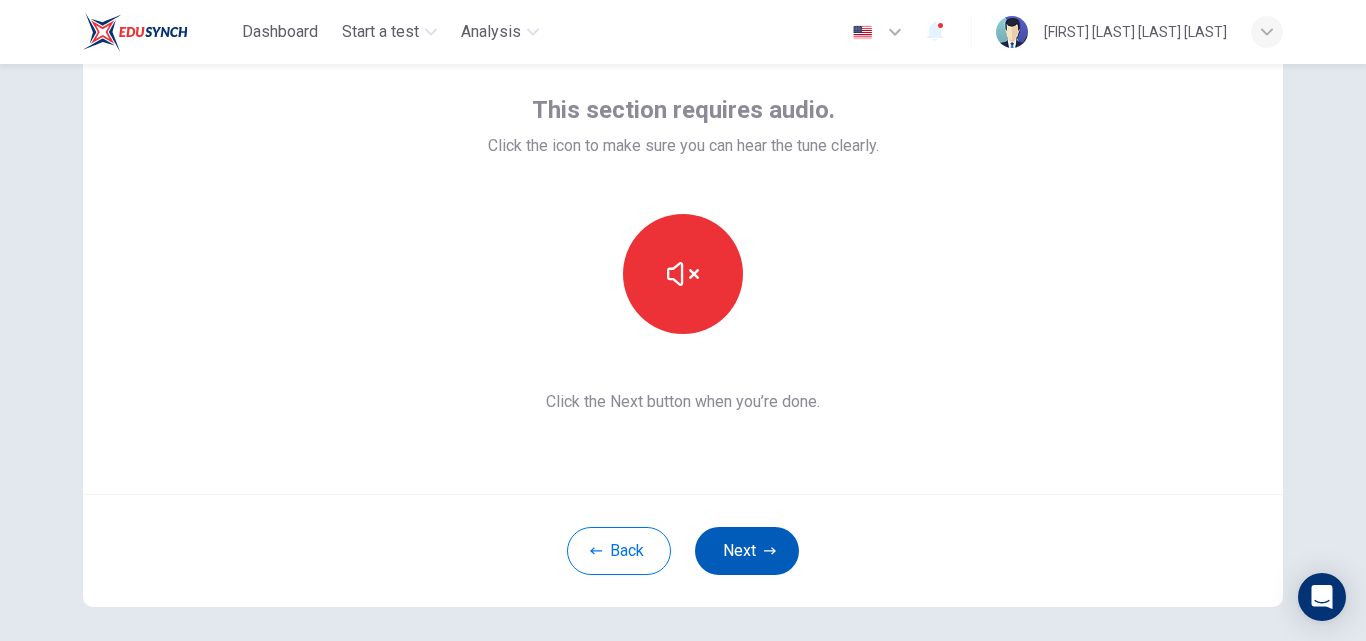 click on "Next" at bounding box center (747, 551) 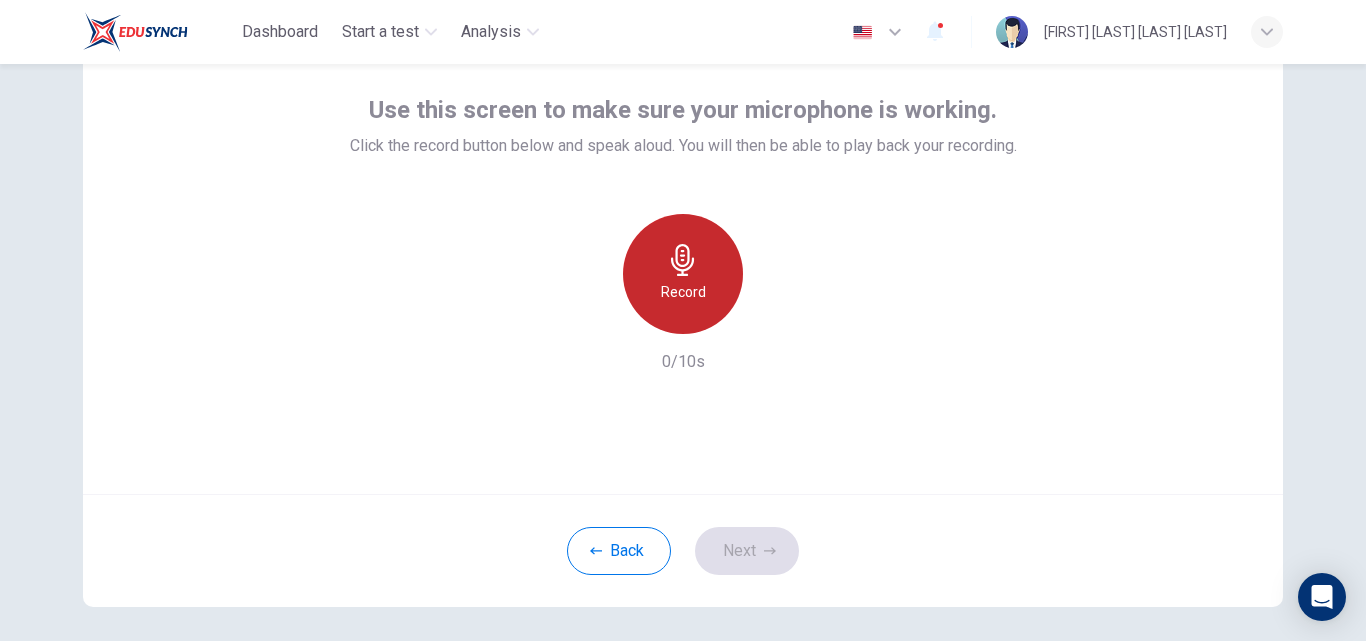click on "Record" at bounding box center [683, 274] 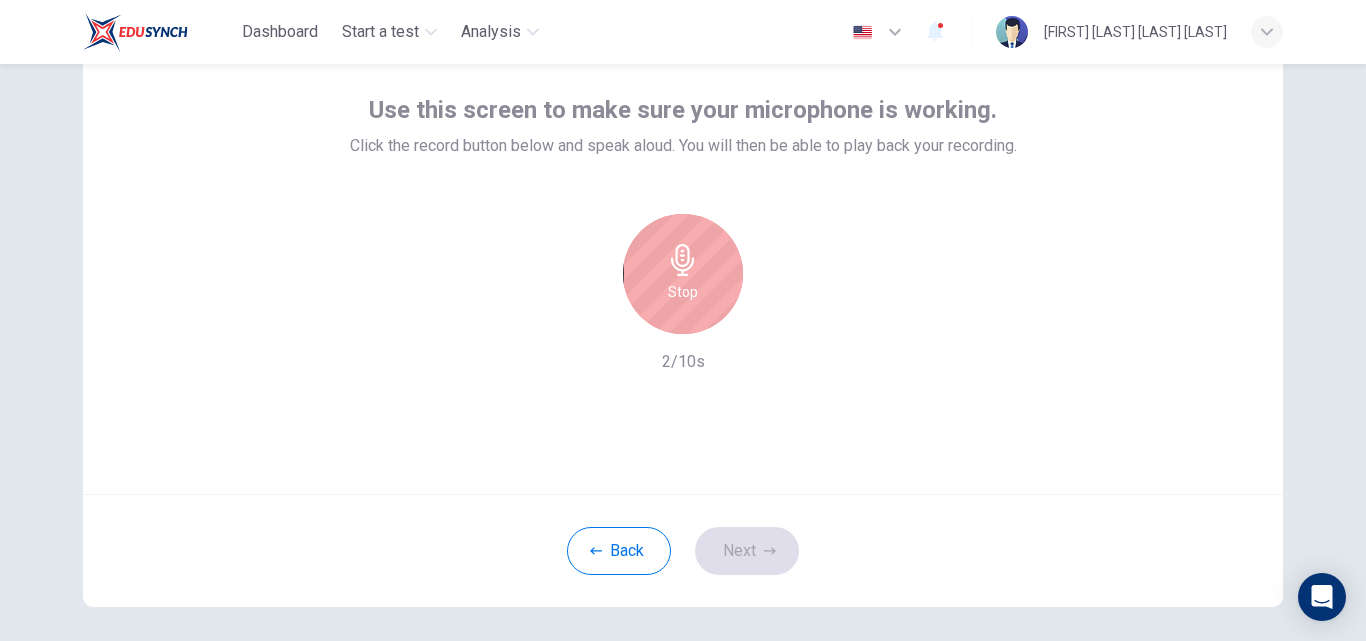 click on "Stop" at bounding box center (683, 274) 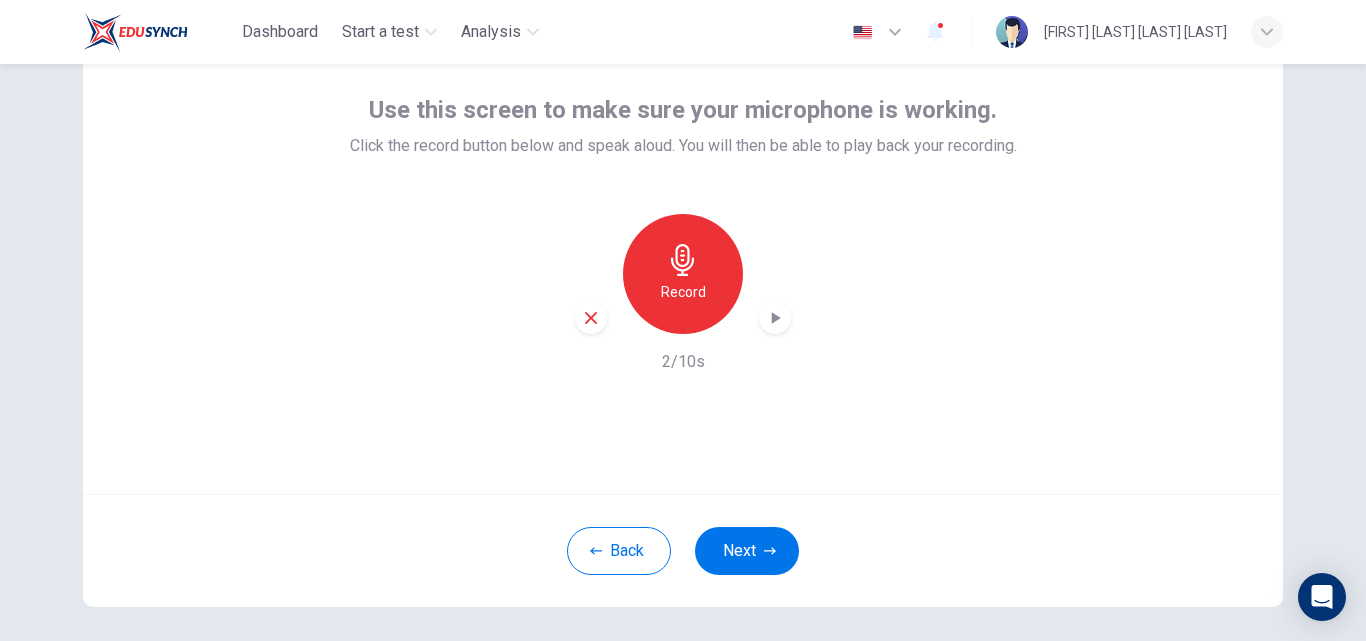 click at bounding box center (775, 318) 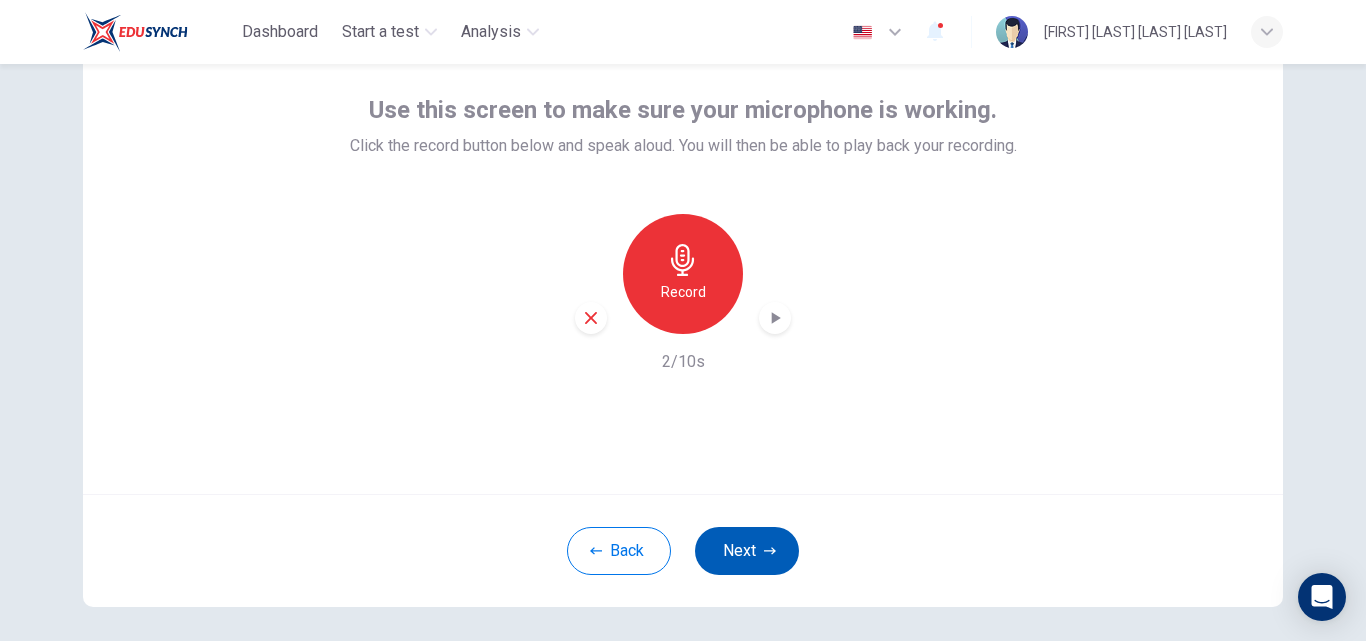 click on "Next" at bounding box center (747, 551) 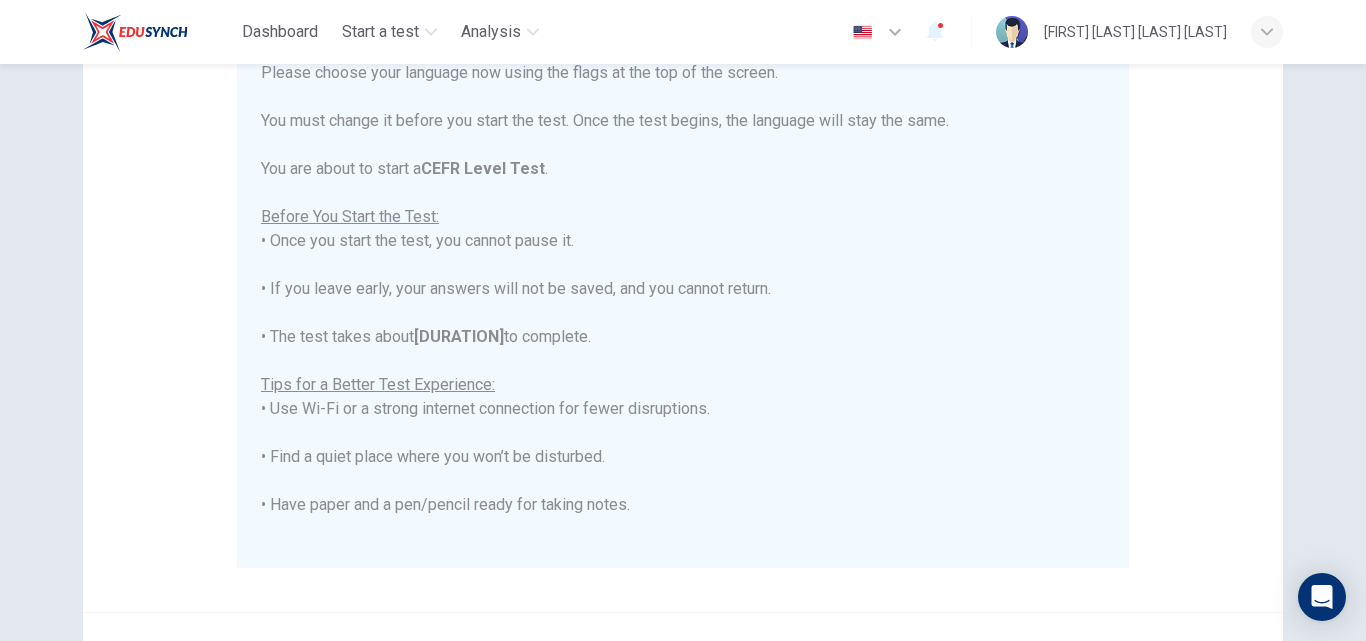 scroll, scrollTop: 268, scrollLeft: 0, axis: vertical 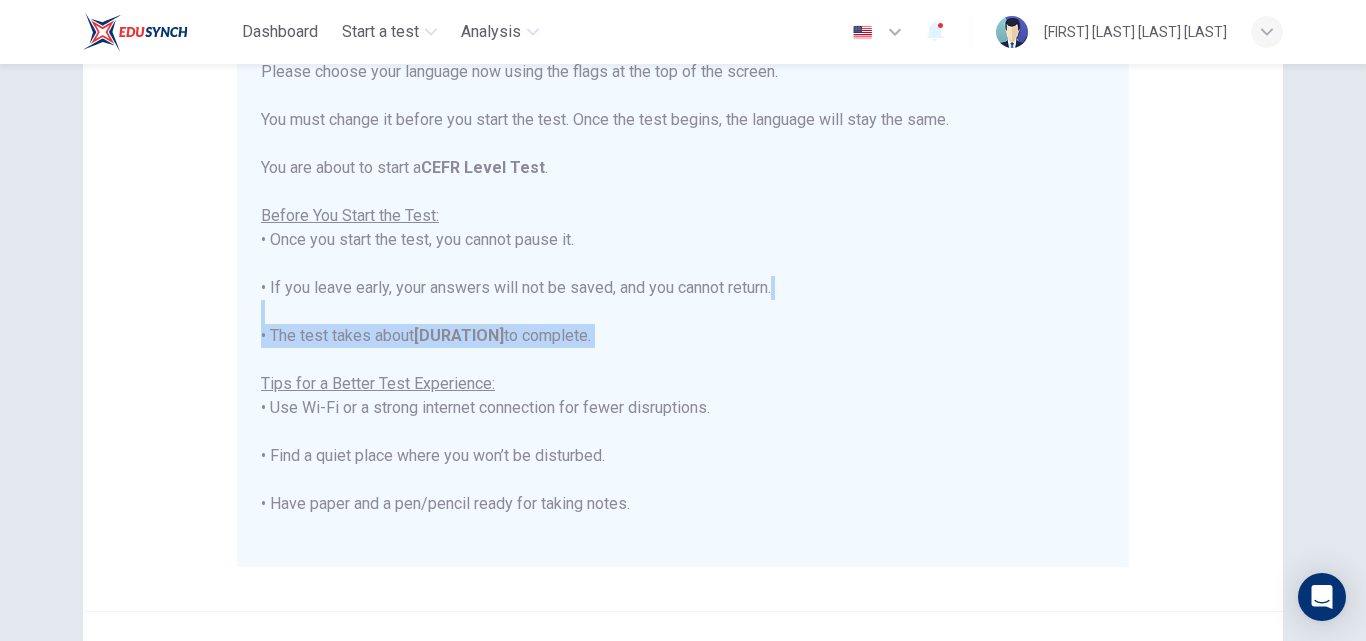 drag, startPoint x: 1201, startPoint y: 308, endPoint x: 1109, endPoint y: 369, distance: 110.38569 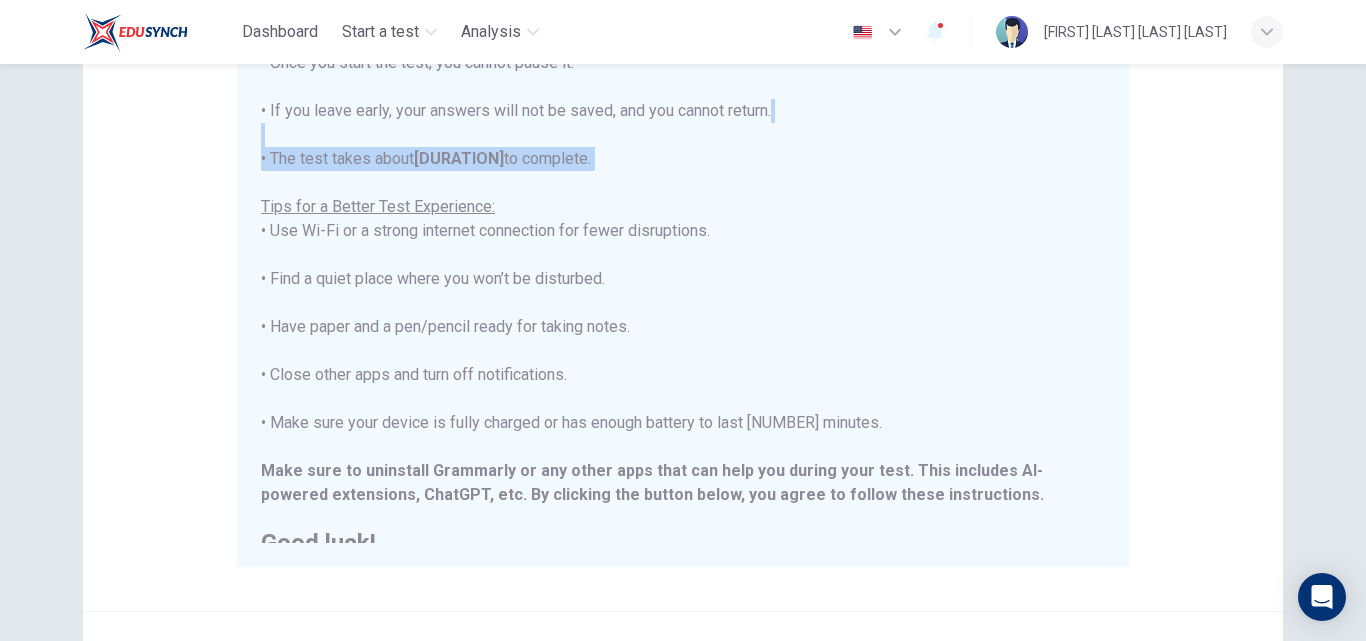 scroll, scrollTop: 191, scrollLeft: 0, axis: vertical 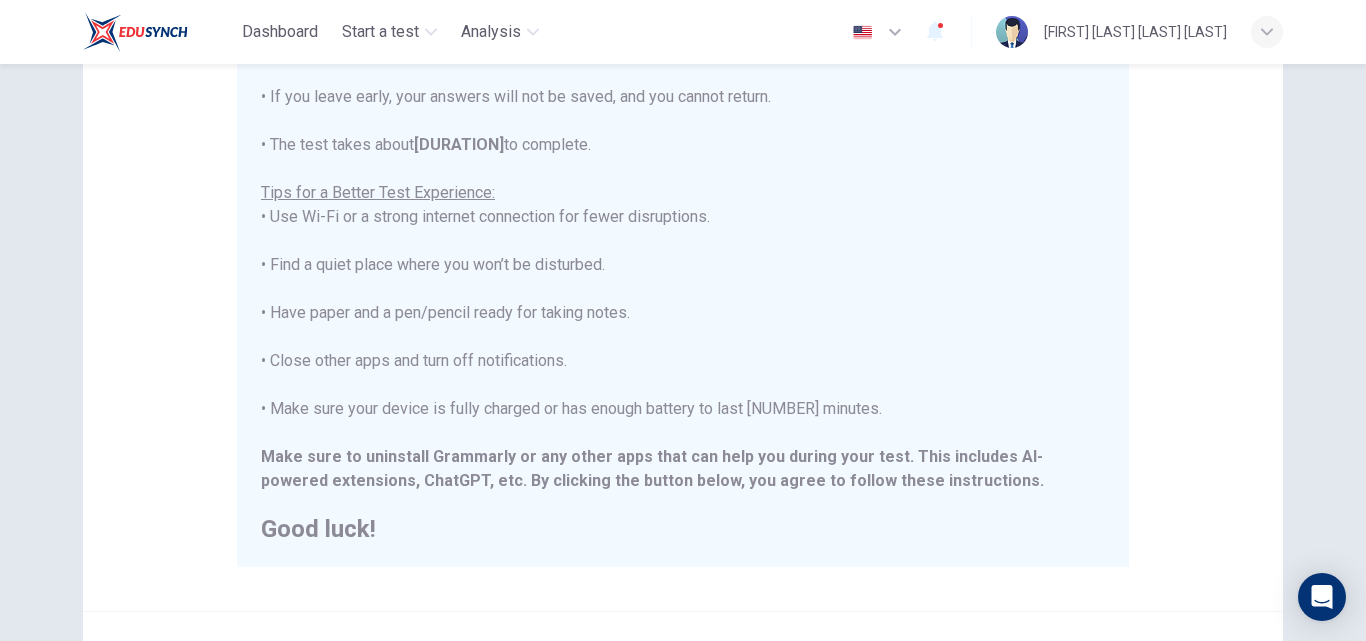 click on "****IMPORTANT: You cannot change the language during the test.****
Please choose your language now using the flags at the top of the screen. You must change it before you start the test. Once the test begins, the language will stay the same.
You are about to start a  CEFR Level Test .
Before You Start the Test:
• Once you start the test, you cannot pause it.
• If you leave early, your answers will not be saved, and you cannot return.
• The test takes about  1 hour  to complete.
Tips for a Better Test Experience:
• Use Wi-Fi or a strong internet connection for fewer disruptions.
• Find a quiet place where you won’t be disturbed.
• Have paper and a pen/pencil ready for taking notes.
• Close other apps and turn off notifications.
• Make sure your device is fully charged or has enough battery to last 90 minutes.
Make sure to uninstall Grammarly or any other apps that can help you during your test. This includes AI-powered extensions, ChatGPT, etc.
Good luck!" at bounding box center [683, 277] 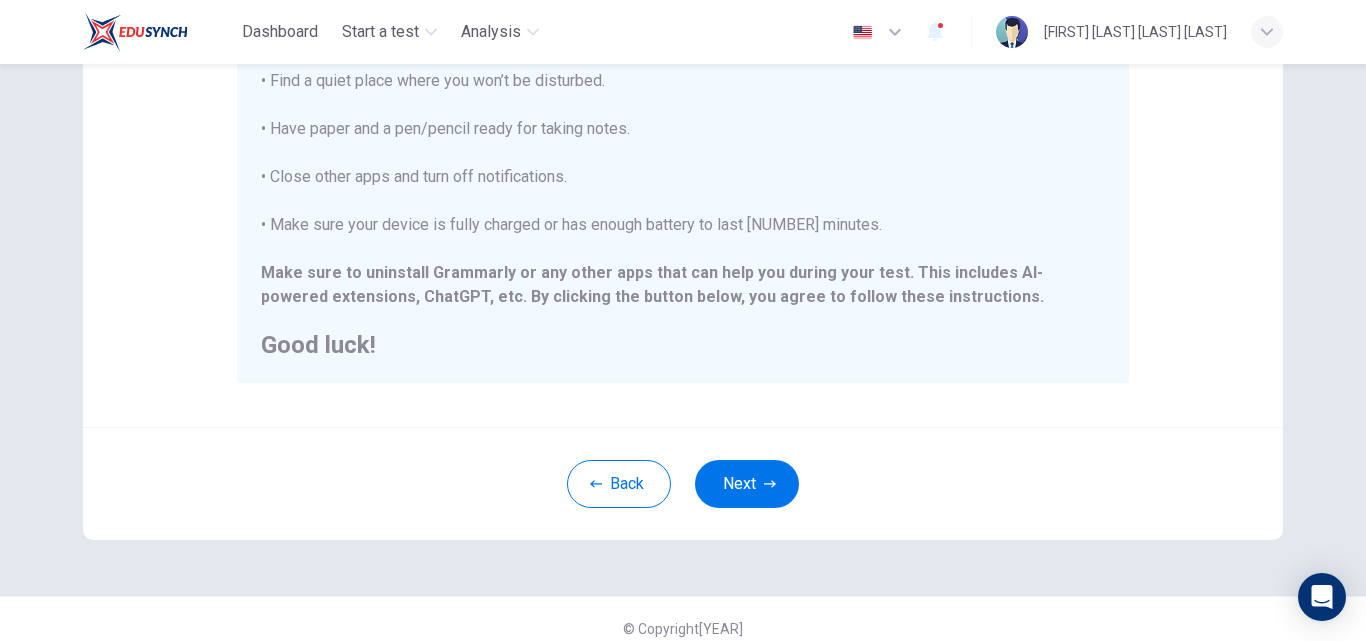 scroll, scrollTop: 450, scrollLeft: 0, axis: vertical 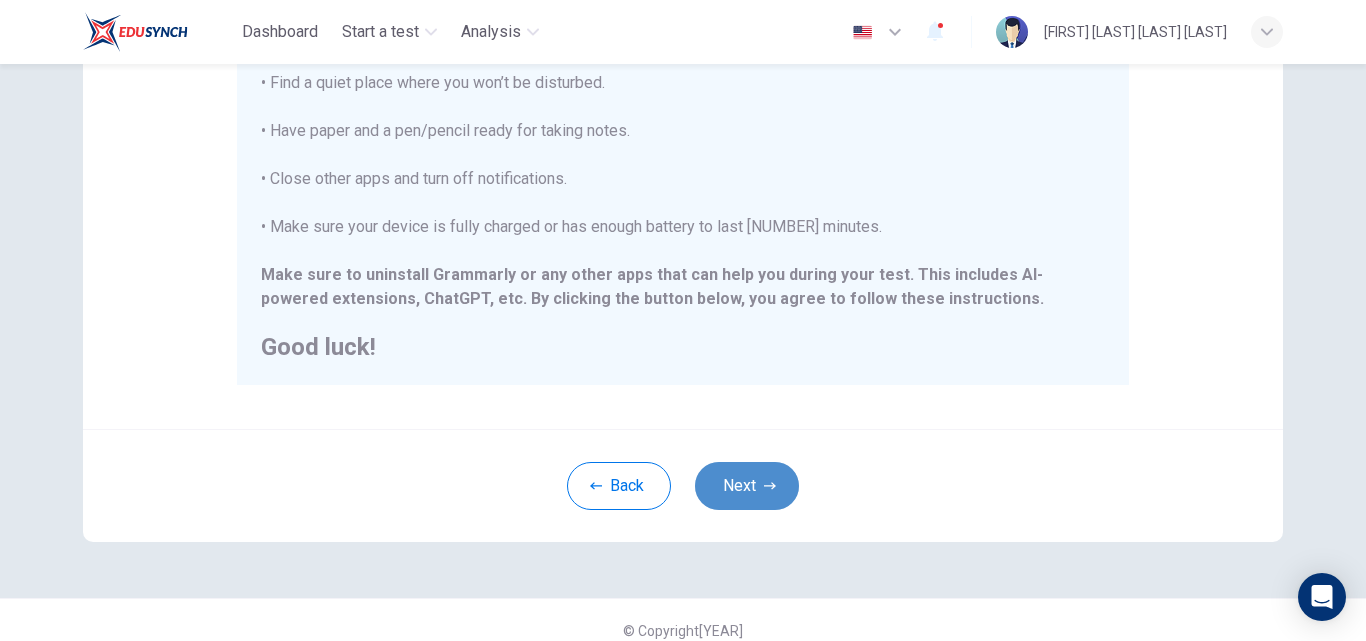 click on "Next" at bounding box center (747, 486) 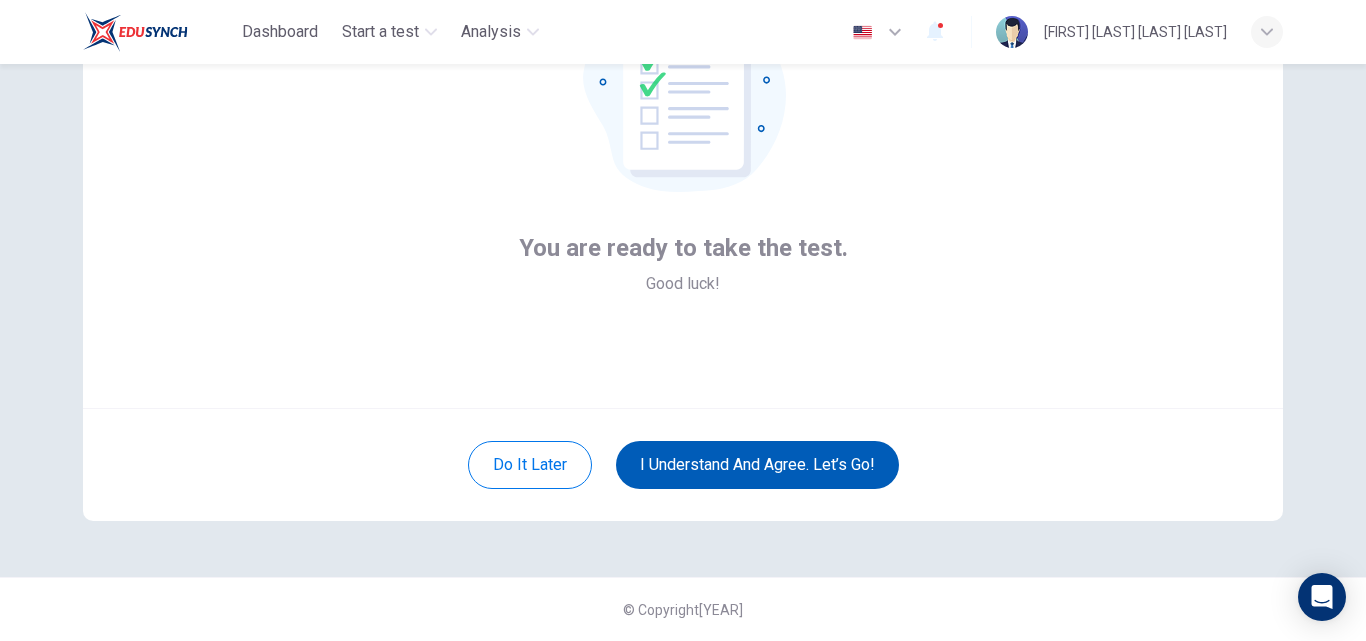 scroll, scrollTop: 192, scrollLeft: 0, axis: vertical 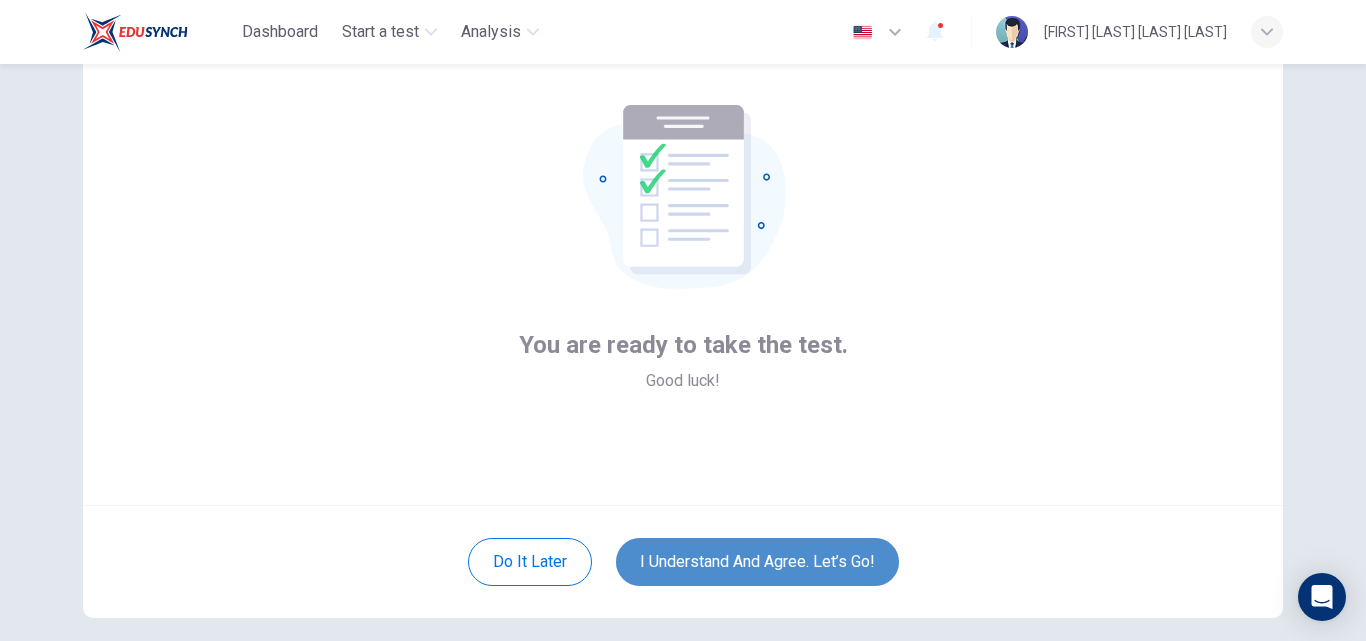 click on "I understand and agree. Let’s go!" at bounding box center [757, 562] 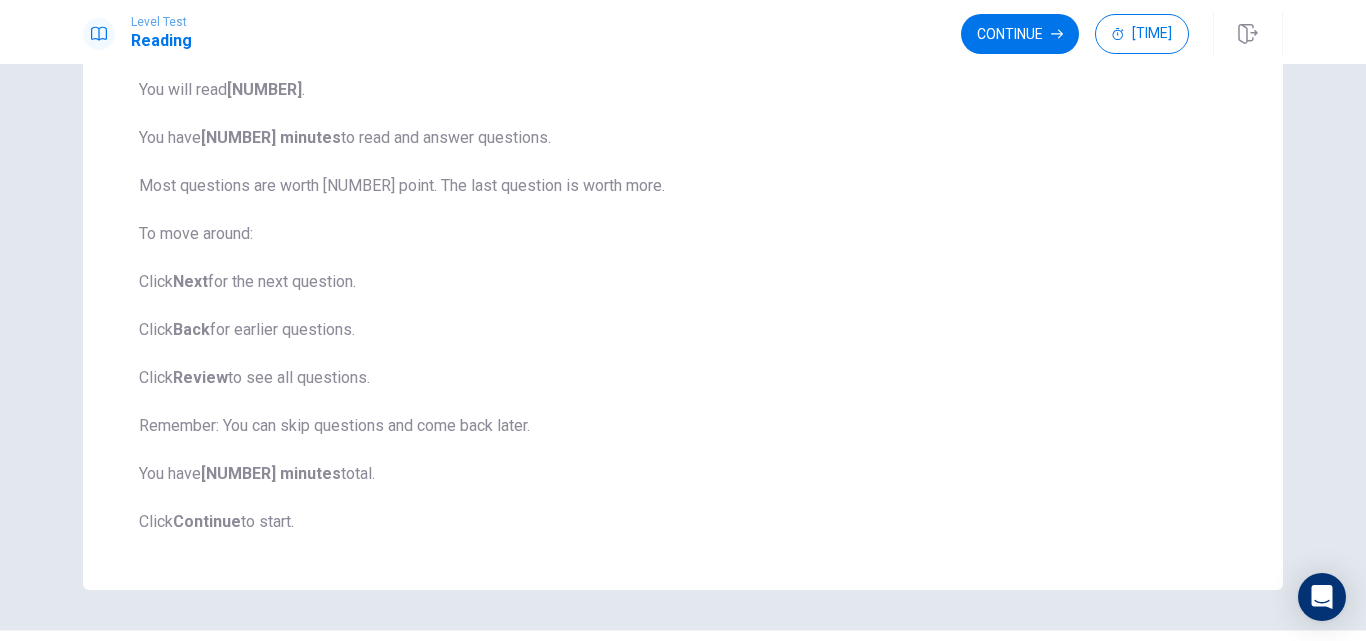 scroll, scrollTop: 182, scrollLeft: 0, axis: vertical 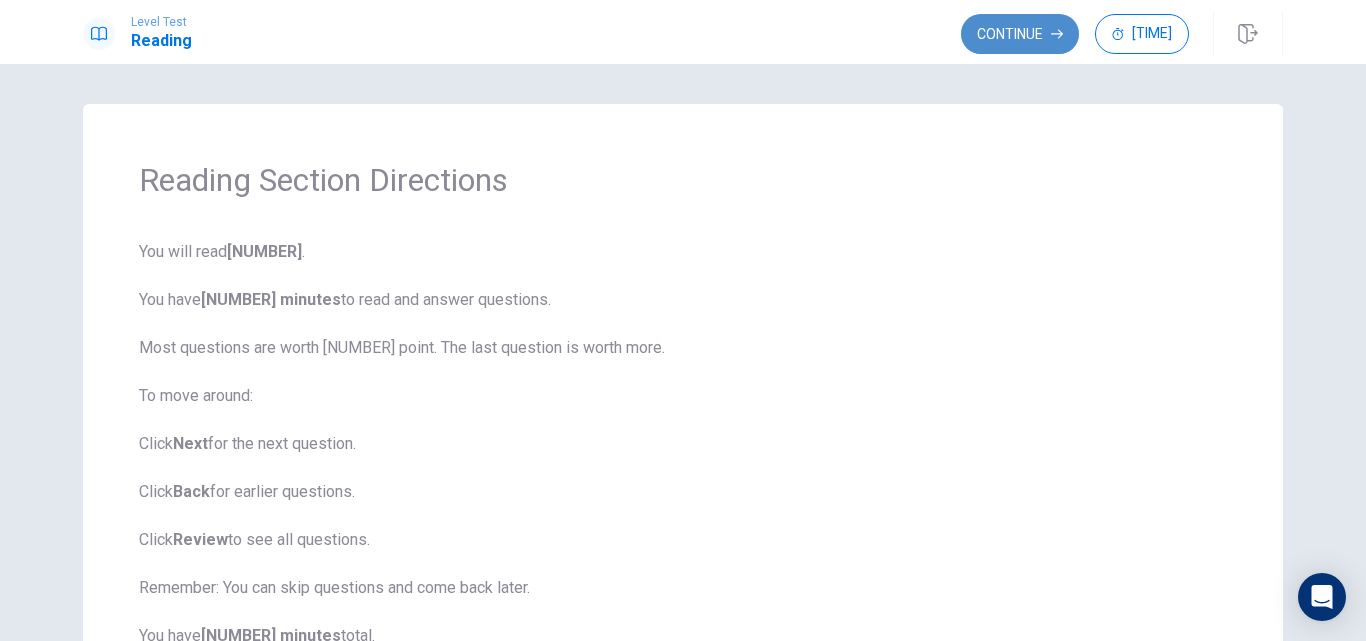 click on "Continue" at bounding box center [1020, 34] 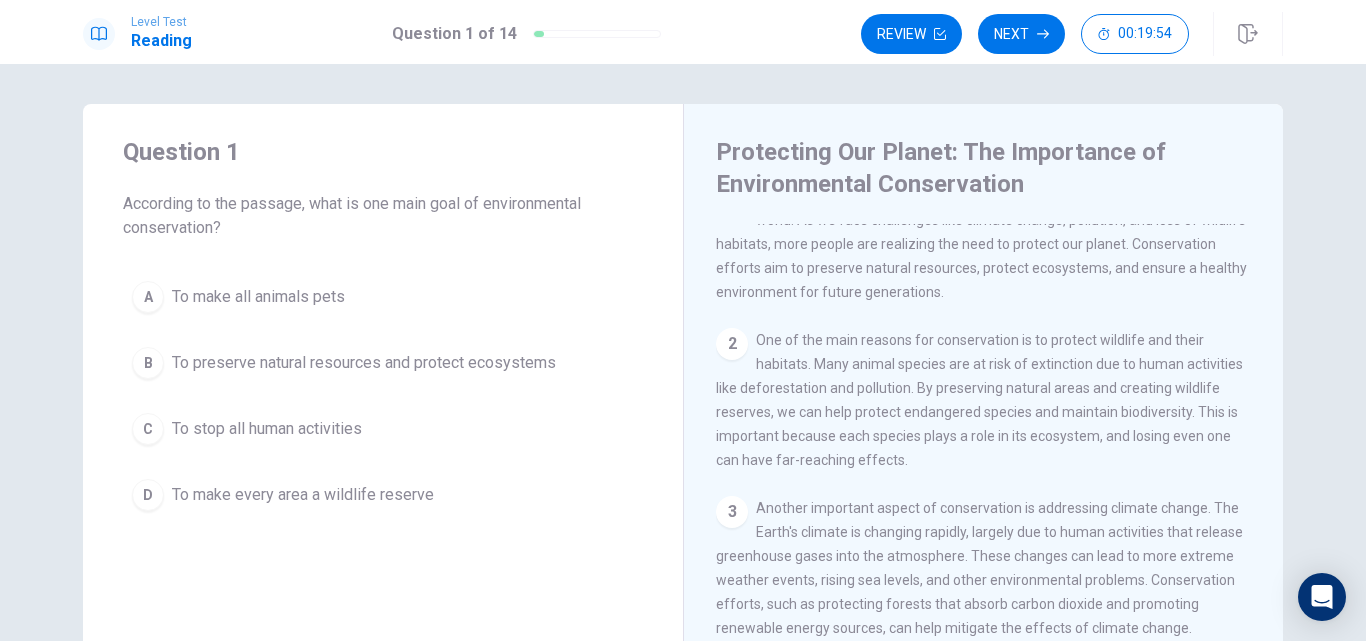 scroll, scrollTop: 0, scrollLeft: 0, axis: both 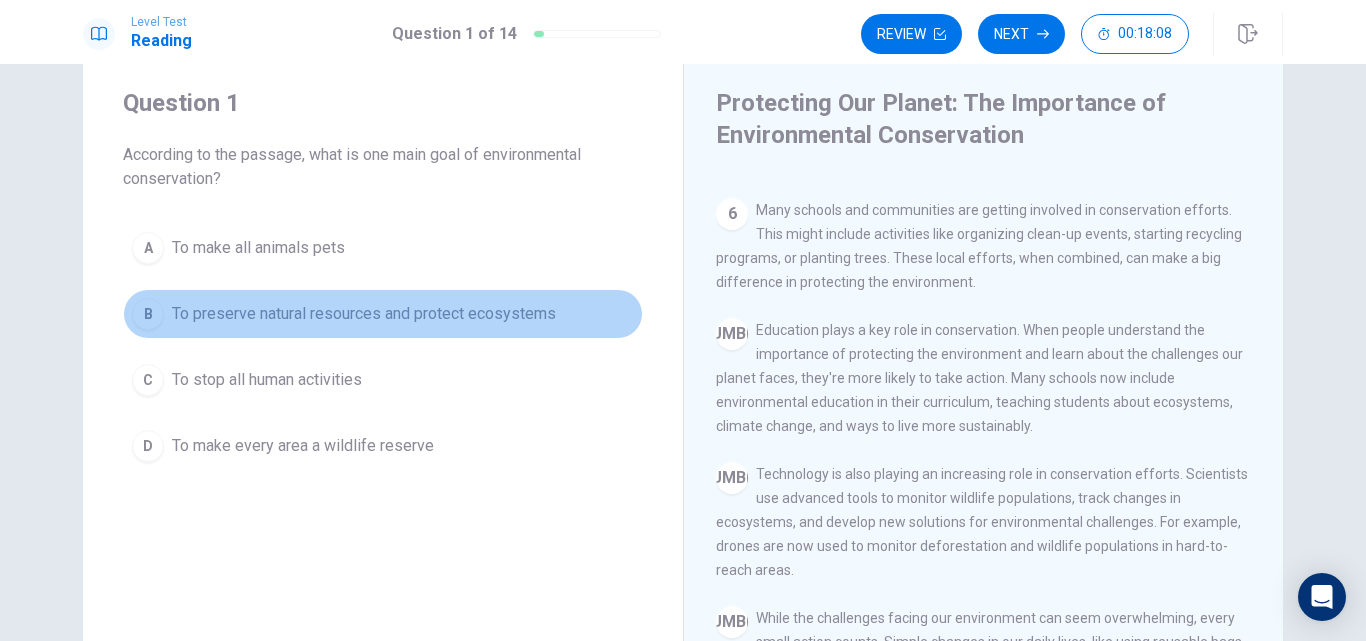 click on "To preserve natural resources and protect ecosystems" at bounding box center [258, 248] 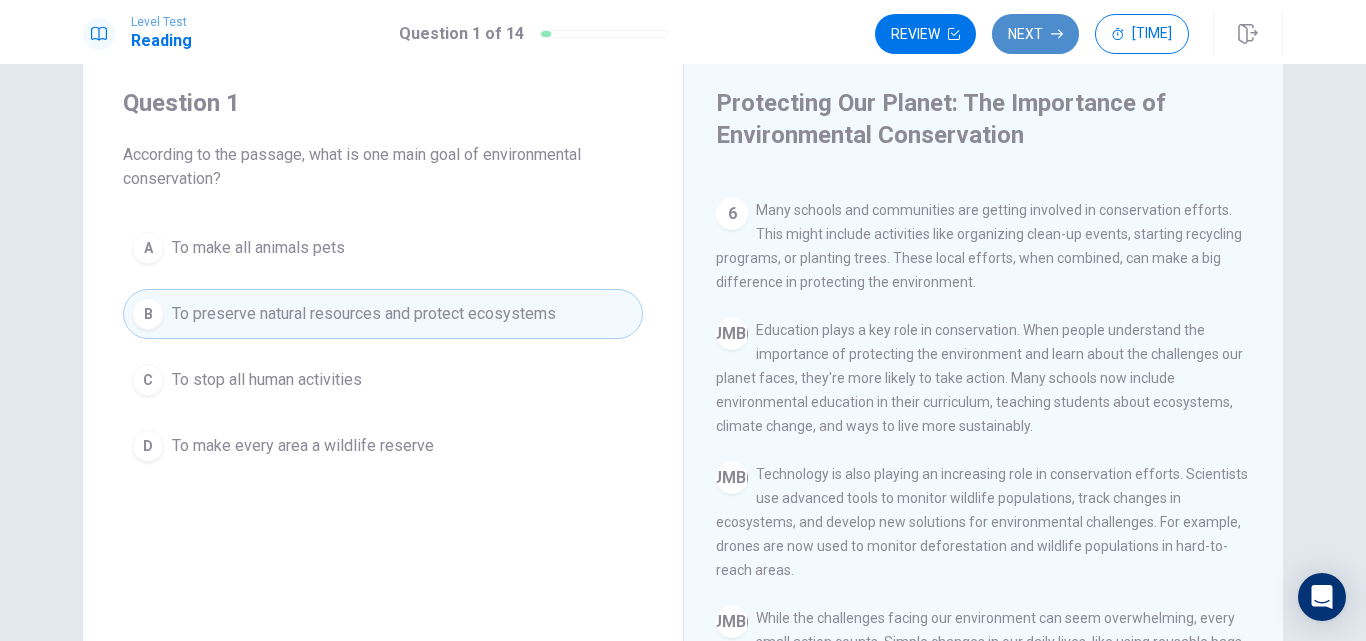 click on "Next" at bounding box center (1035, 34) 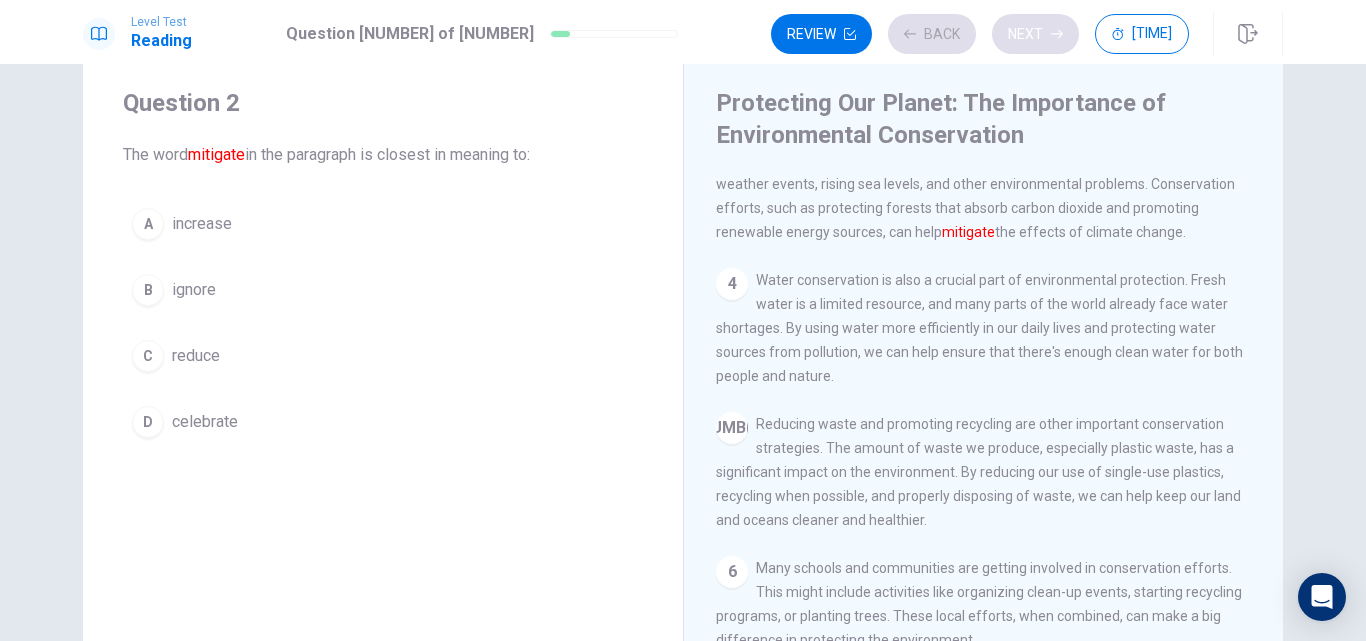 scroll, scrollTop: 323, scrollLeft: 0, axis: vertical 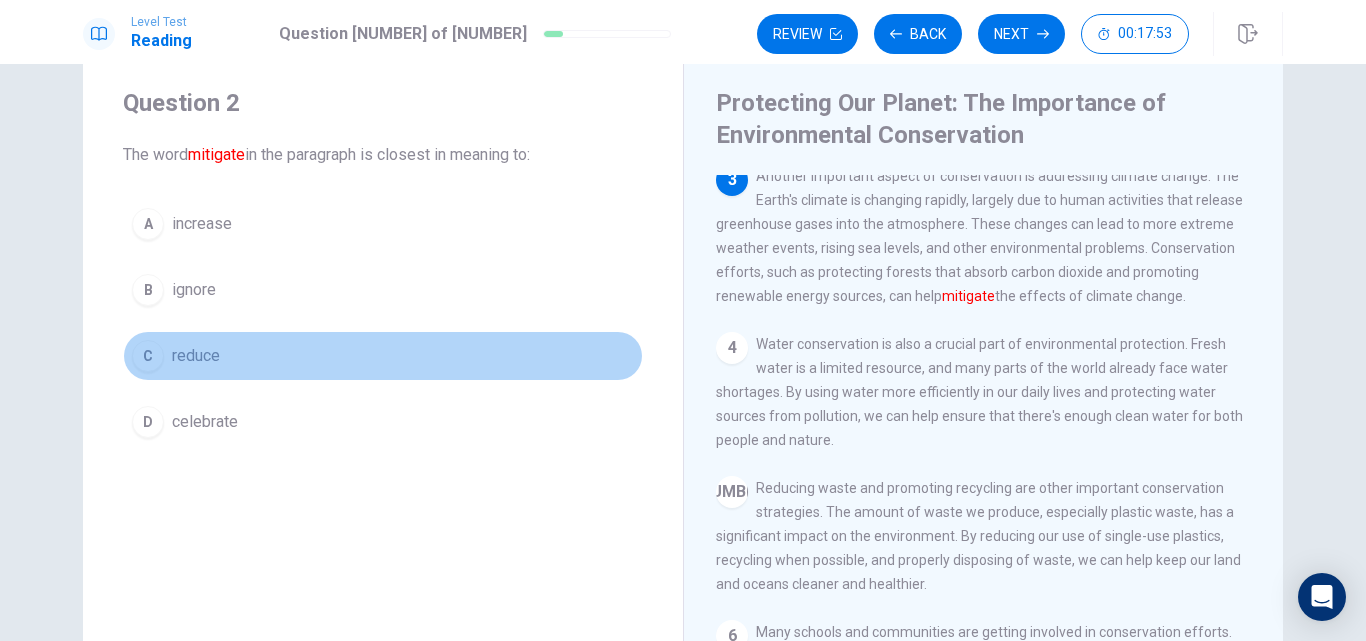 click on "C" at bounding box center (148, 224) 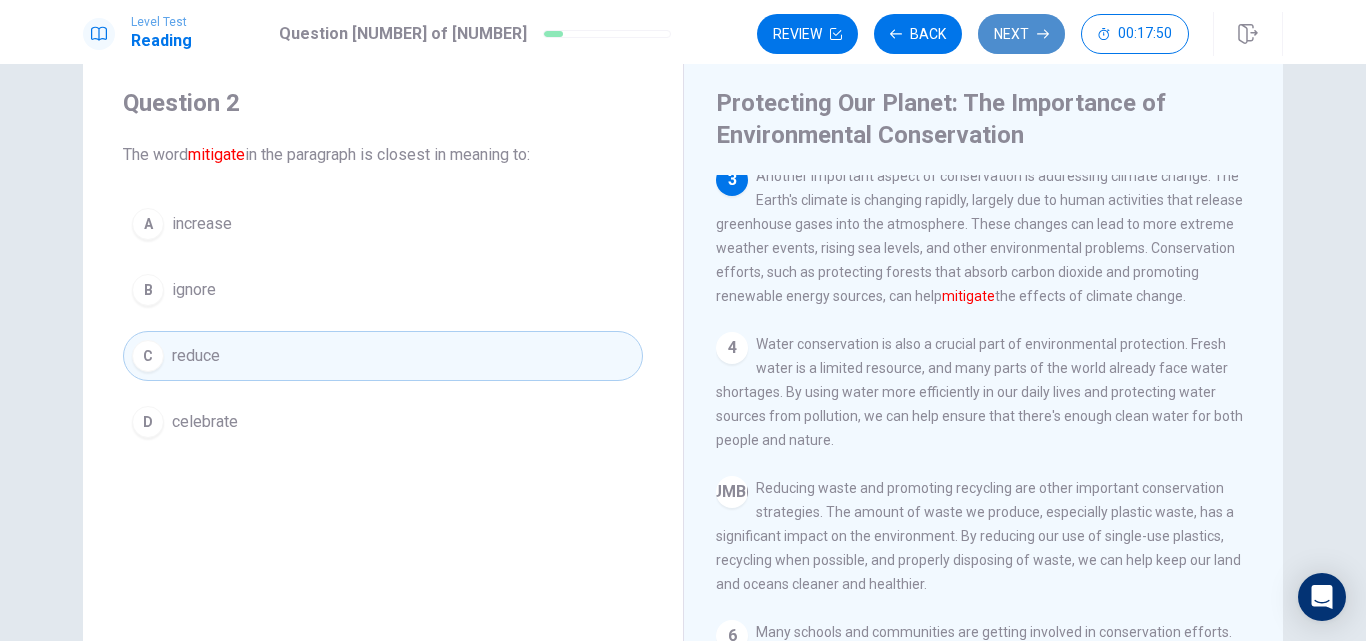 click on "Next" at bounding box center [1021, 34] 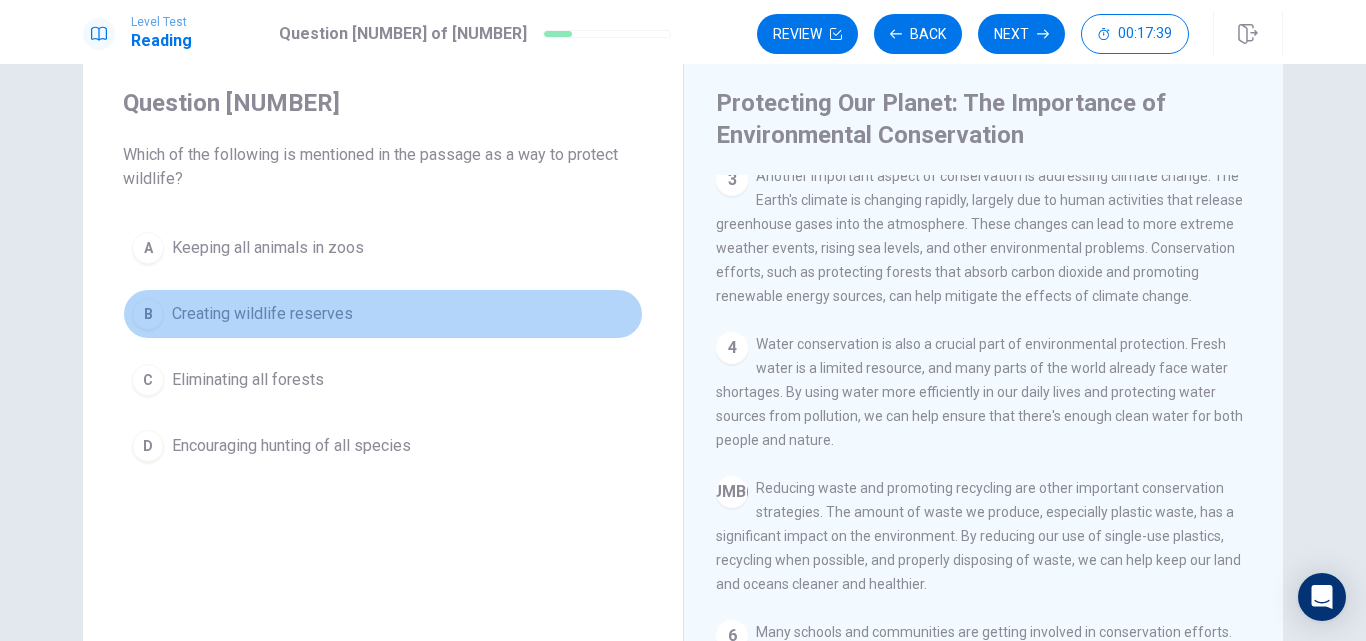click on "Creating wildlife reserves" at bounding box center [268, 248] 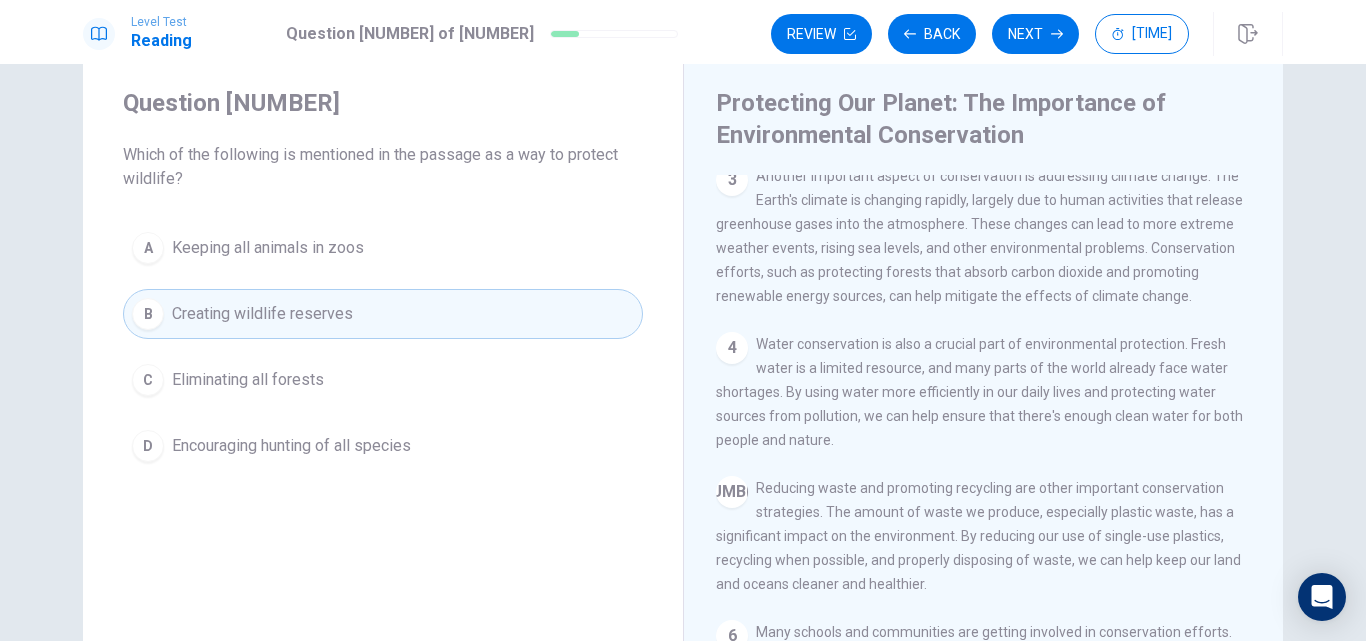 click on "Which of the following is mentioned in the passage as a way to protect wildlife?" at bounding box center (383, 167) 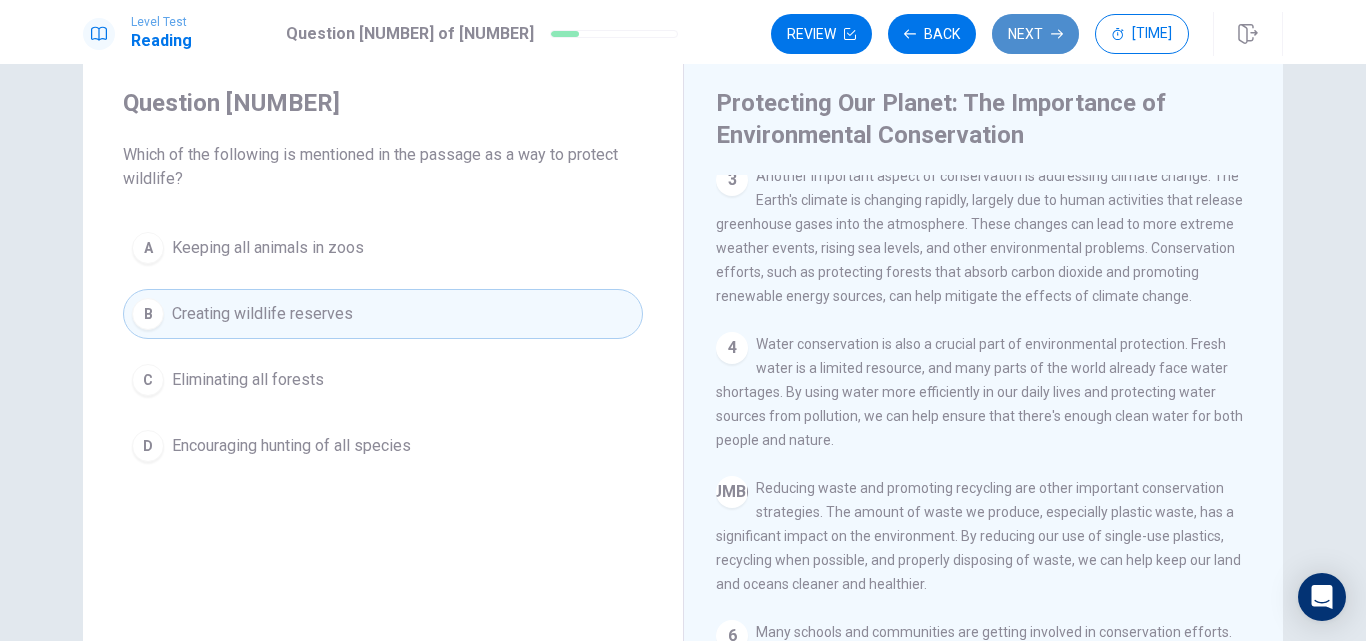 click on "Next" at bounding box center [1035, 34] 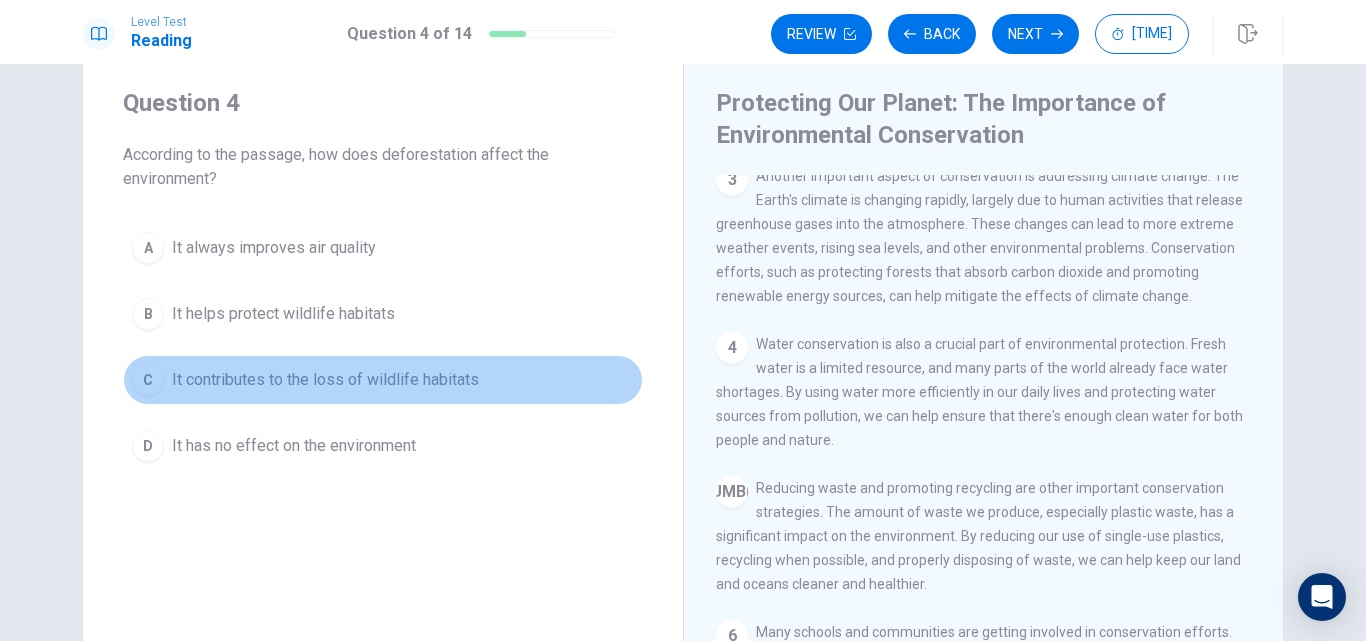 click on "It contributes to the loss of wildlife habitats" at bounding box center [274, 248] 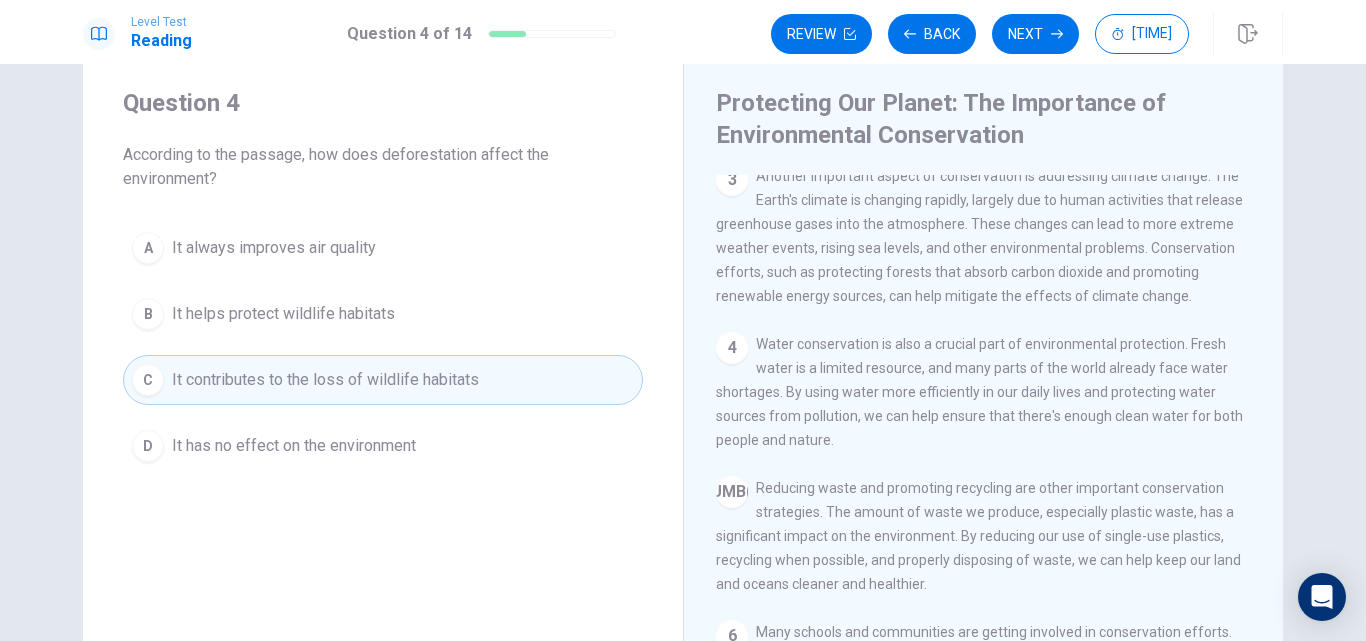 click on "Question 4 According to the passage, how does deforestation affect the environment? A It always improves air quality B It helps protect wildlife habitats C It contributes to the loss of wildlife habitats D It has no effect on the environment" at bounding box center [383, 279] 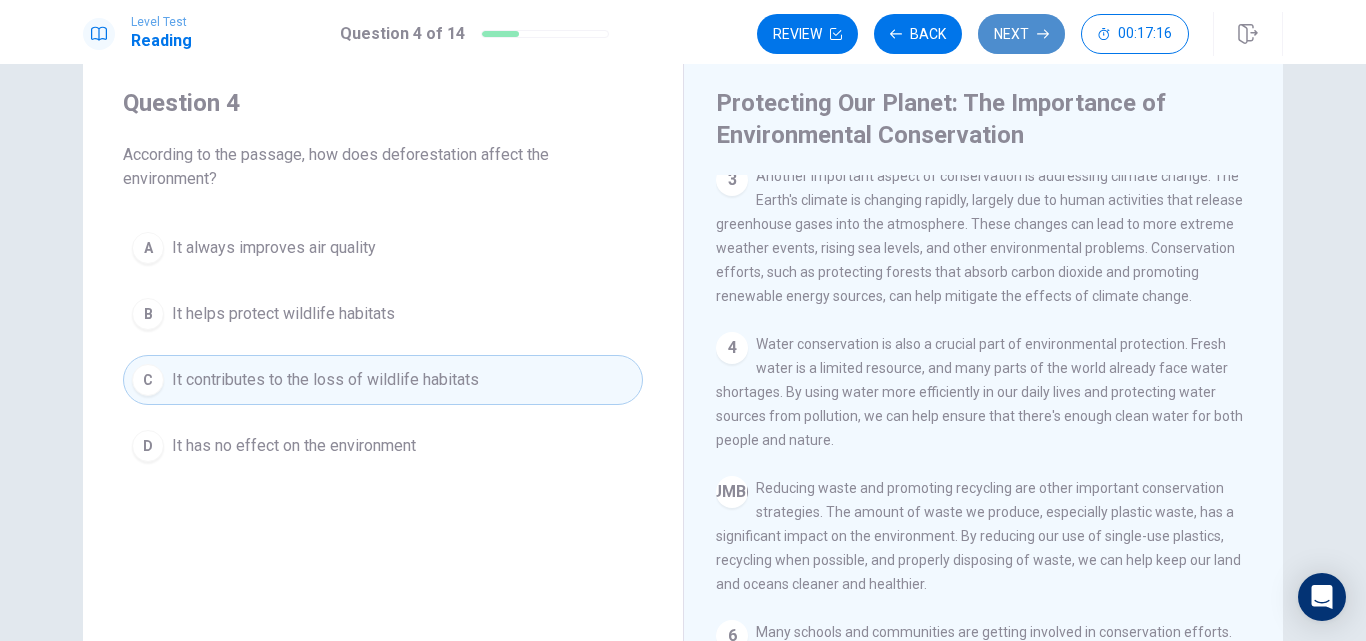click on "Next" at bounding box center [1021, 34] 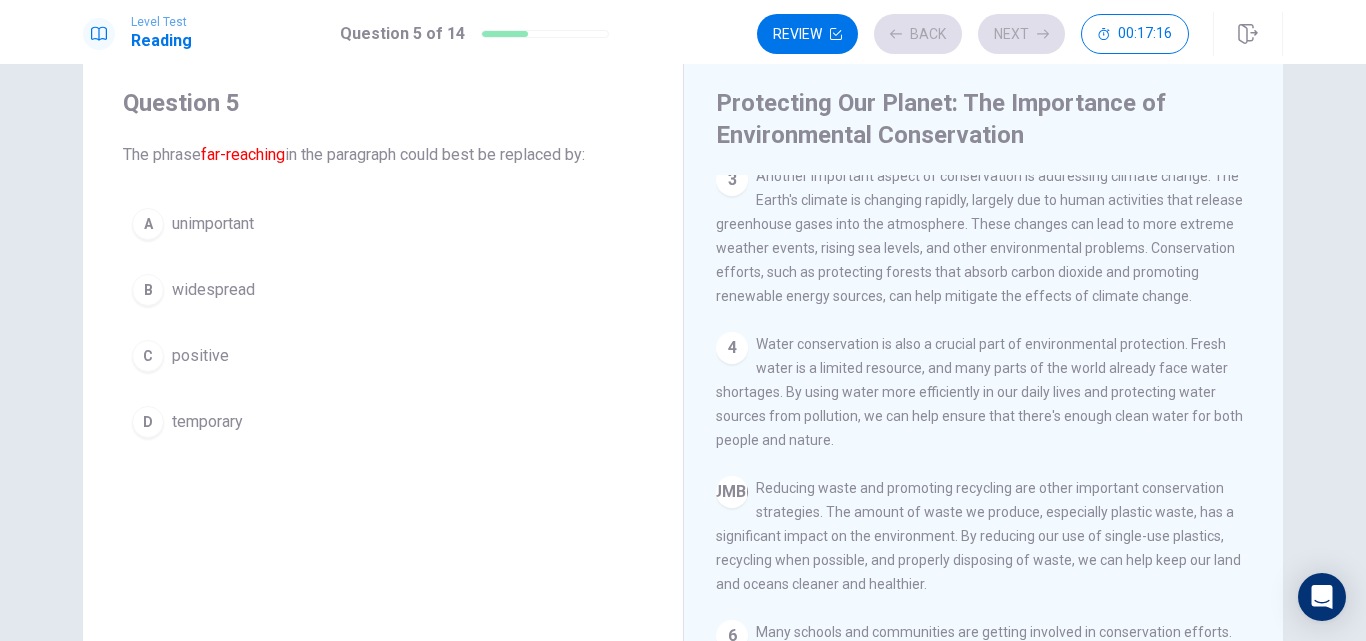 scroll, scrollTop: 149, scrollLeft: 0, axis: vertical 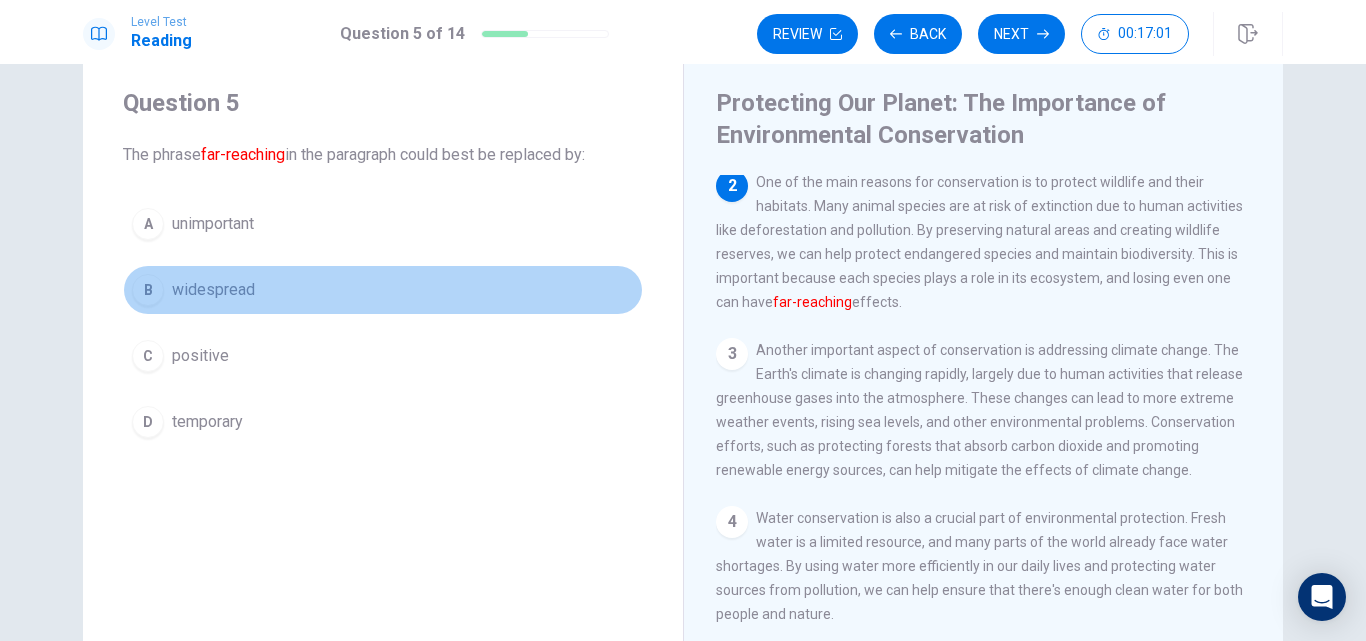 click on "widespread" at bounding box center [213, 224] 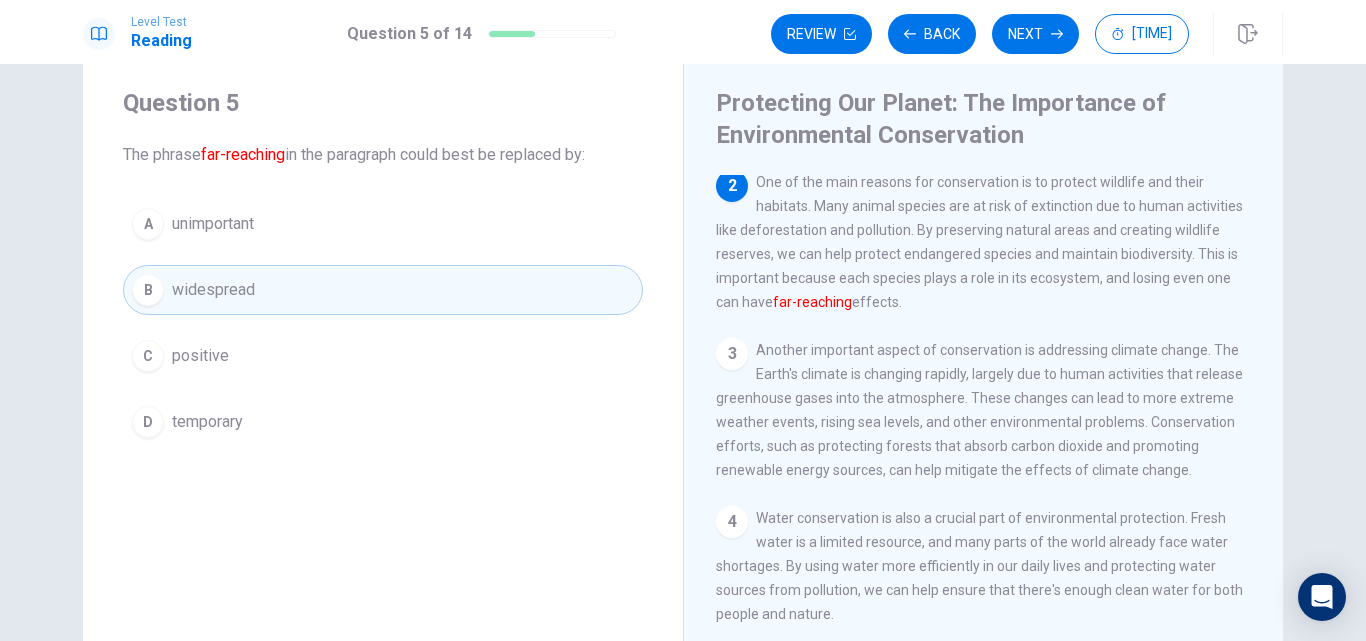 click on "Question 5 The phrase  far-reaching  in the paragraph could best be replaced by: A unimportant B widespread C positive D temporary" at bounding box center [383, 267] 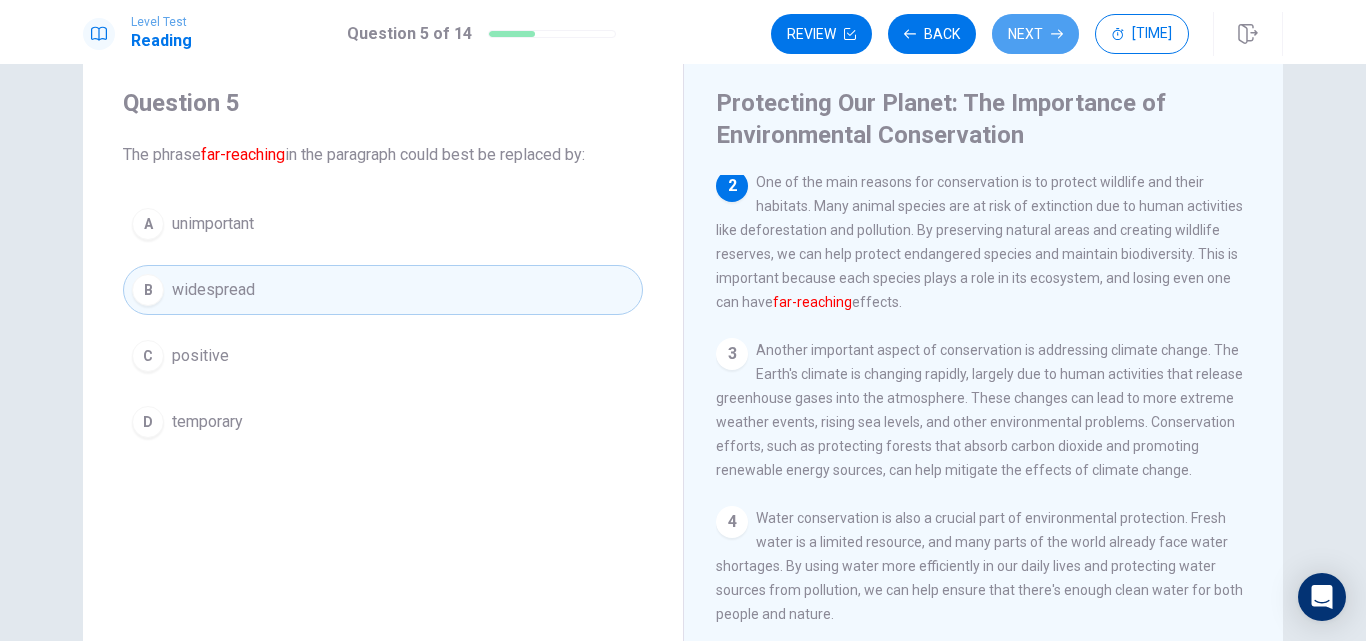 click on "Next" at bounding box center [1035, 34] 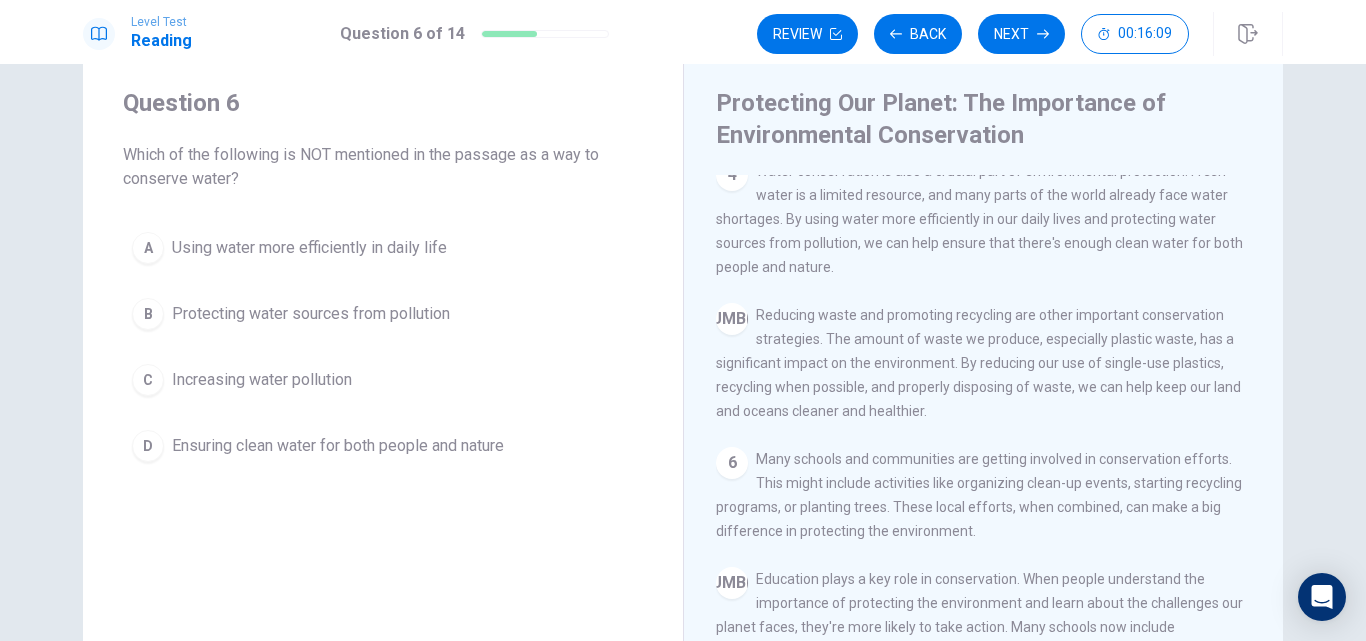 scroll, scrollTop: 499, scrollLeft: 0, axis: vertical 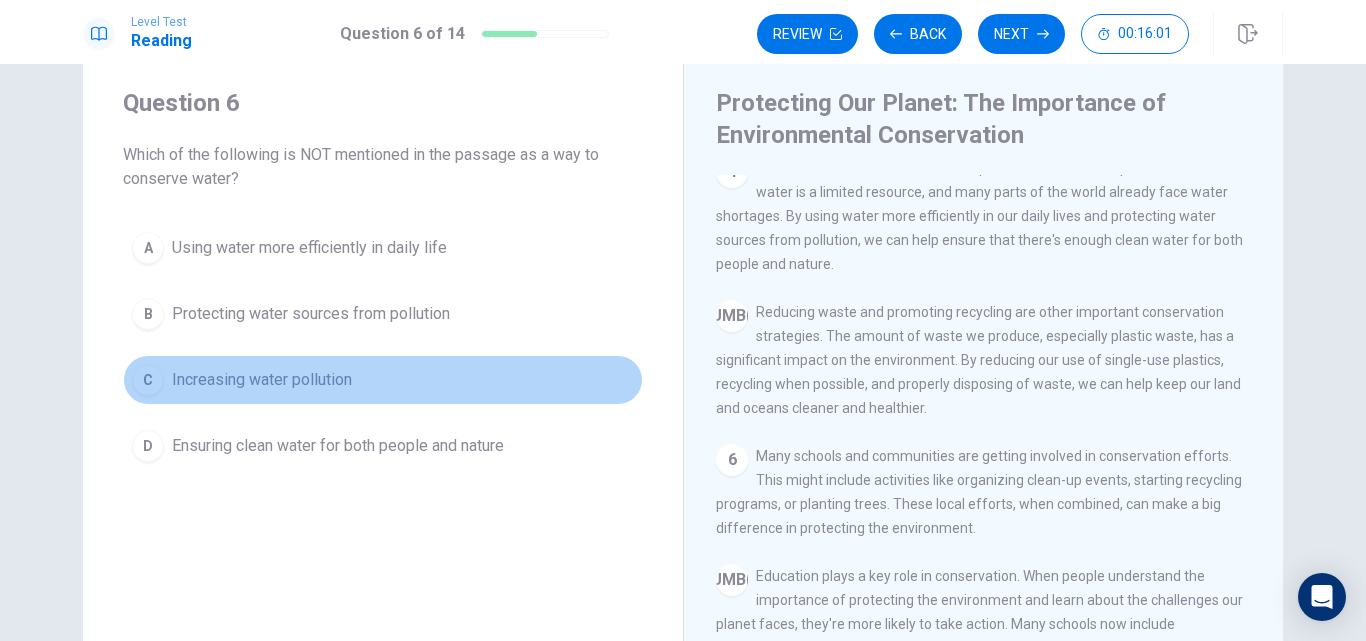 click on "Increasing water pollution" at bounding box center (309, 248) 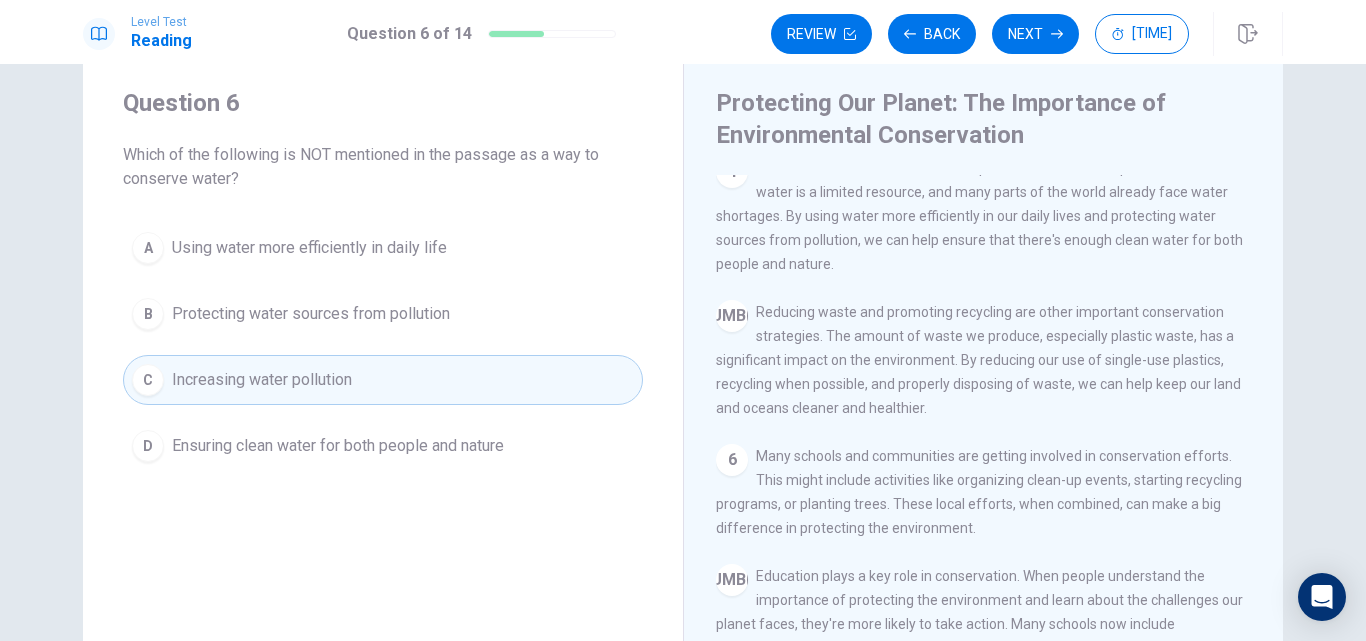 click on "Question 6 Which of the following is NOT mentioned in the passage as a way to conserve water? A Using water more efficiently in daily life B Protecting water sources from pollution C Increasing water pollution D Ensuring clean water for both people and nature" at bounding box center [383, 418] 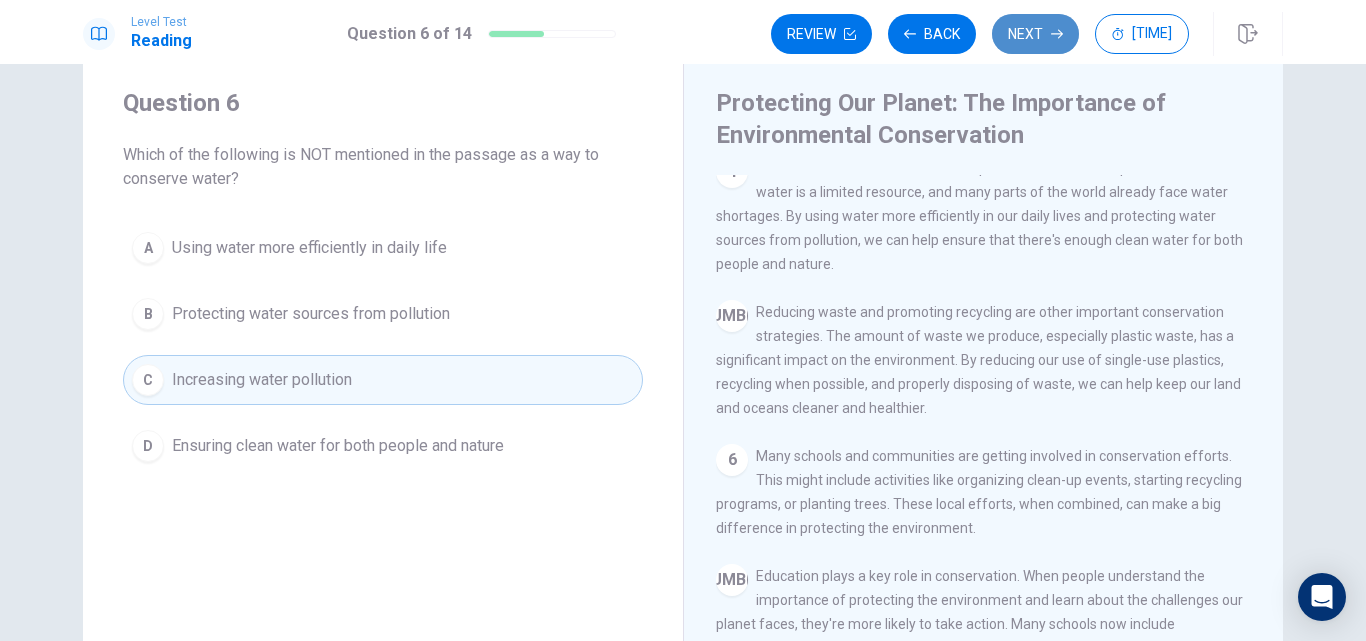 click on "Next" at bounding box center (1035, 34) 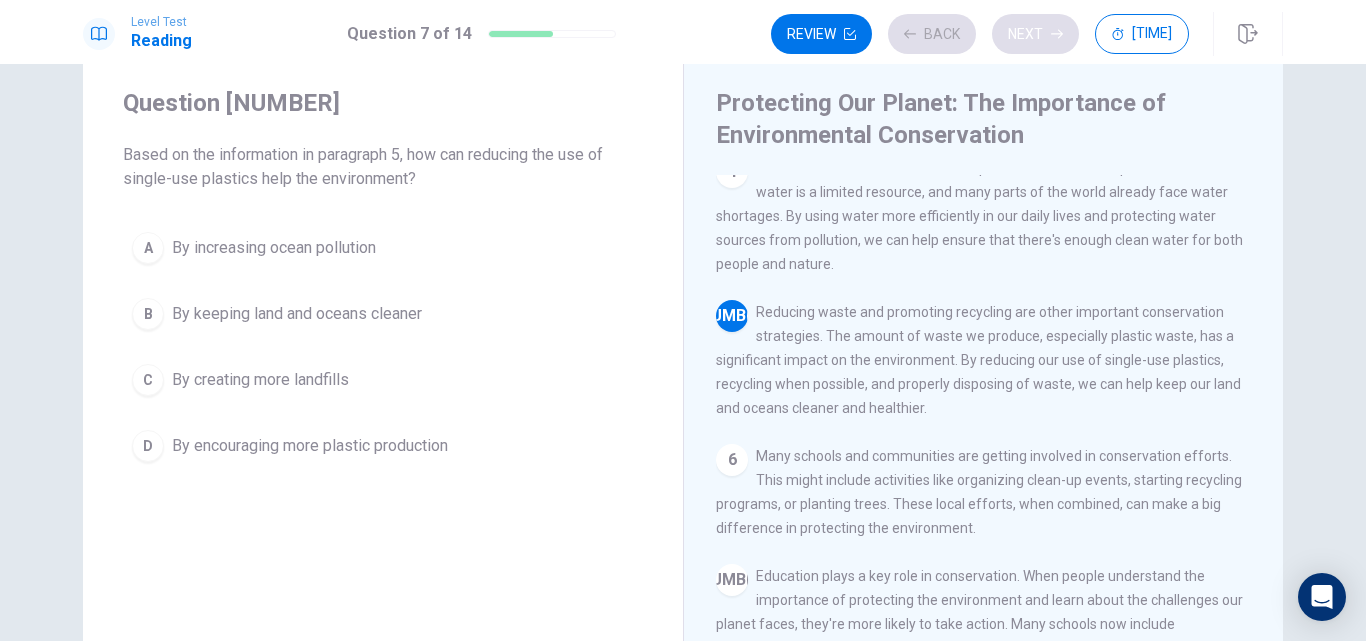 scroll, scrollTop: 646, scrollLeft: 0, axis: vertical 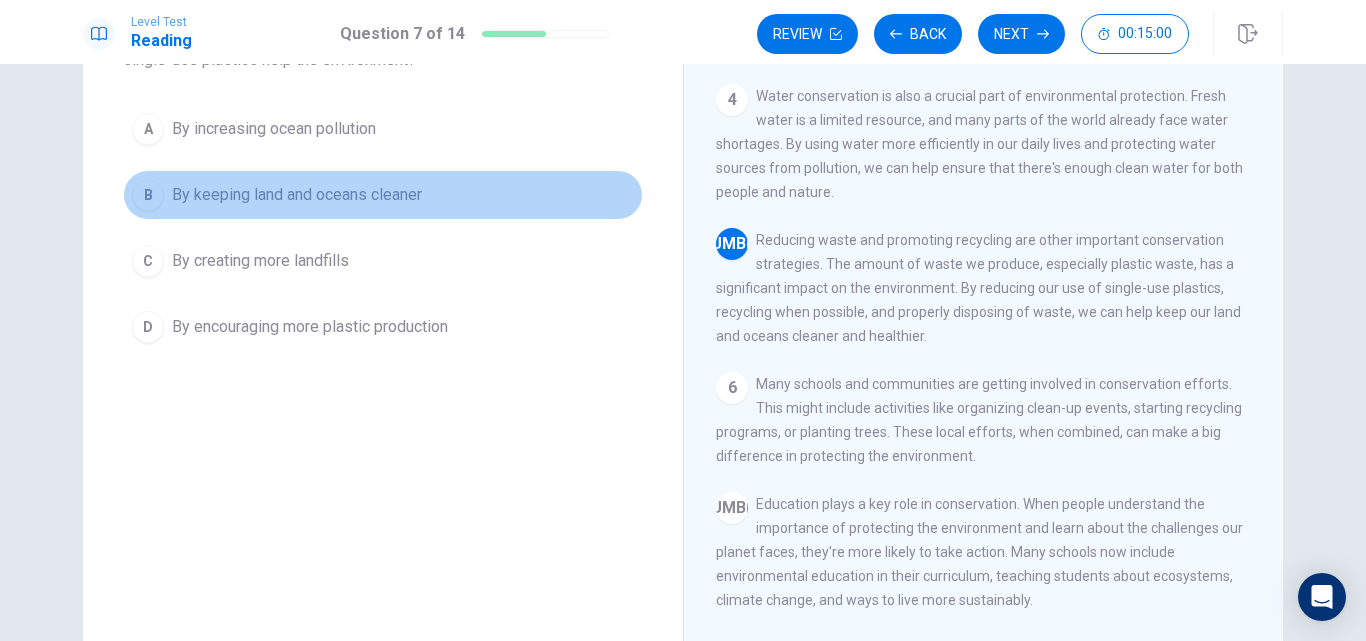 click on "By keeping land and oceans cleaner" at bounding box center (274, 129) 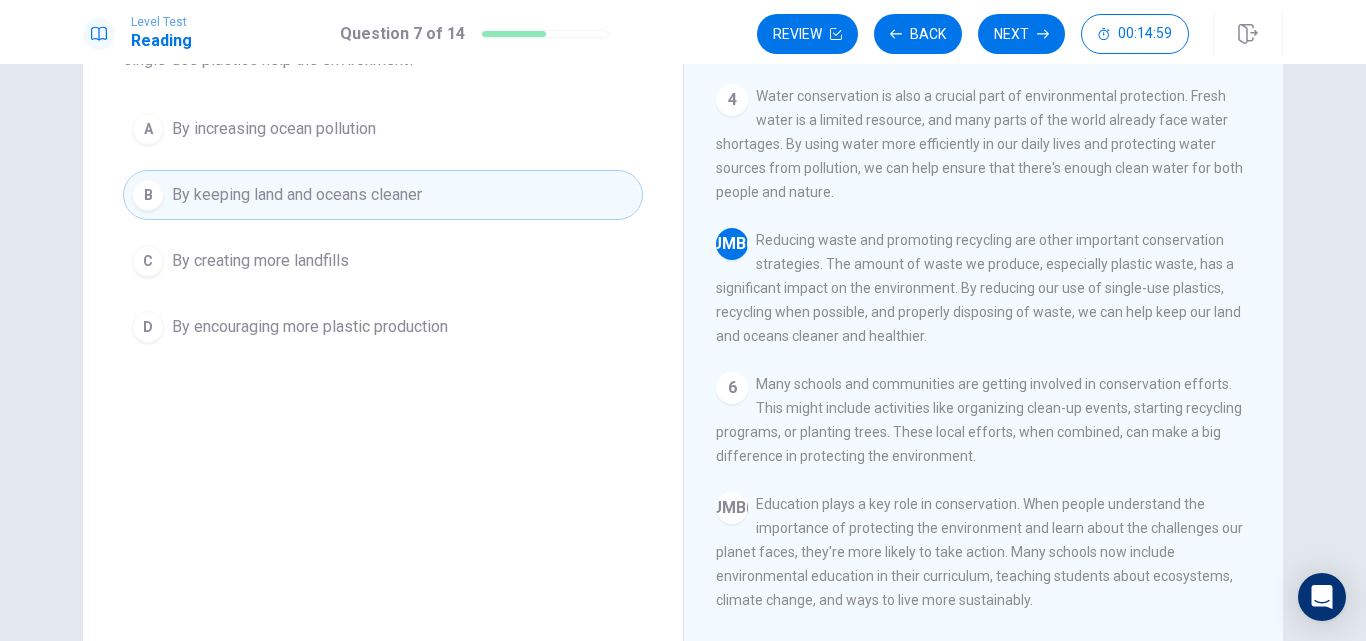 click on "Question 7 Based on the information in paragraph 5, how can reducing the use of single-use plastics help the environment? A By increasing ocean pollution B By keeping land and oceans cleaner C By creating more landfills D By encouraging more plastic production" at bounding box center [383, 299] 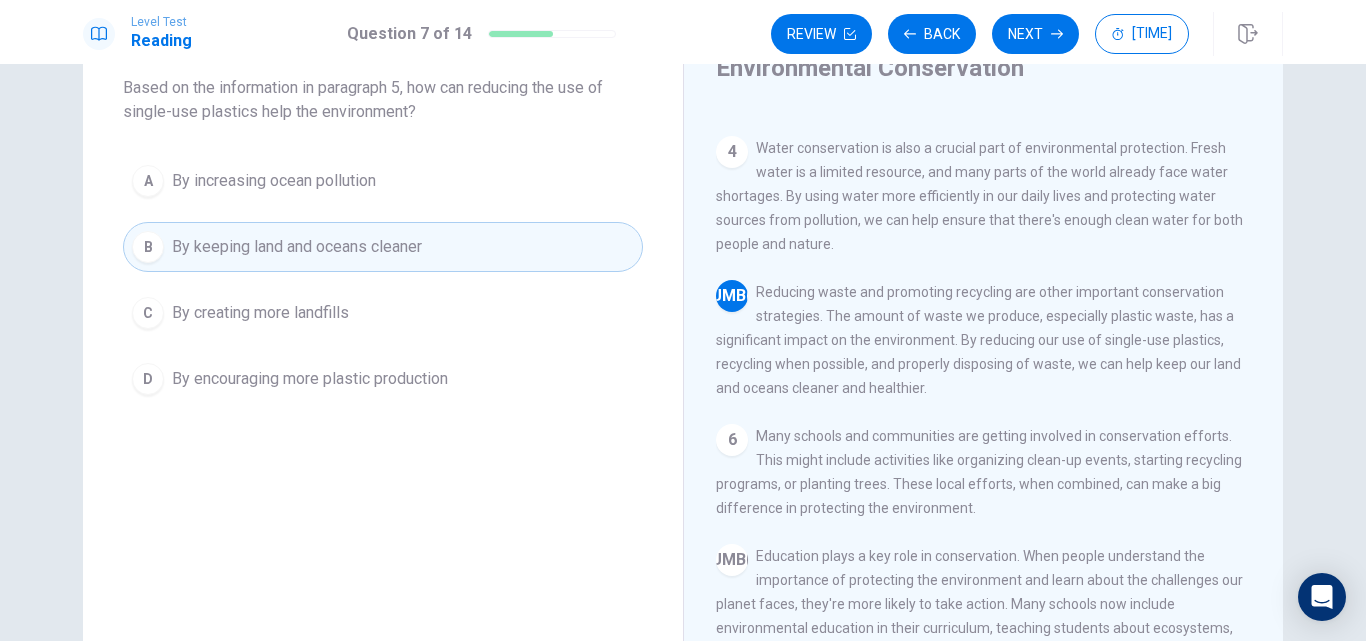 scroll, scrollTop: 91, scrollLeft: 0, axis: vertical 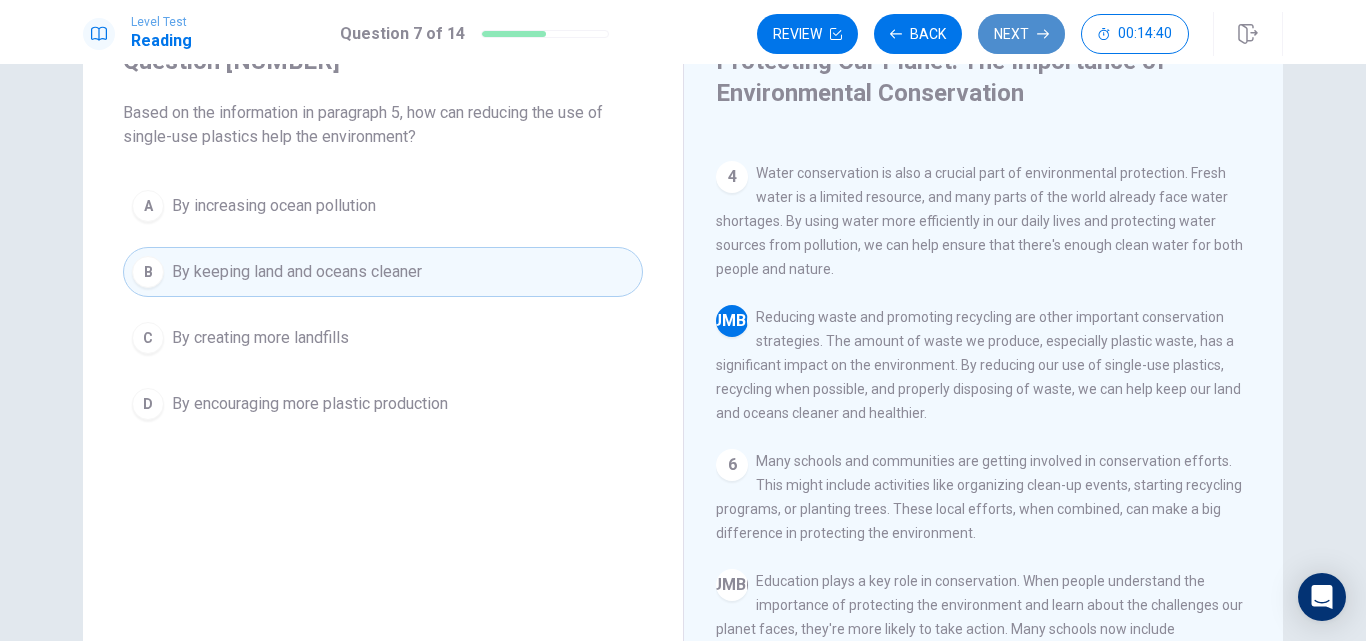 click on "Next" at bounding box center [1021, 34] 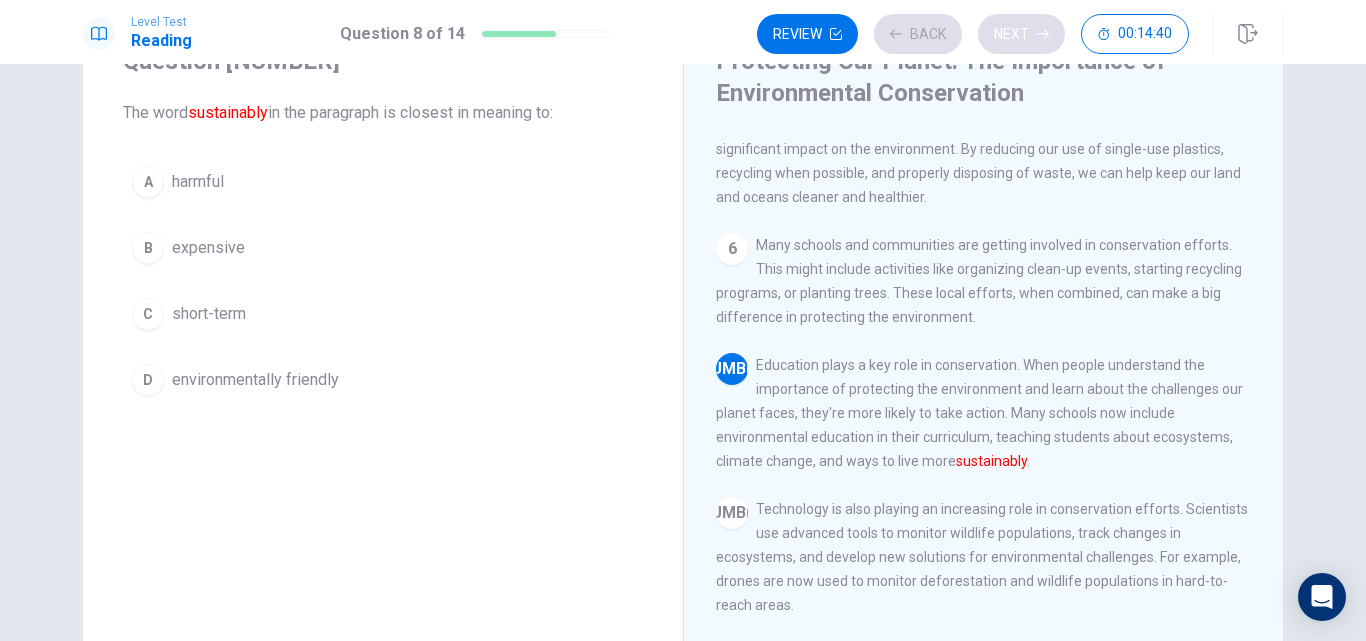 scroll, scrollTop: 669, scrollLeft: 0, axis: vertical 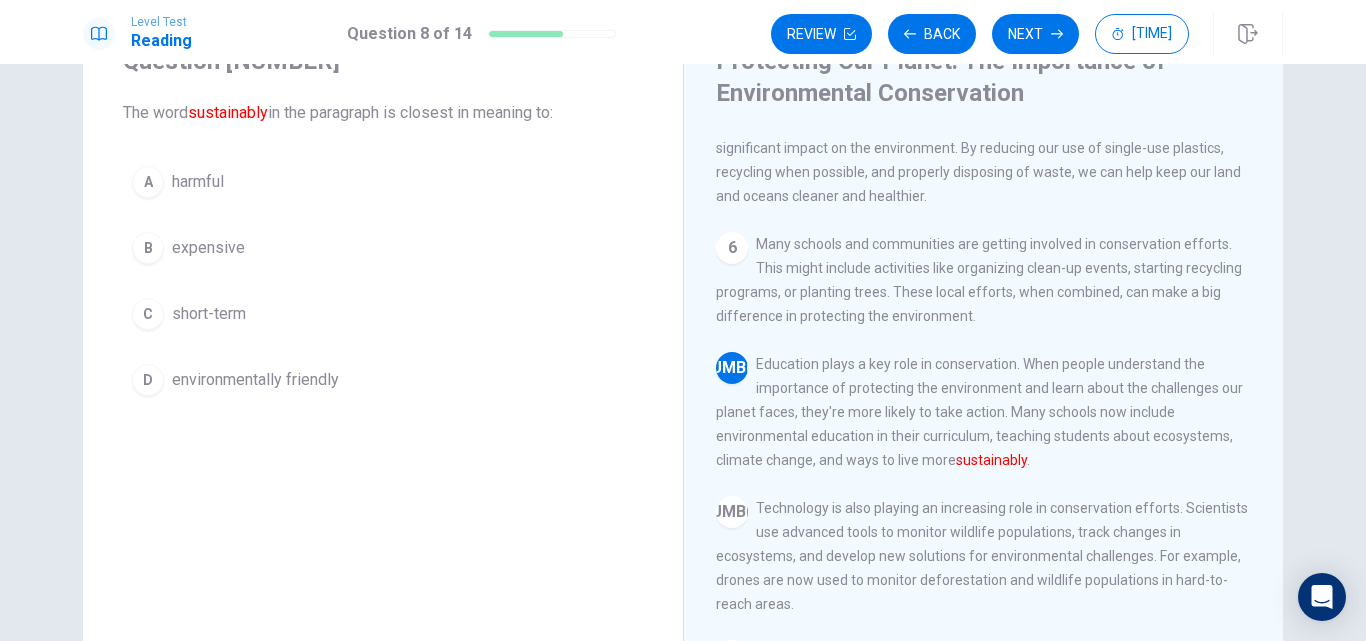 click on "D environmentally friendly" at bounding box center [383, 380] 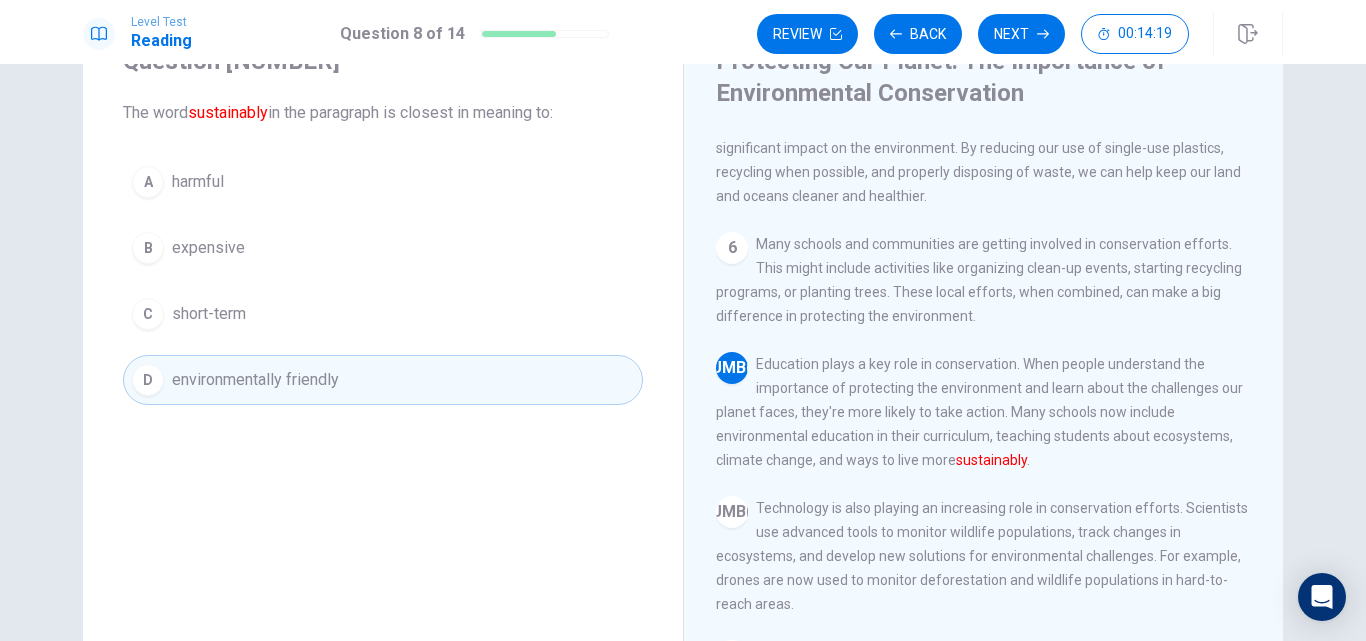 click on "Question 8 The word  sustainably  in the paragraph is closest in meaning to: A harmful B expensive C short-term D environmentally friendly" at bounding box center (383, 376) 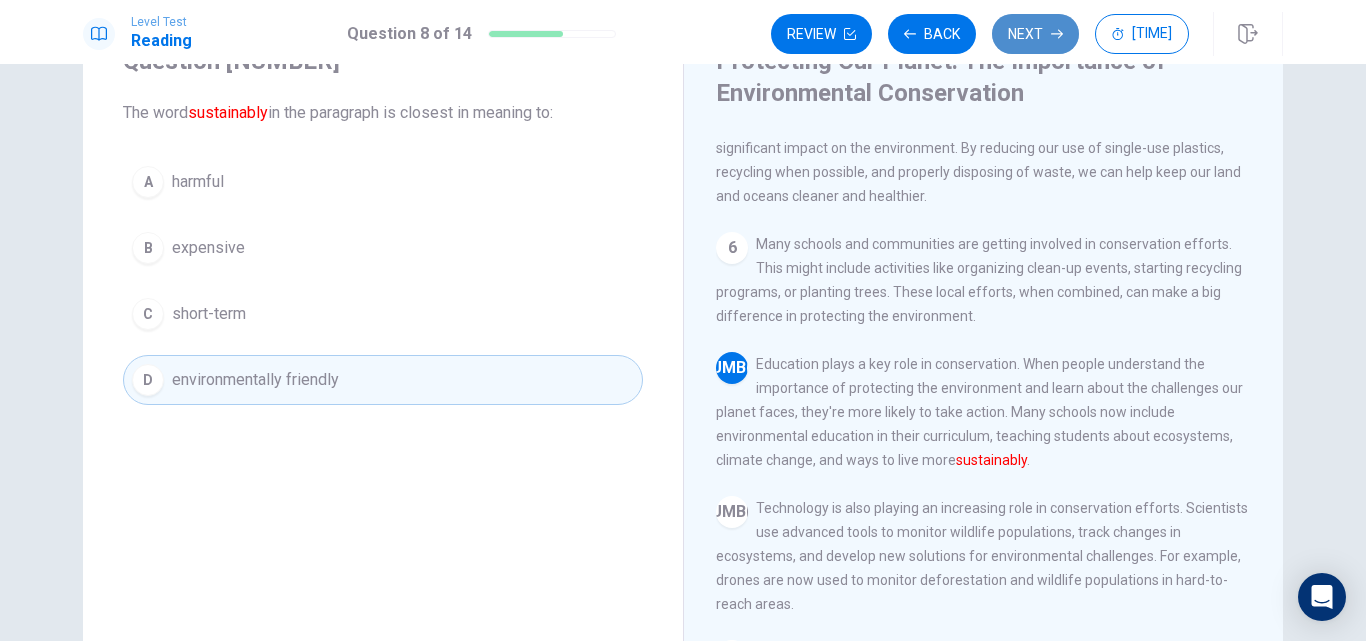 click at bounding box center [850, 34] 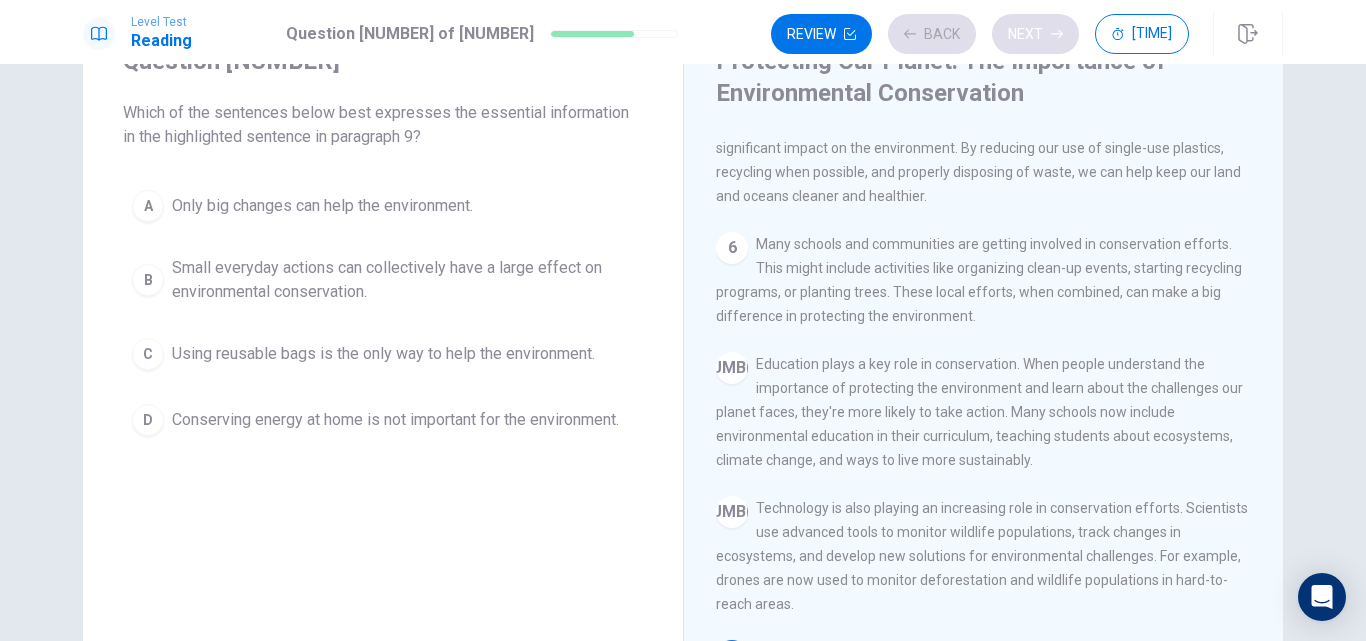 scroll, scrollTop: 791, scrollLeft: 0, axis: vertical 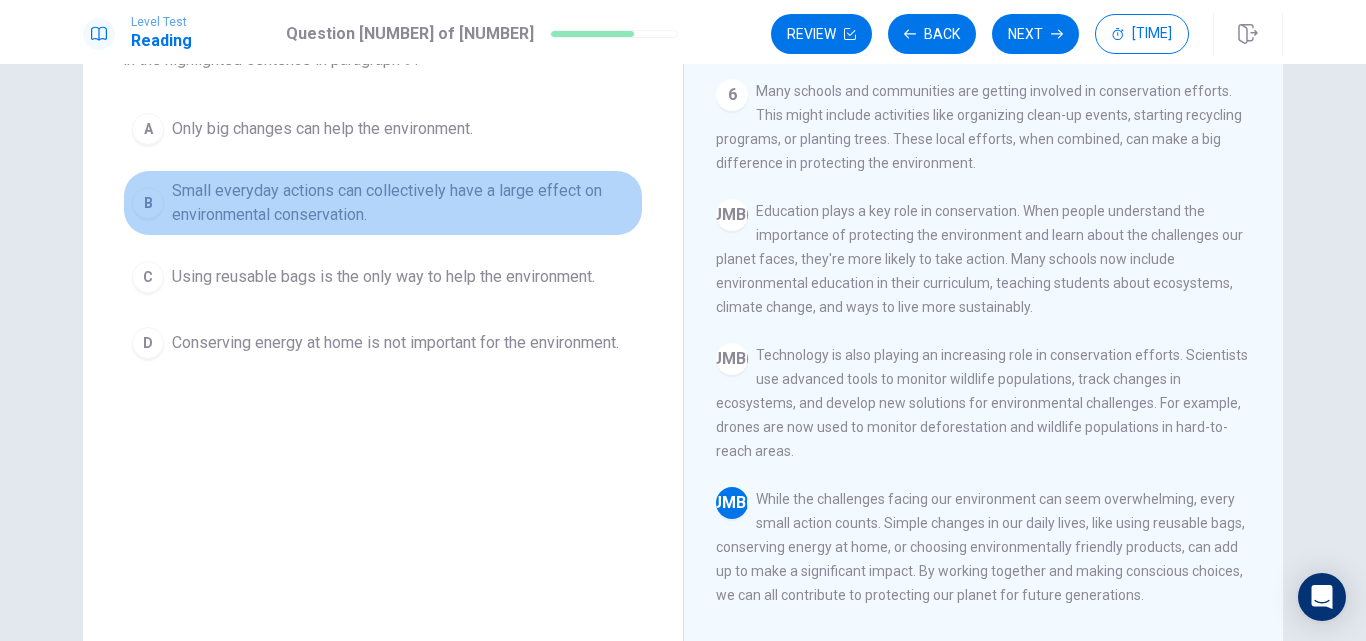 click on "Small everyday actions can collectively have a large effect on environmental conservation." at bounding box center (322, 129) 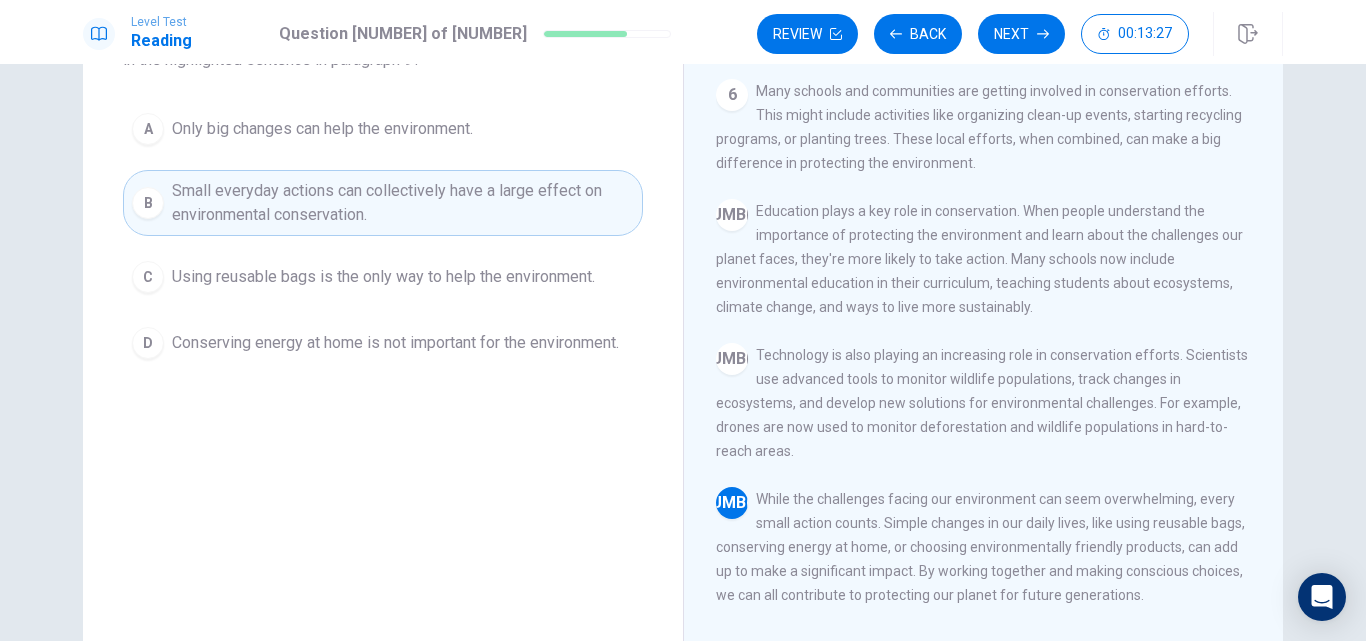 click on "Question 9 Which of the sentences below best expresses the essential information in the highlighted sentence in paragraph 9? A Only big changes can help the environment. B Small everyday actions can collectively have a large effect on environmental conservation. C Using reusable bags is the only way to help the environment. D Conserving energy at home is not important for the environment." at bounding box center (383, 299) 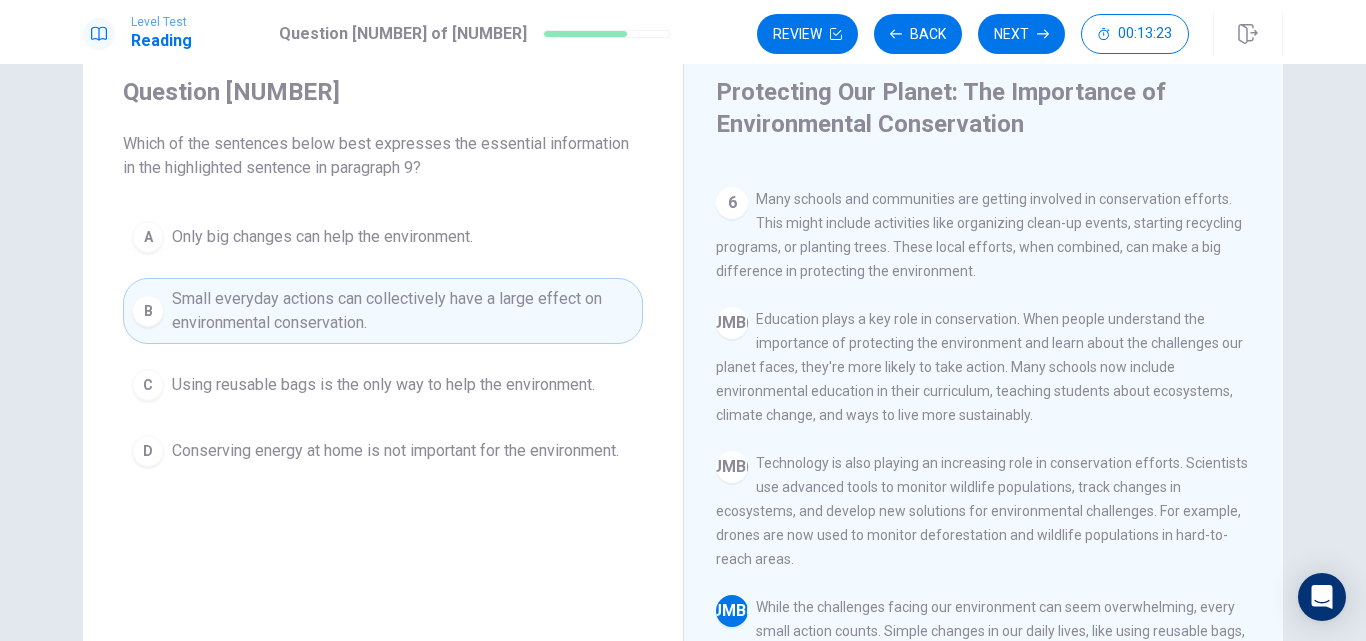 scroll, scrollTop: 57, scrollLeft: 0, axis: vertical 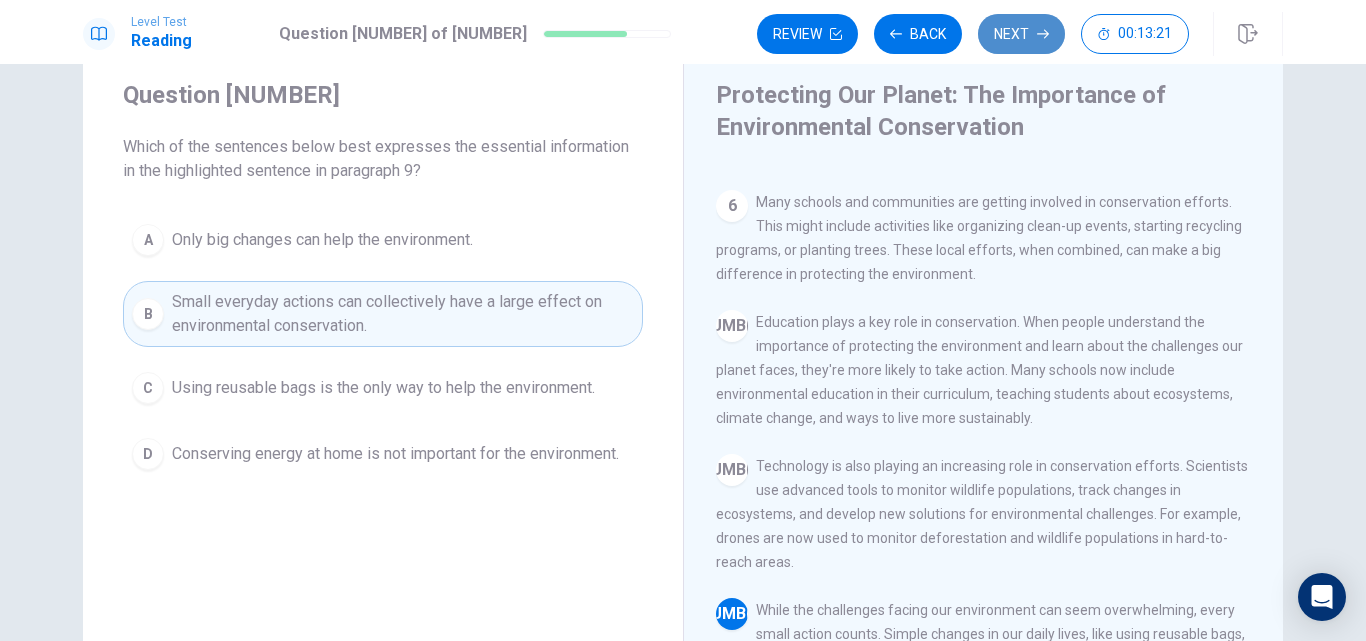 click on "Next" at bounding box center [1021, 34] 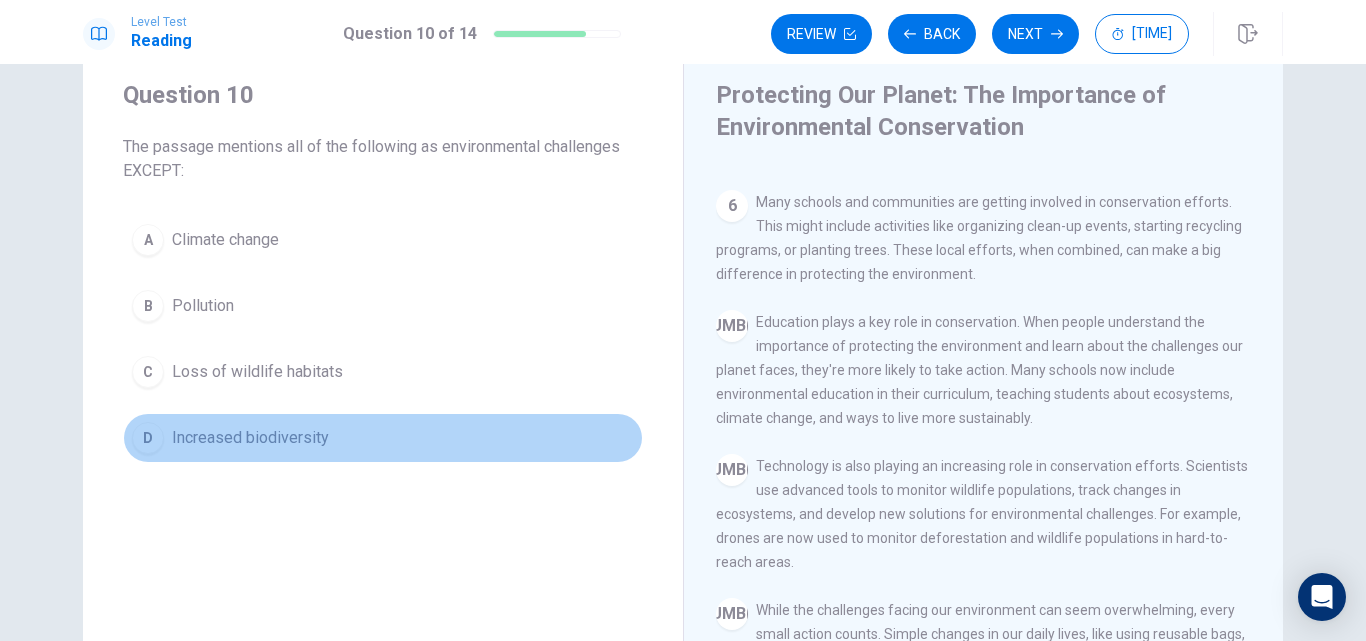 click on "Increased biodiversity" at bounding box center [225, 240] 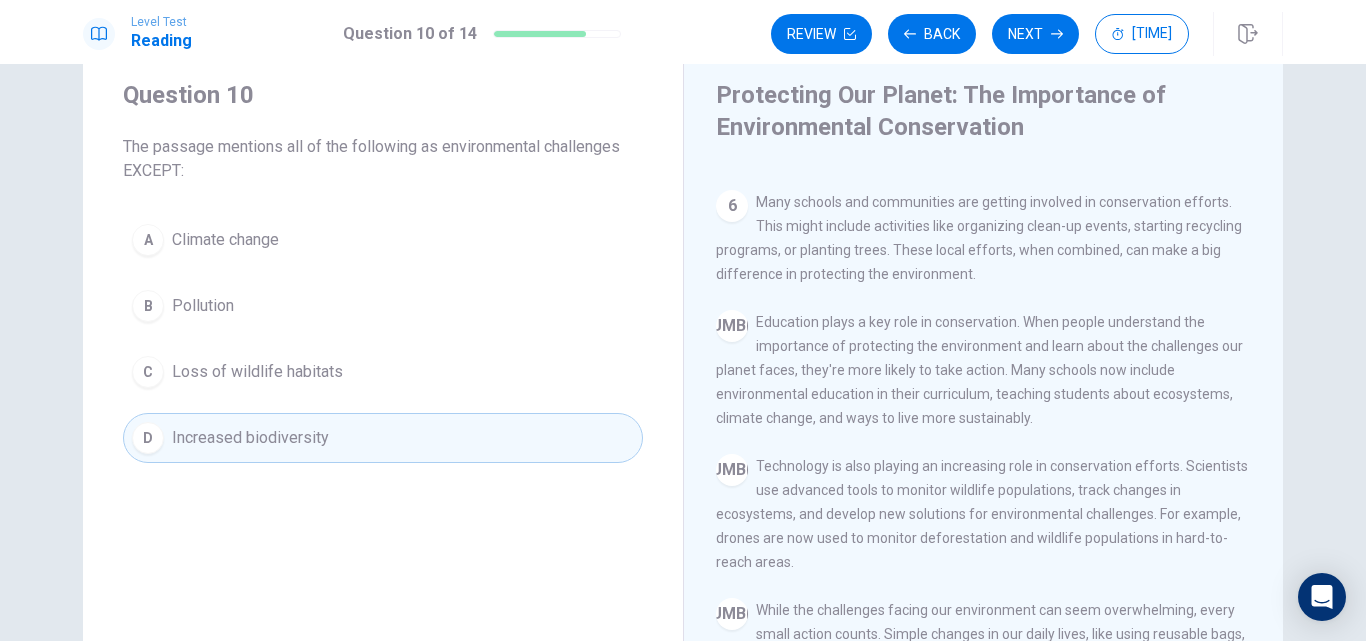 click on "Question 1 of 3 The passage mentions all of the following as environmental challenges EXCEPT: A Climate change B Pollution C Loss of wildlife habitats D Increased biodiversity" at bounding box center [383, 410] 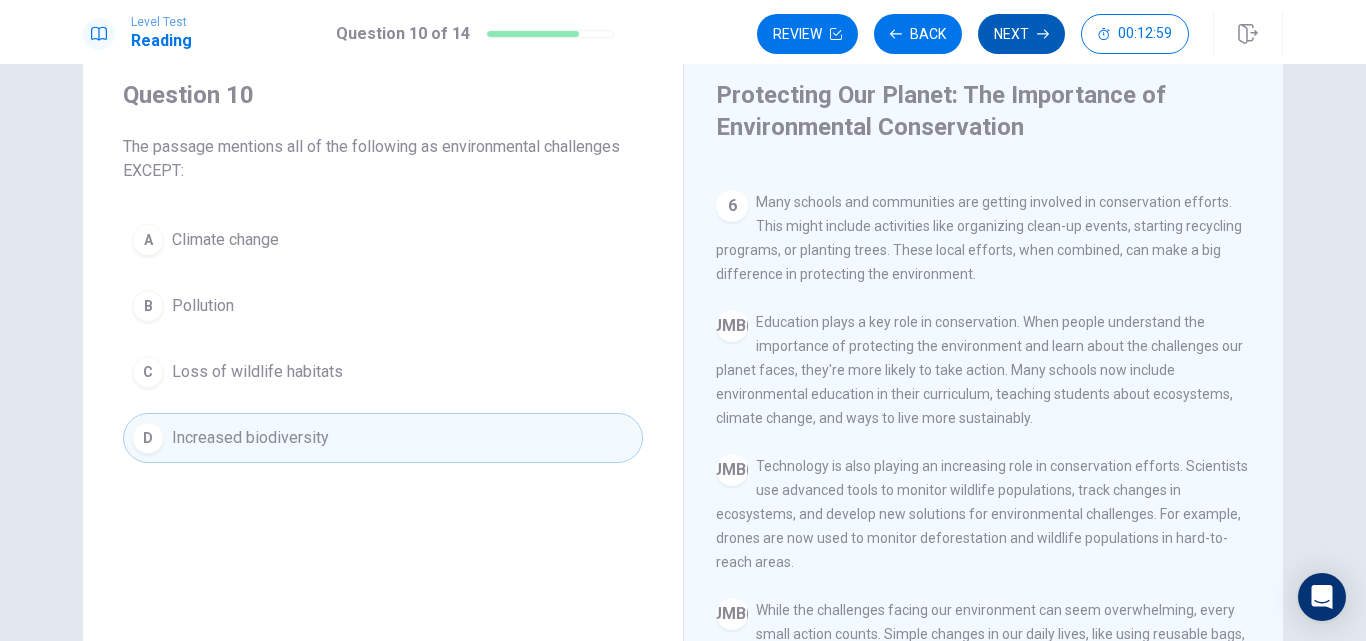 click on "Next" at bounding box center [1021, 34] 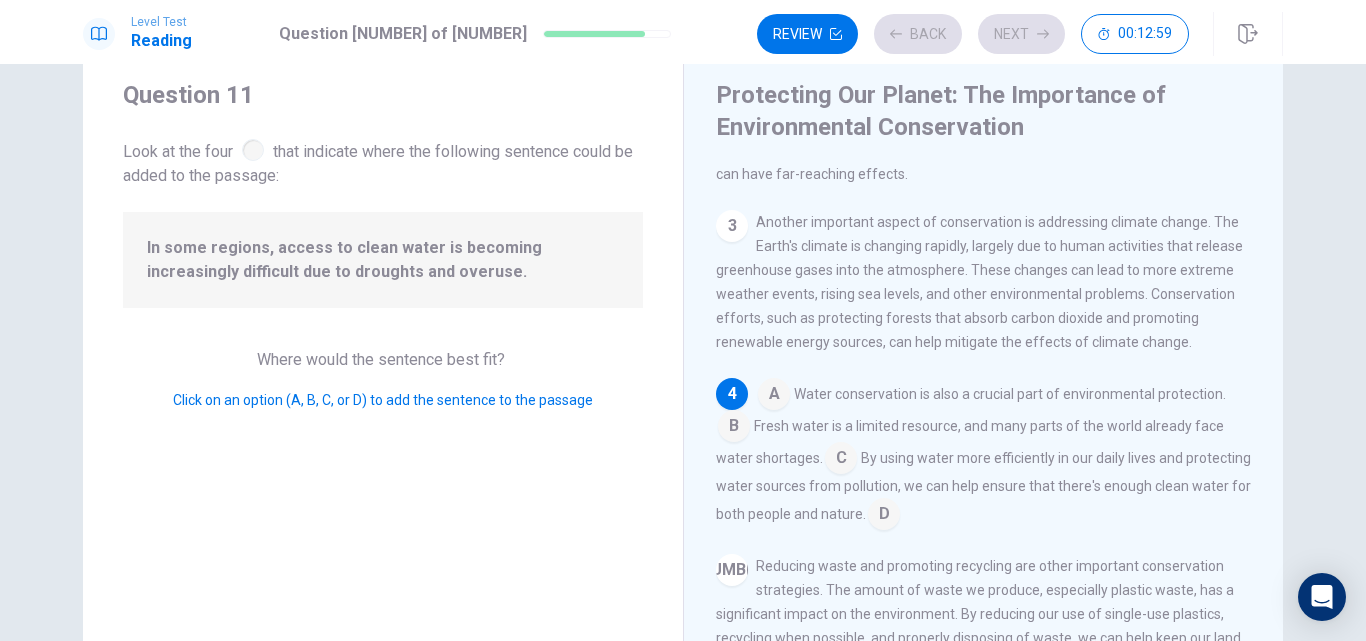 scroll, scrollTop: 274, scrollLeft: 0, axis: vertical 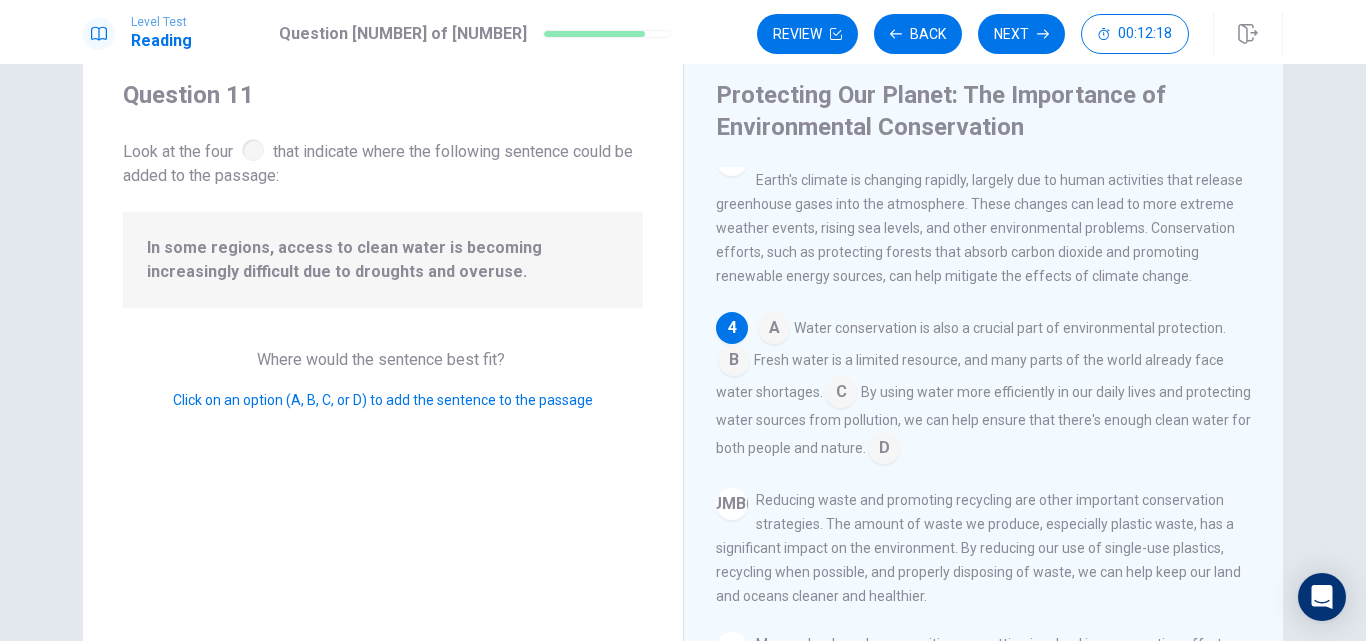 click at bounding box center (774, 330) 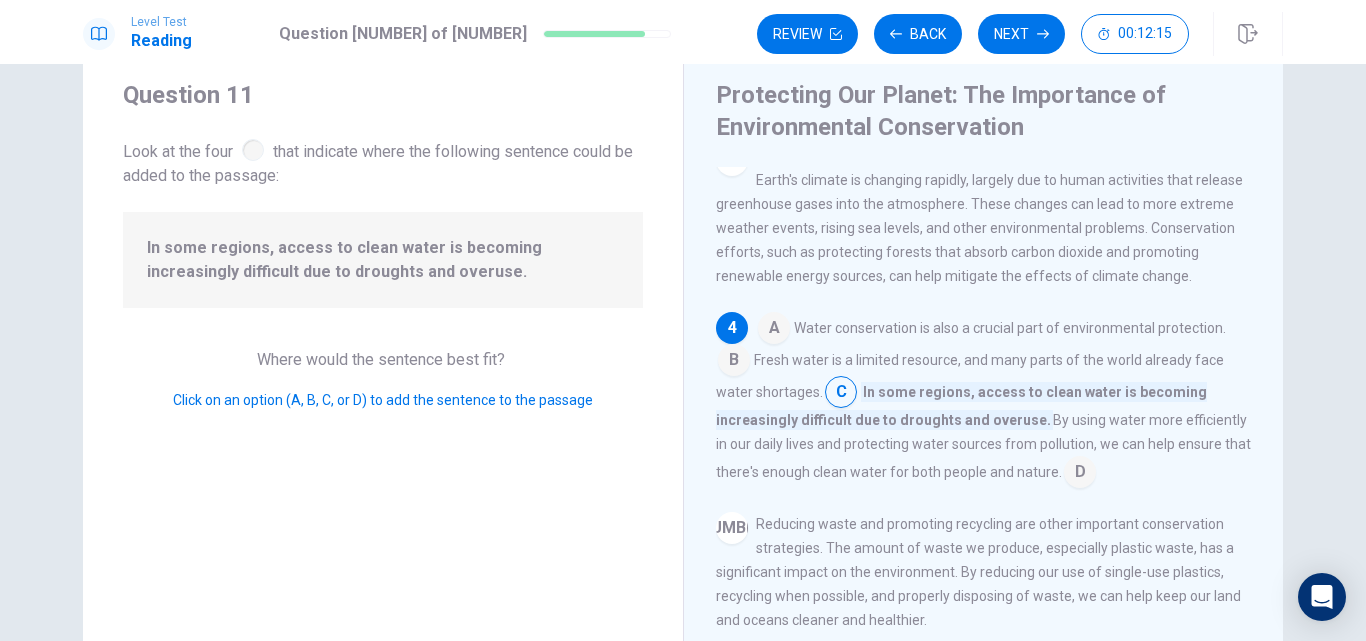 click on "1 Environmental conservation is becoming increasingly important in today's world. As we face challenges like climate change, pollution, and loss of wildlife habitats, more people are realizing the need to protect our planet. Conservation efforts aim to preserve natural resources, protect ecosystems, and ensure a healthy environment for future generations. 2 One of the main reasons for conservation is to protect wildlife and their habitats. Many animal species are at risk of extinction due to human activities like deforestation and pollution. By preserving natural areas and creating wildlife reserves, we can help protect endangered species and maintain biodiversity. This is important because each species plays a role in its ecosystem, and losing even one can have far-reaching effects. 3 4 A Water conservation is also a crucial part of environmental protection. B Fresh water is a limited resource, and many parts of the world already face water shortages. C D 5 6 7 8 9" at bounding box center (997, 454) 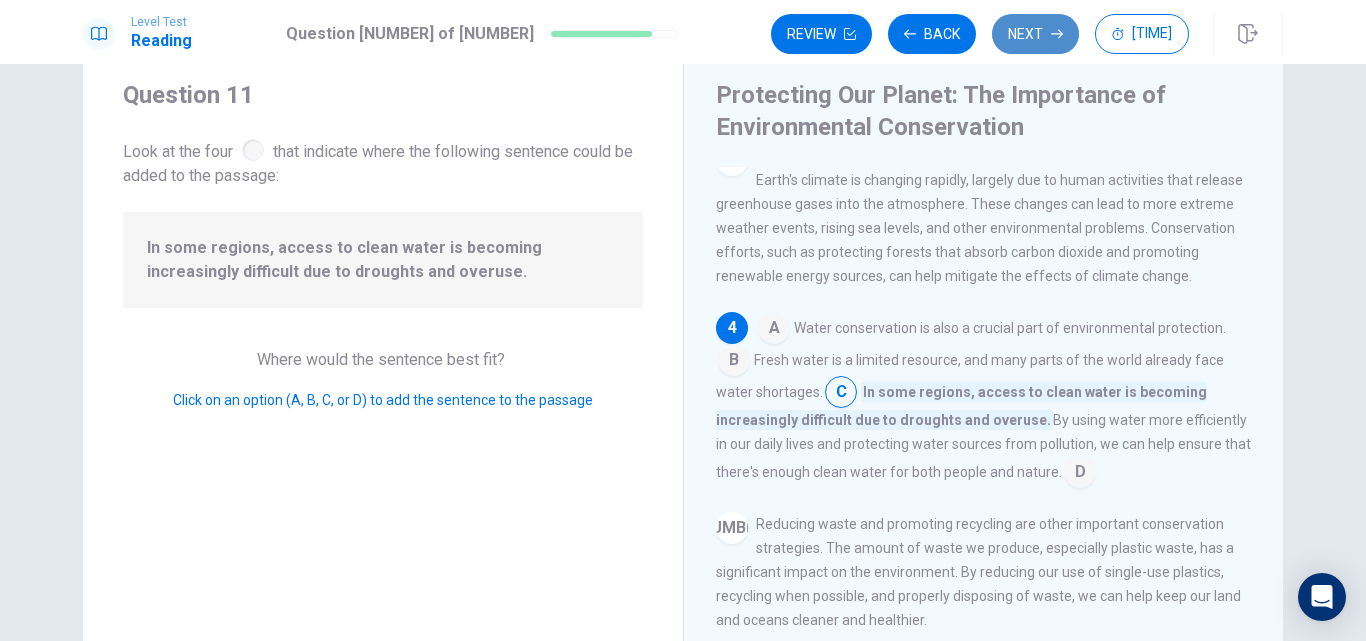 click on "Next" at bounding box center (1035, 34) 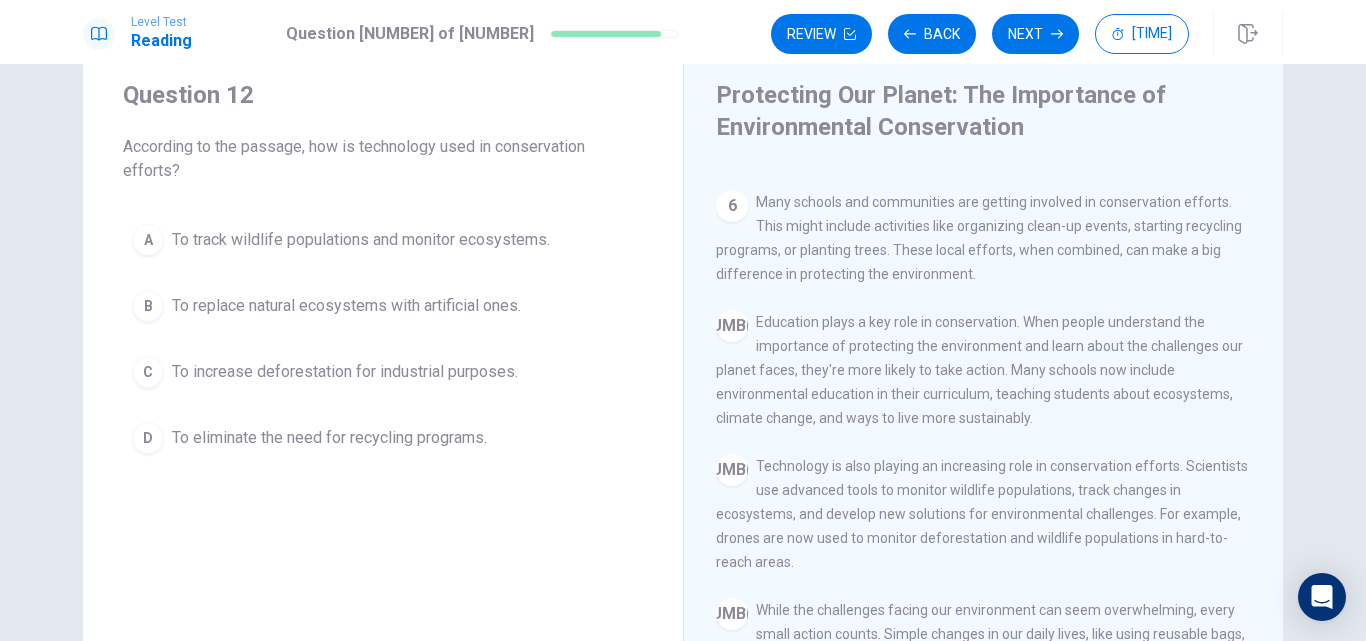 scroll, scrollTop: 791, scrollLeft: 0, axis: vertical 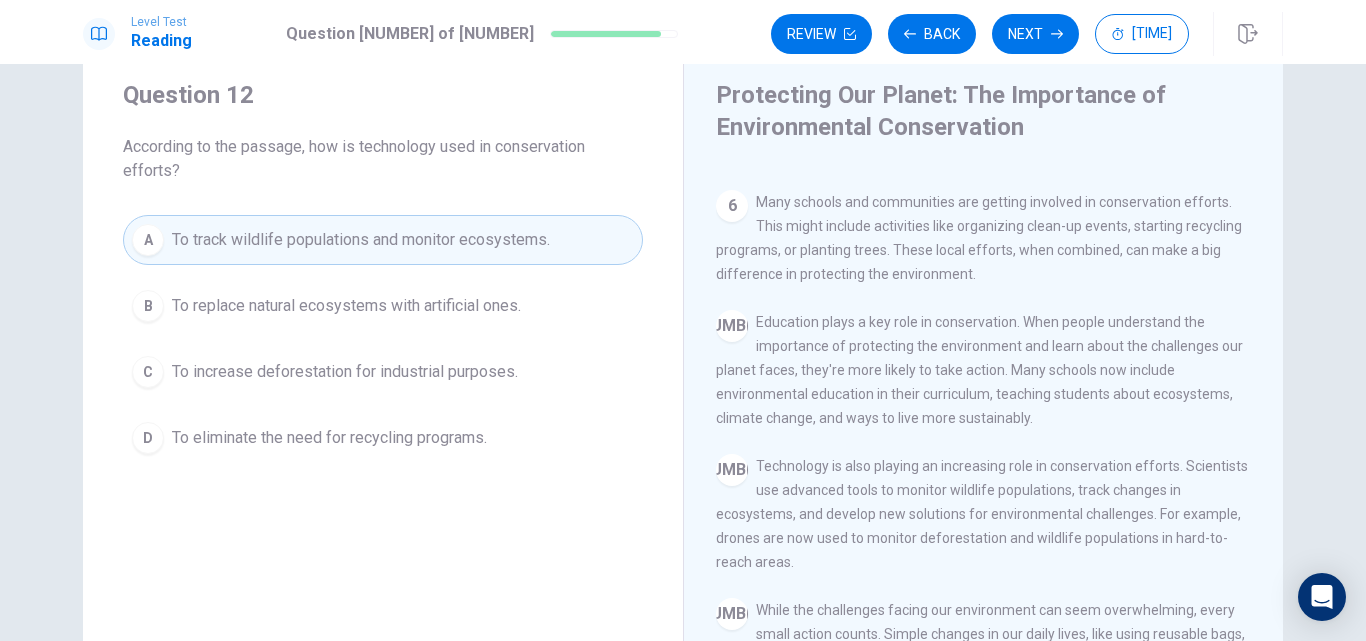 click on "Question 12 According to the passage, how is technology used in conservation efforts?
A To track wildlife populations and monitor ecosystems.
B To replace natural ecosystems with artificial ones. C To increase deforestation for industrial purposes.
D To eliminate the need for recycling programs." at bounding box center [383, 410] 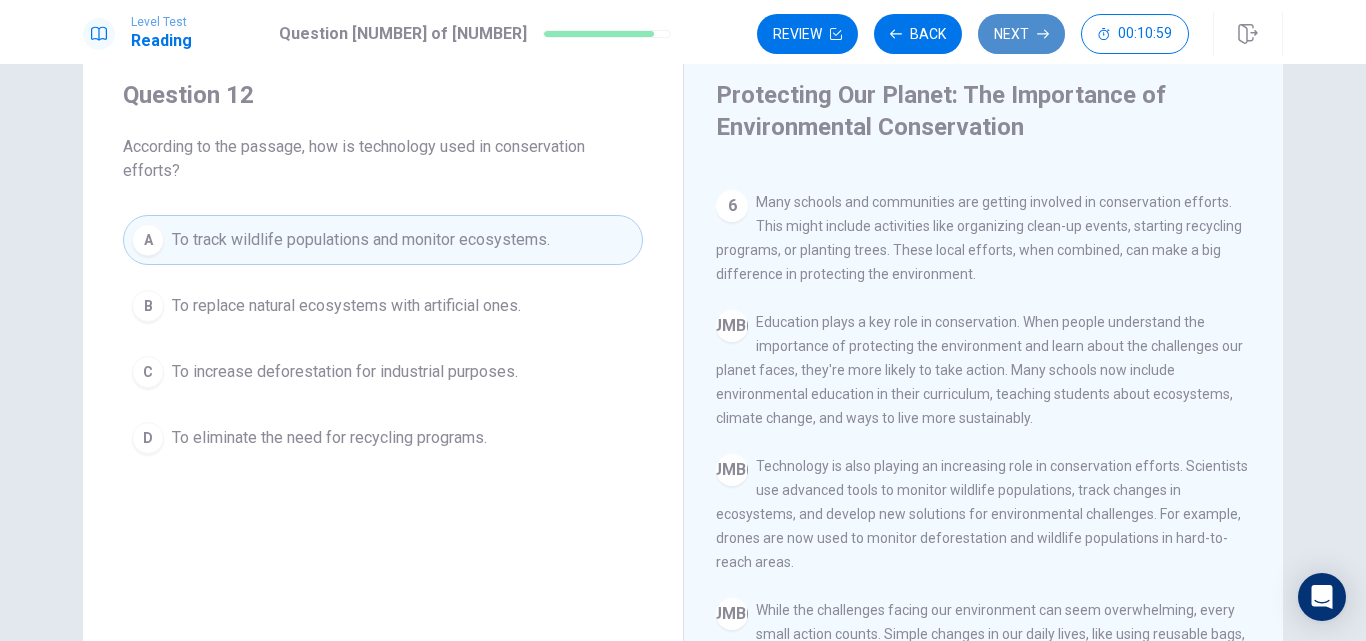 click on "Next" at bounding box center [1021, 34] 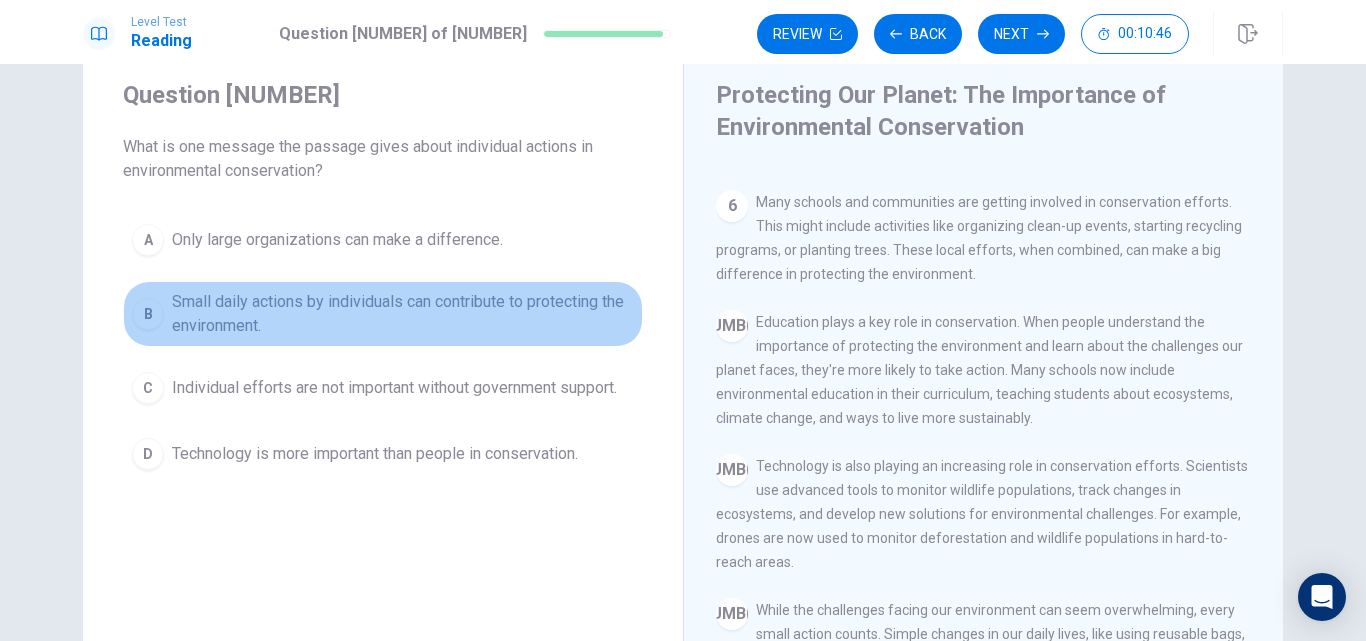 click on "Small daily actions by individuals can contribute to protecting the environment." at bounding box center [337, 240] 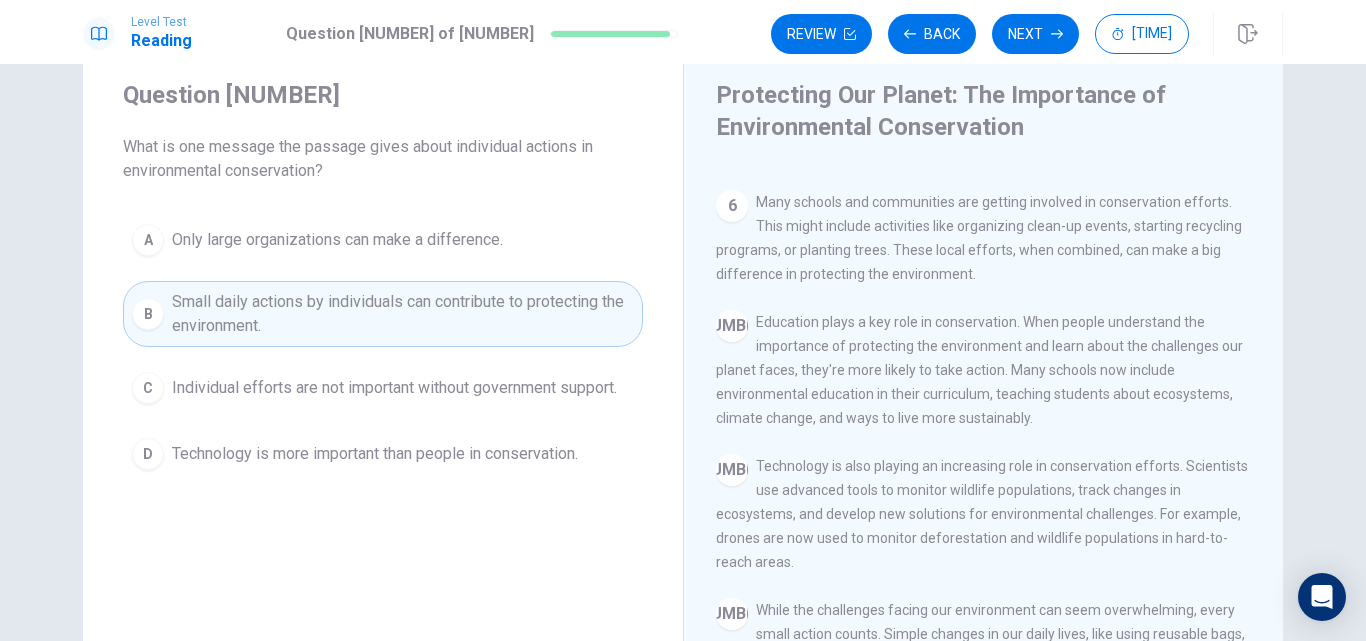 click on "Question 13 What is one message the passage gives about individual actions in environmental conservation?
A Only large organizations can make a difference.
B Small daily actions by individuals can contribute to protecting the environment.
C Individual efforts are not important without government support.
D Technology is more important than people in conservation." at bounding box center [383, 410] 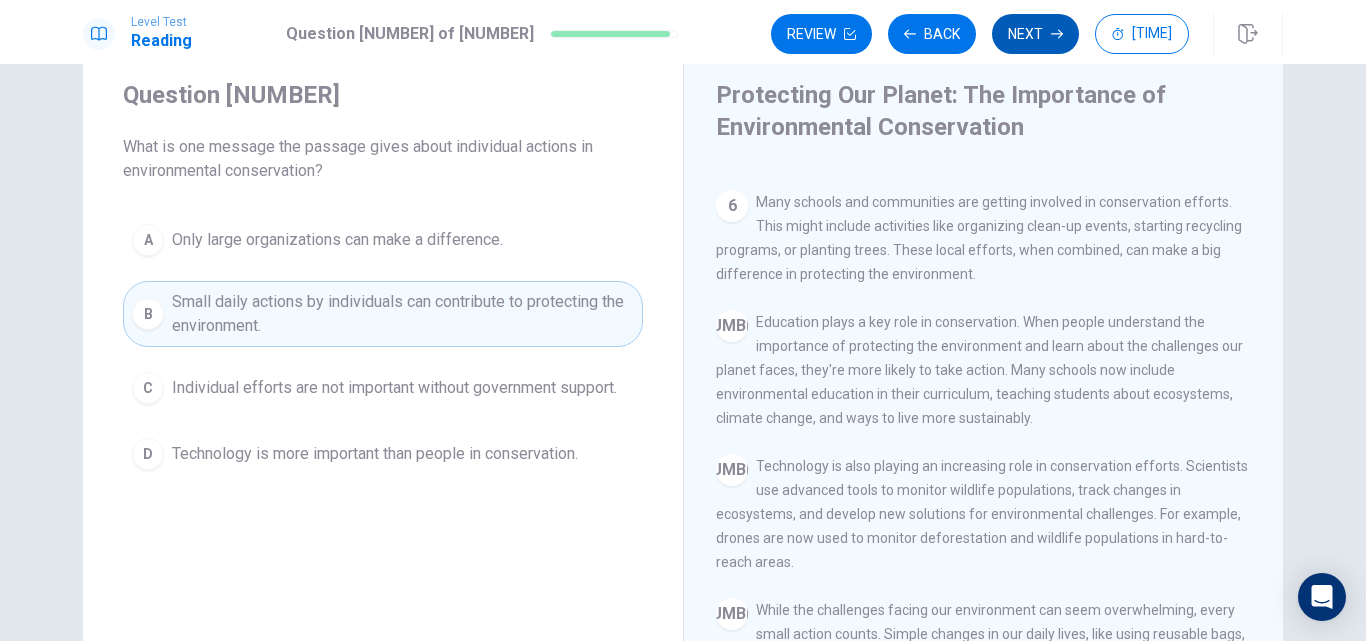 click on "Next" at bounding box center (1035, 34) 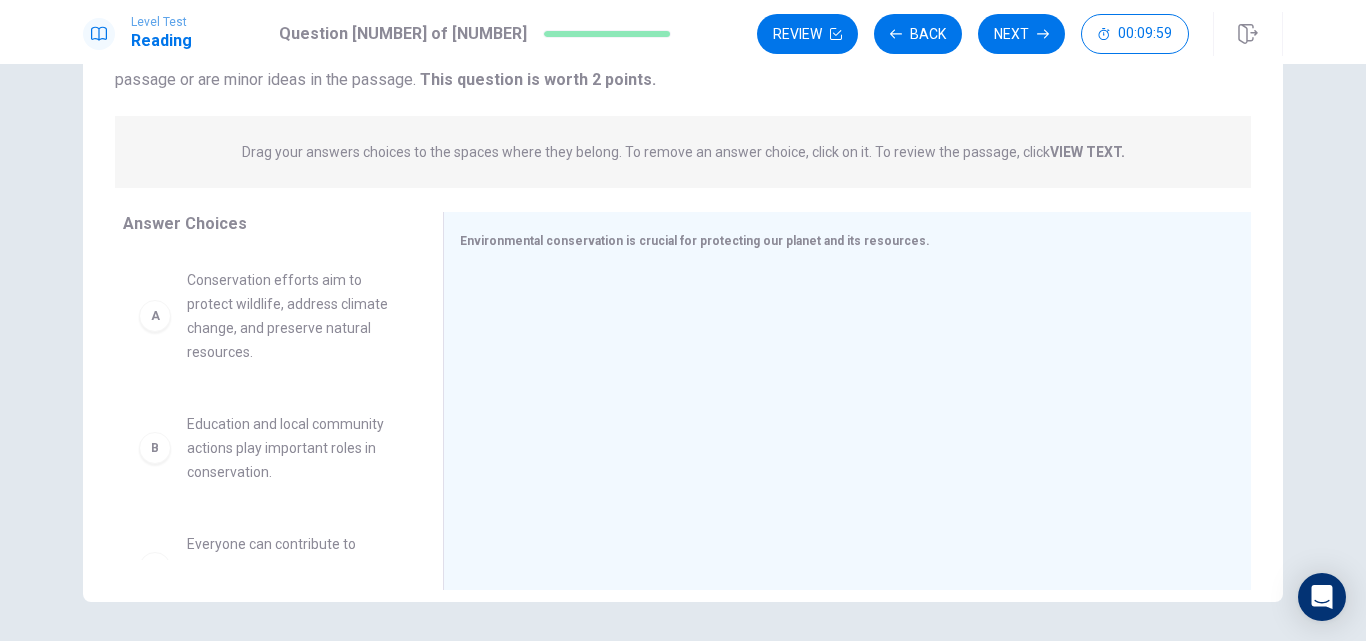 scroll, scrollTop: 200, scrollLeft: 0, axis: vertical 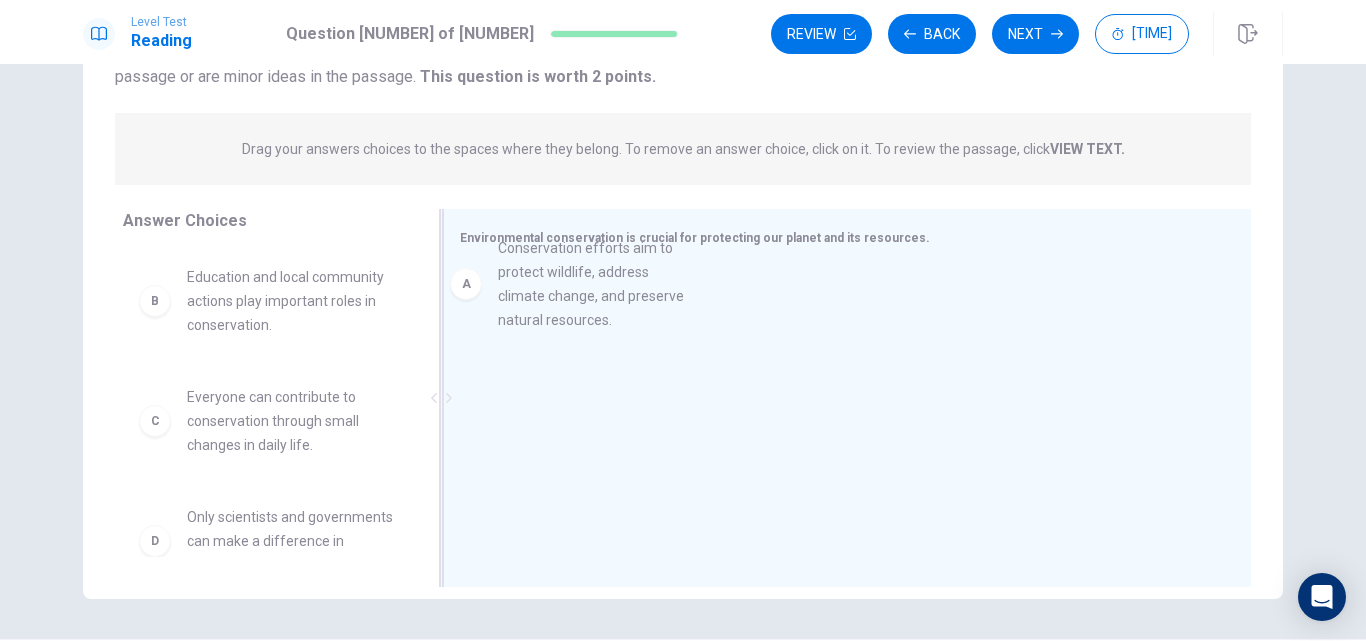 drag, startPoint x: 322, startPoint y: 314, endPoint x: 666, endPoint y: 285, distance: 345.2202 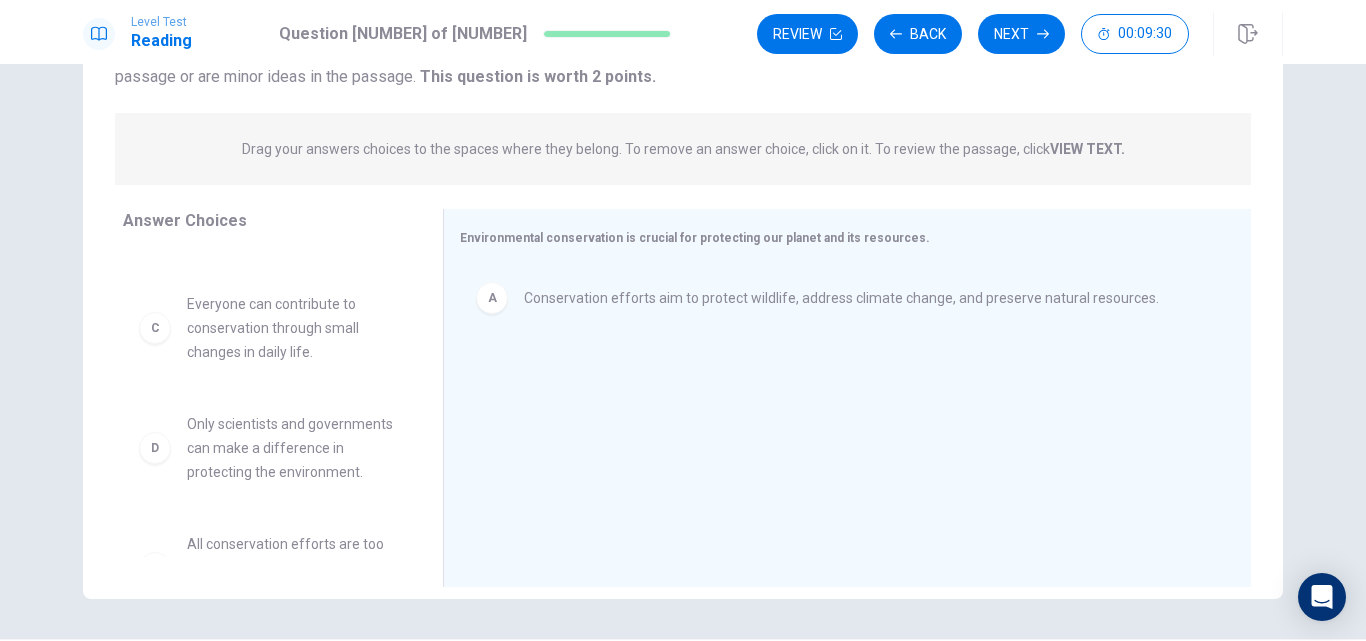 scroll, scrollTop: 97, scrollLeft: 0, axis: vertical 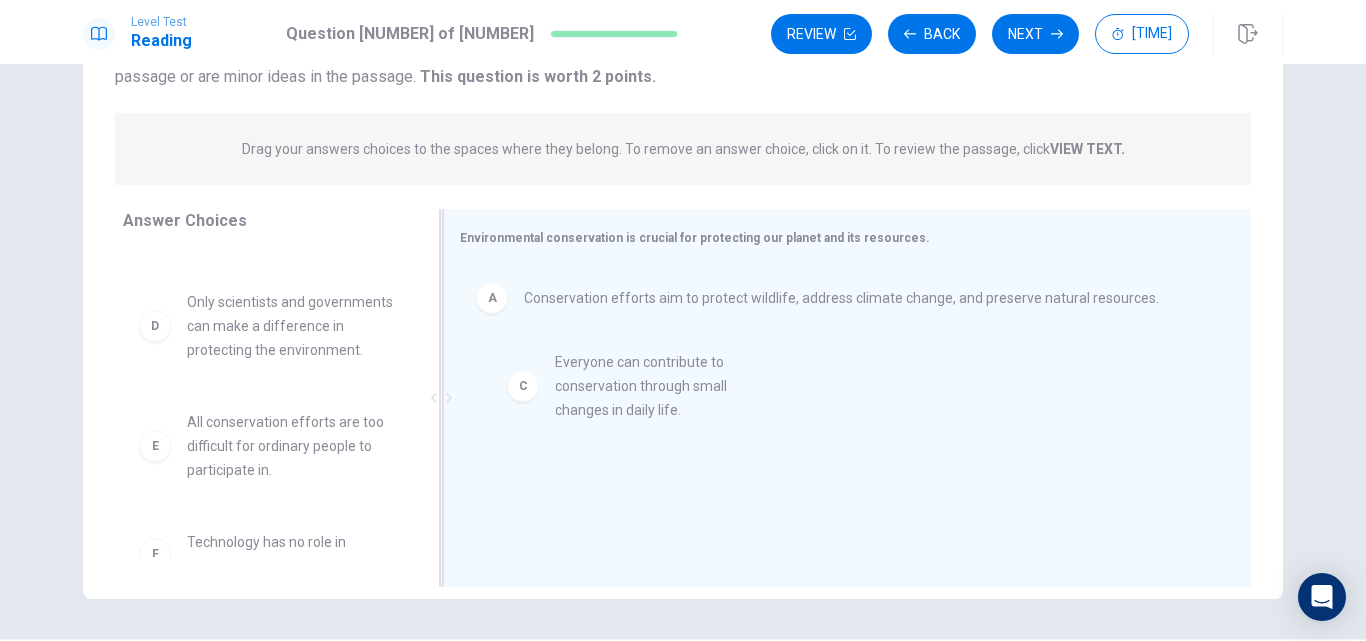 drag, startPoint x: 339, startPoint y: 349, endPoint x: 717, endPoint y: 411, distance: 383.0509 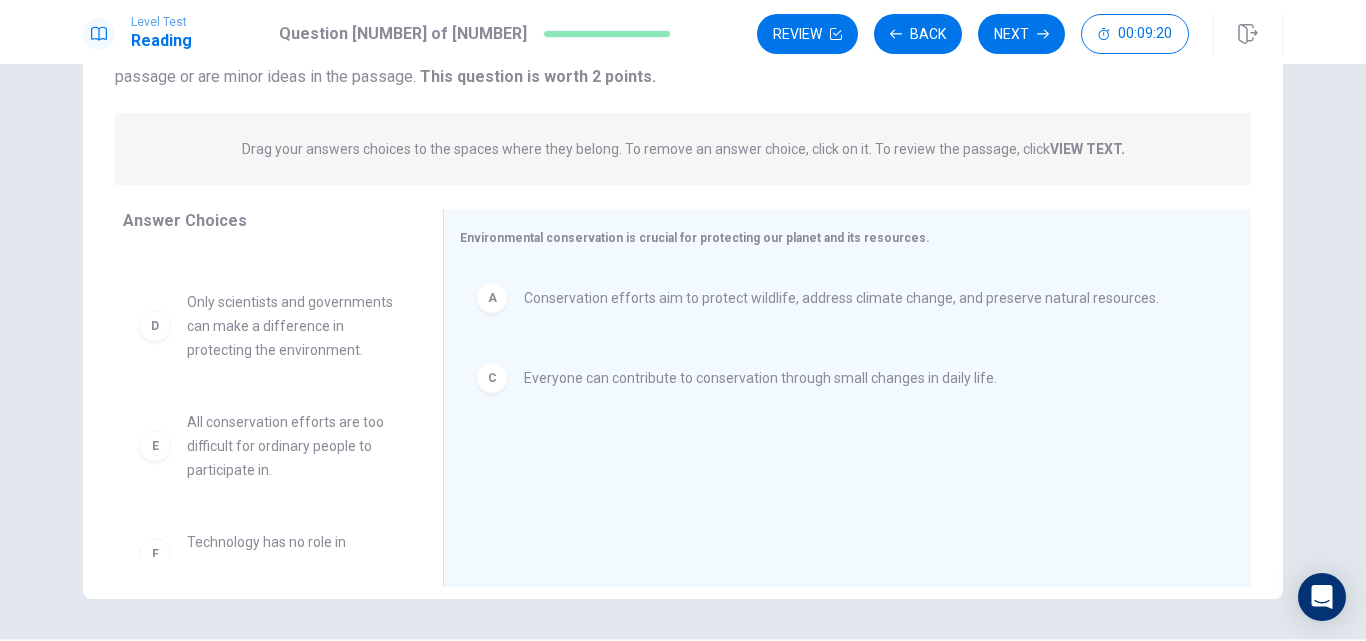 scroll, scrollTop: 0, scrollLeft: 0, axis: both 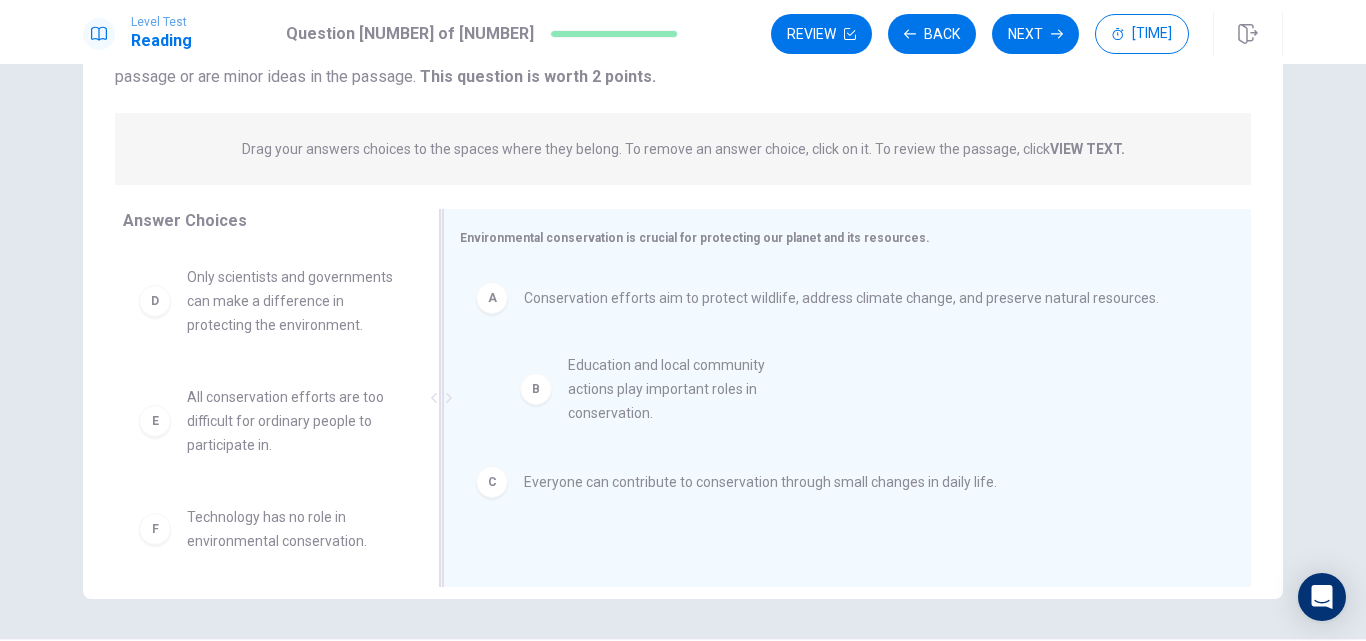 drag, startPoint x: 291, startPoint y: 286, endPoint x: 683, endPoint y: 376, distance: 402.19894 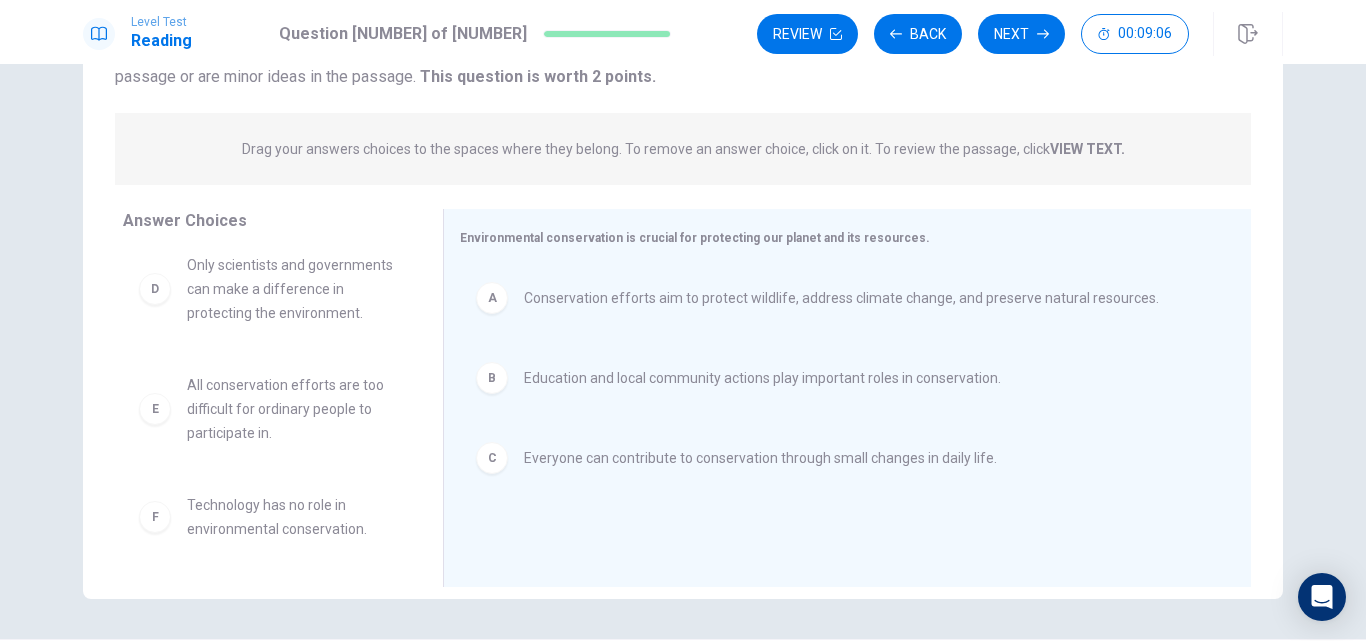 scroll, scrollTop: 26, scrollLeft: 0, axis: vertical 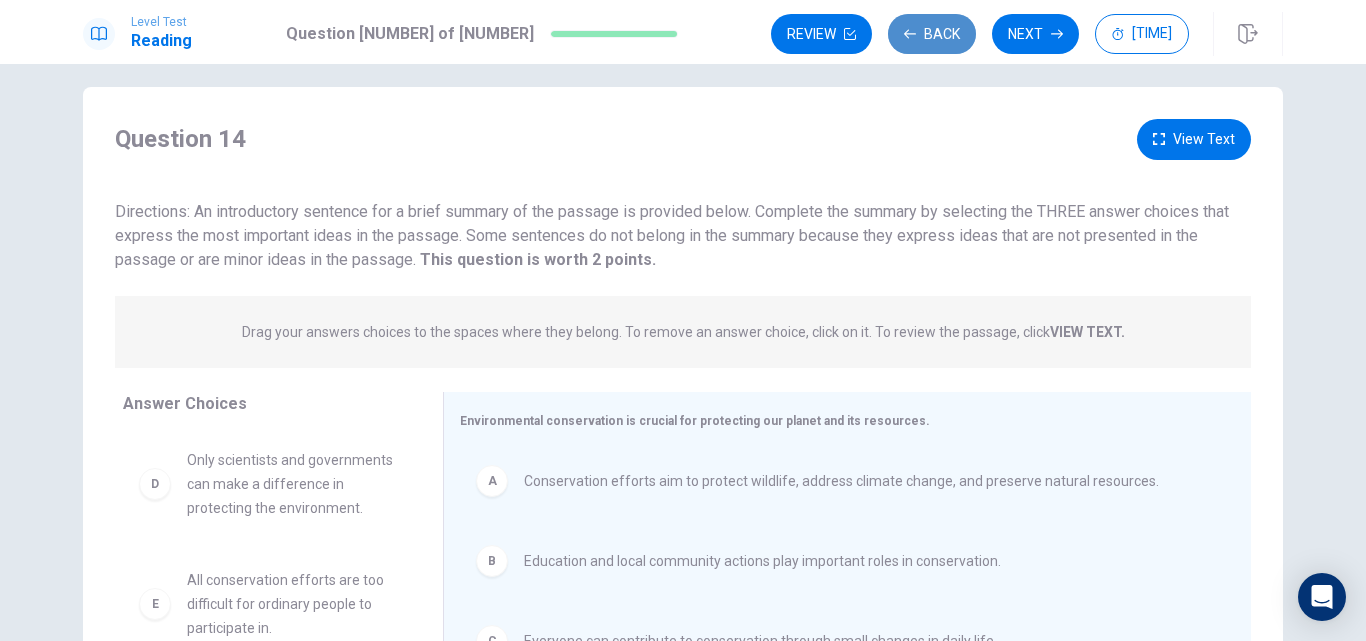 click on "Back" at bounding box center (932, 34) 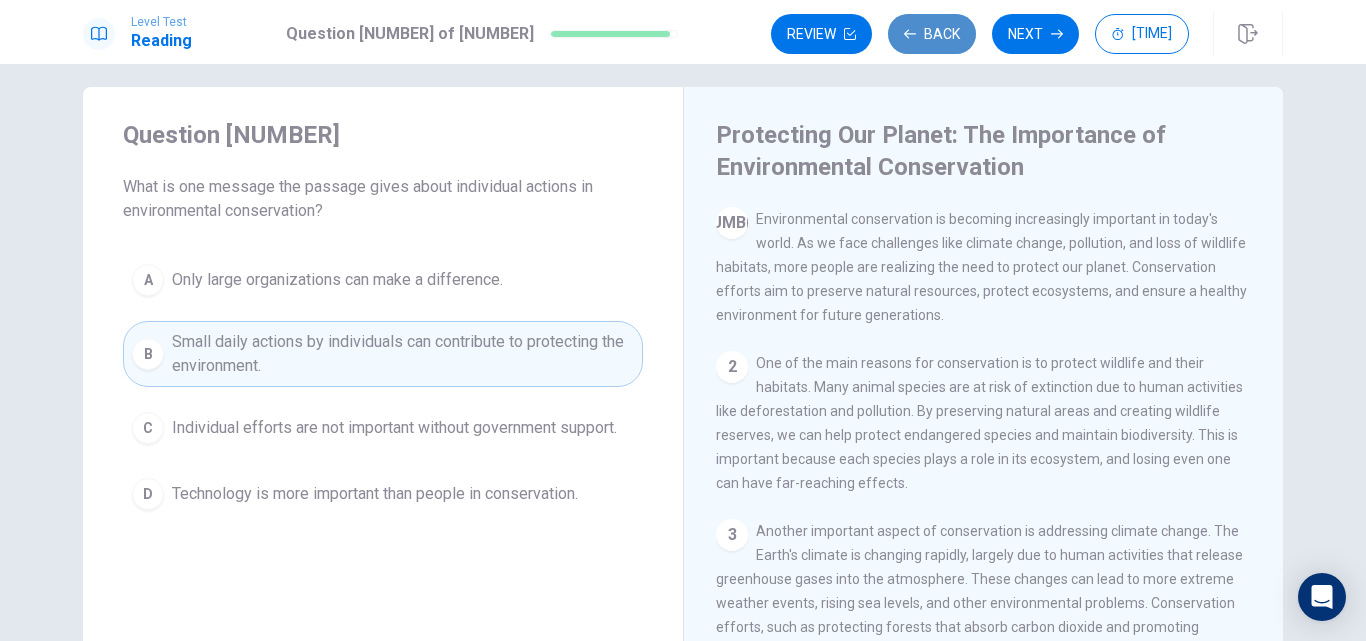click on "Back" at bounding box center [932, 34] 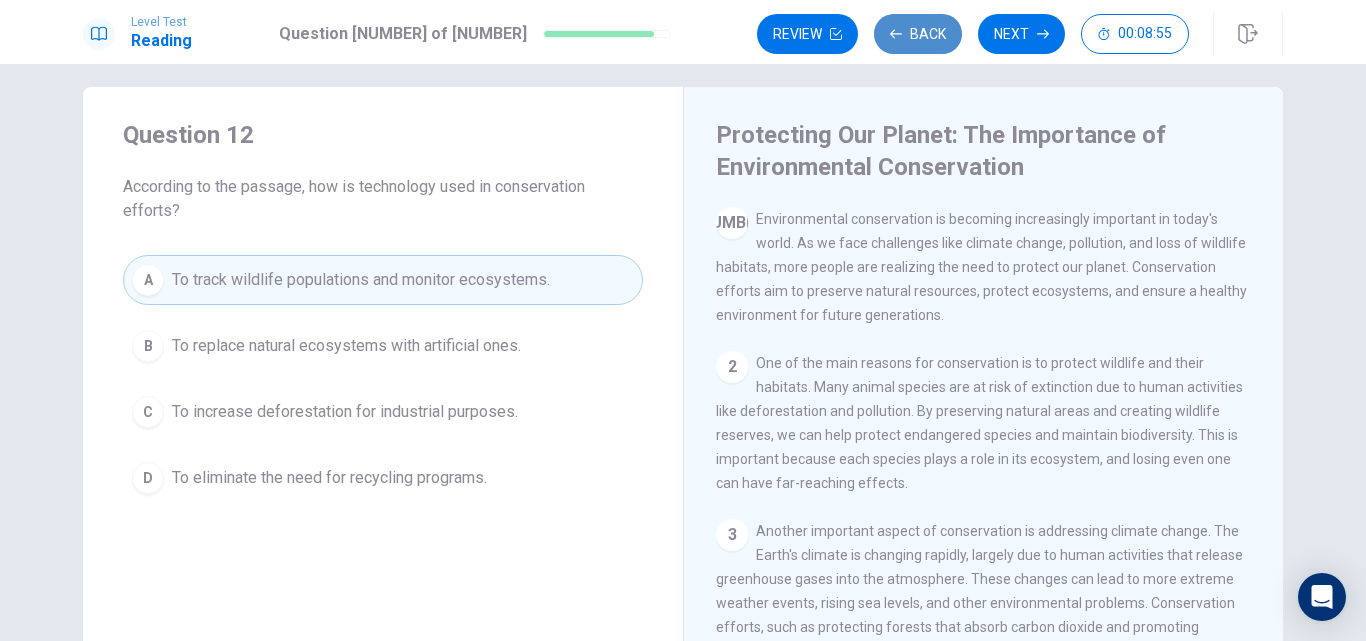 click on "Back" at bounding box center (918, 34) 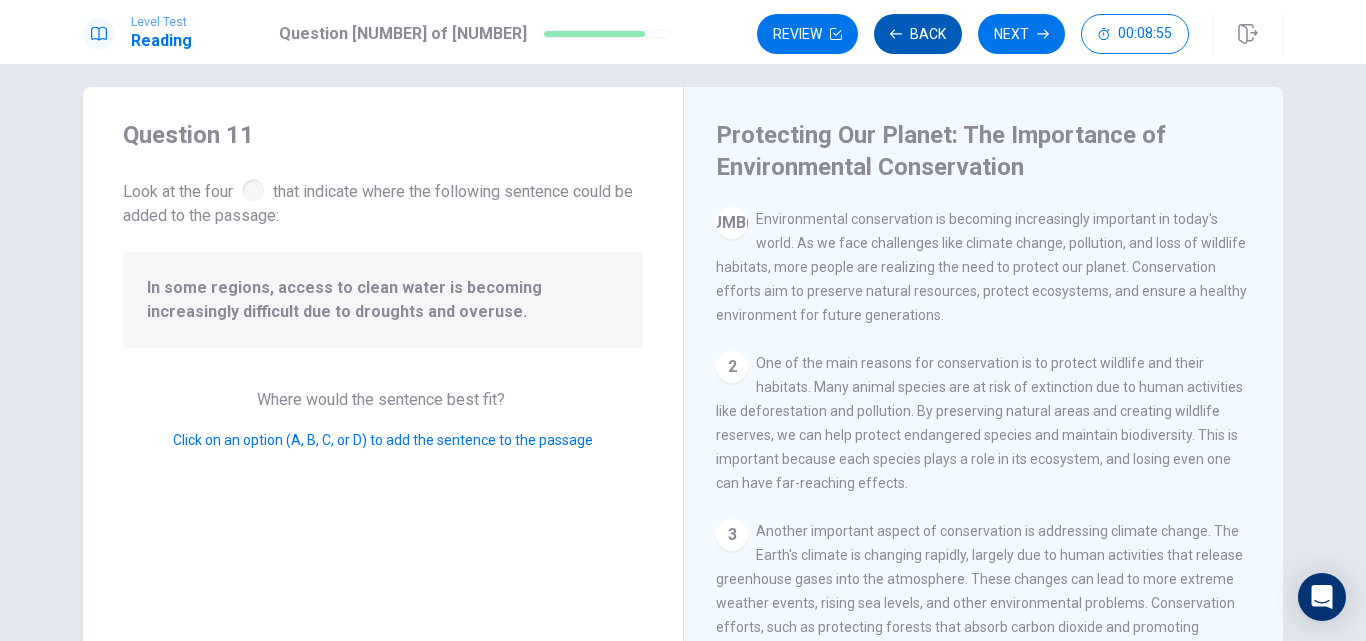 click on "Back" at bounding box center [918, 34] 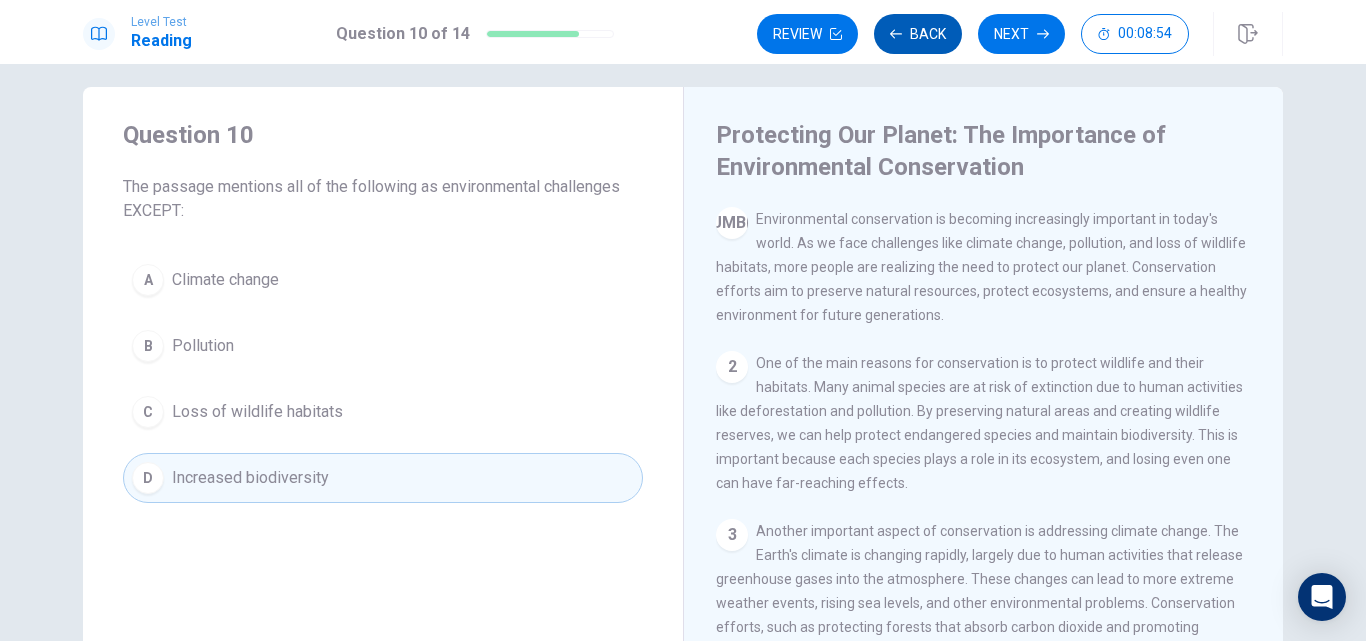 click on "Back" at bounding box center (918, 34) 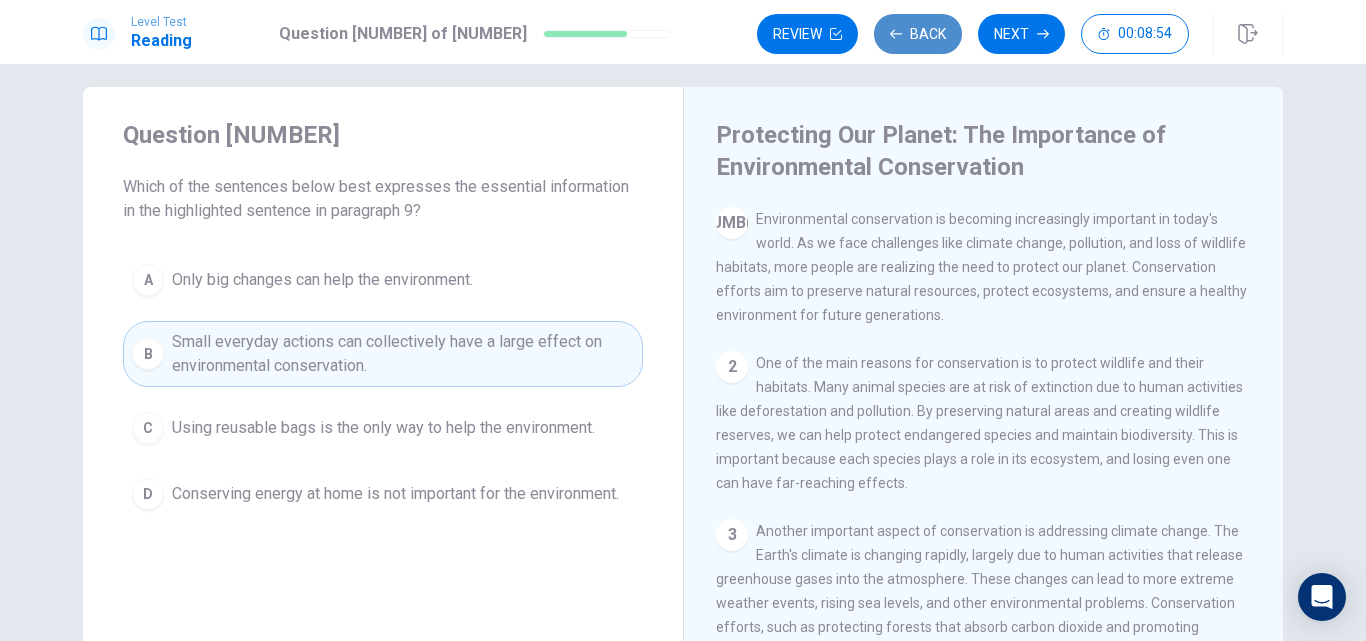 click on "Back" at bounding box center [918, 34] 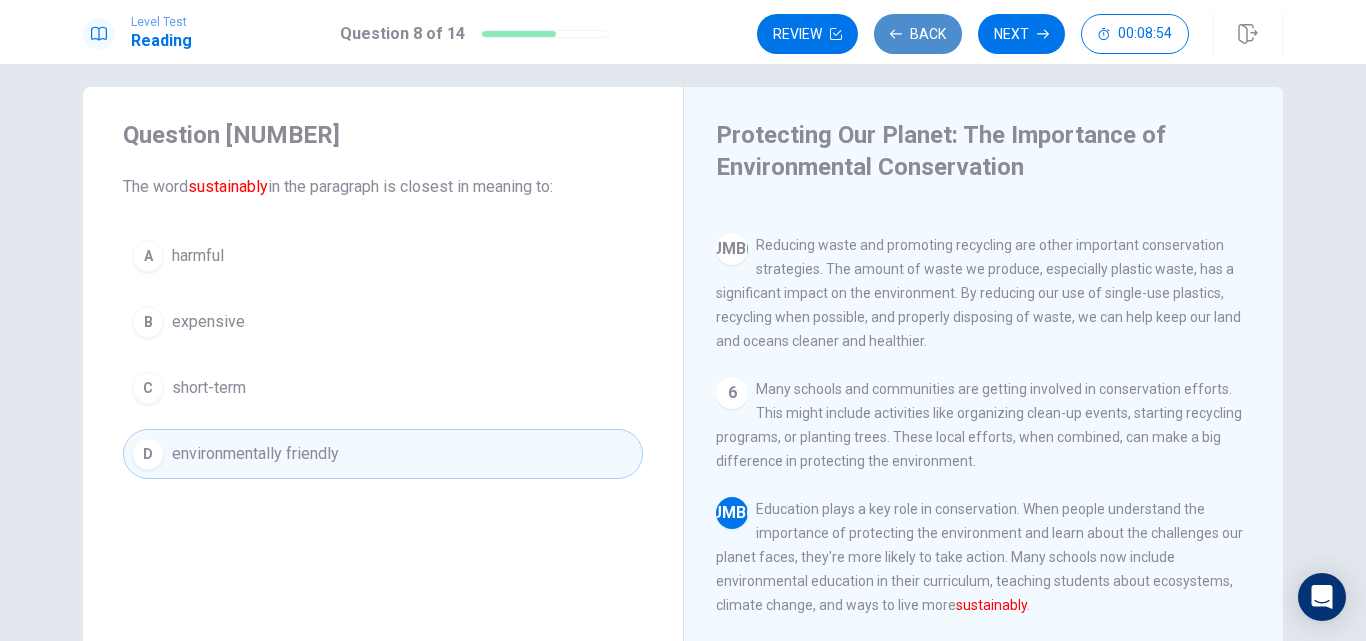 click on "Back" at bounding box center [918, 34] 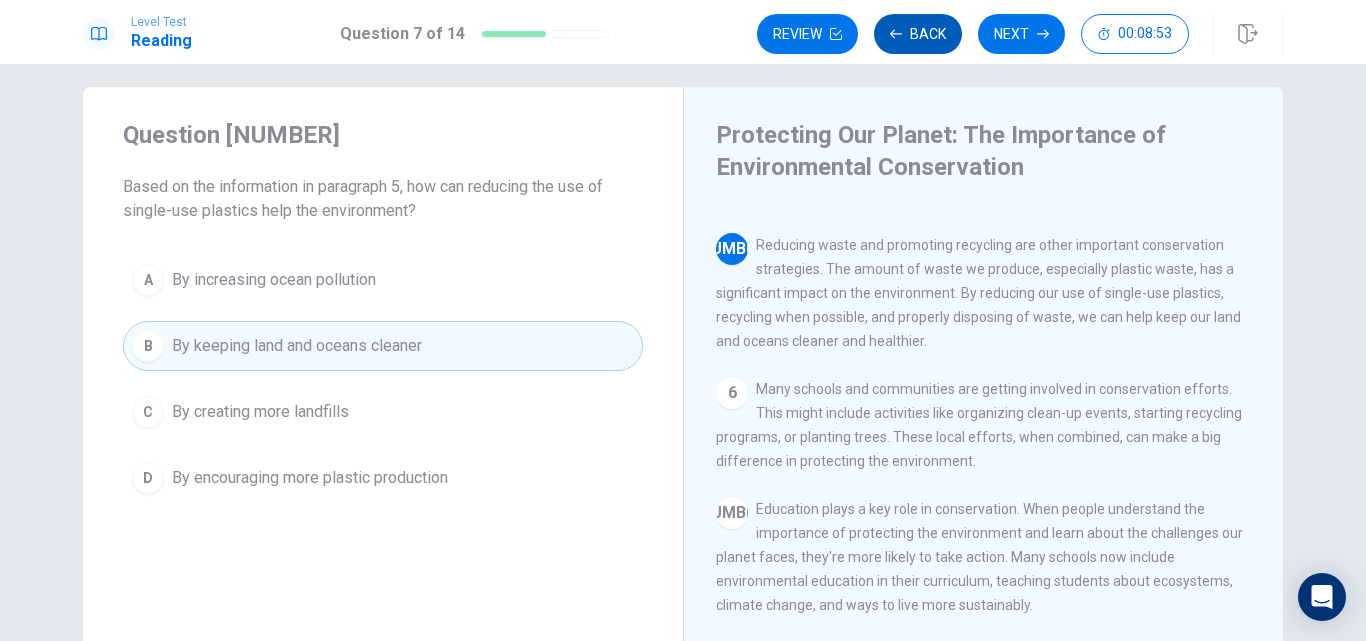 scroll, scrollTop: 646, scrollLeft: 0, axis: vertical 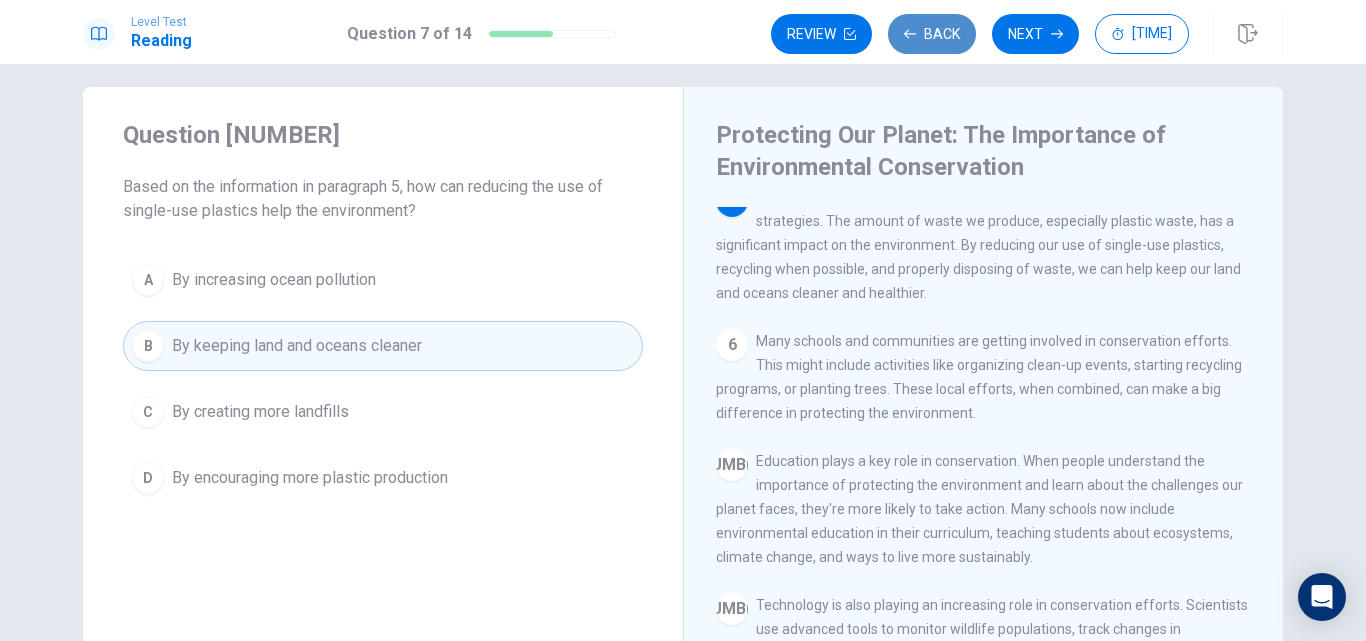 click on "Back" at bounding box center [932, 34] 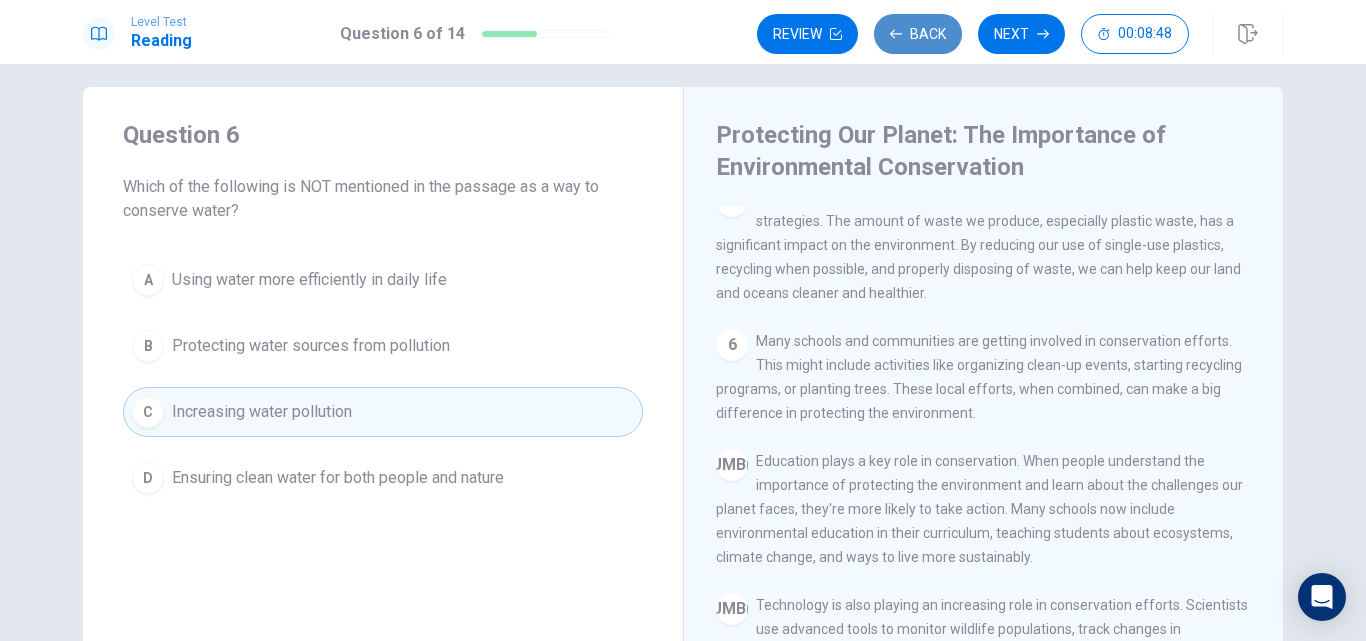 click on "Back" at bounding box center (918, 34) 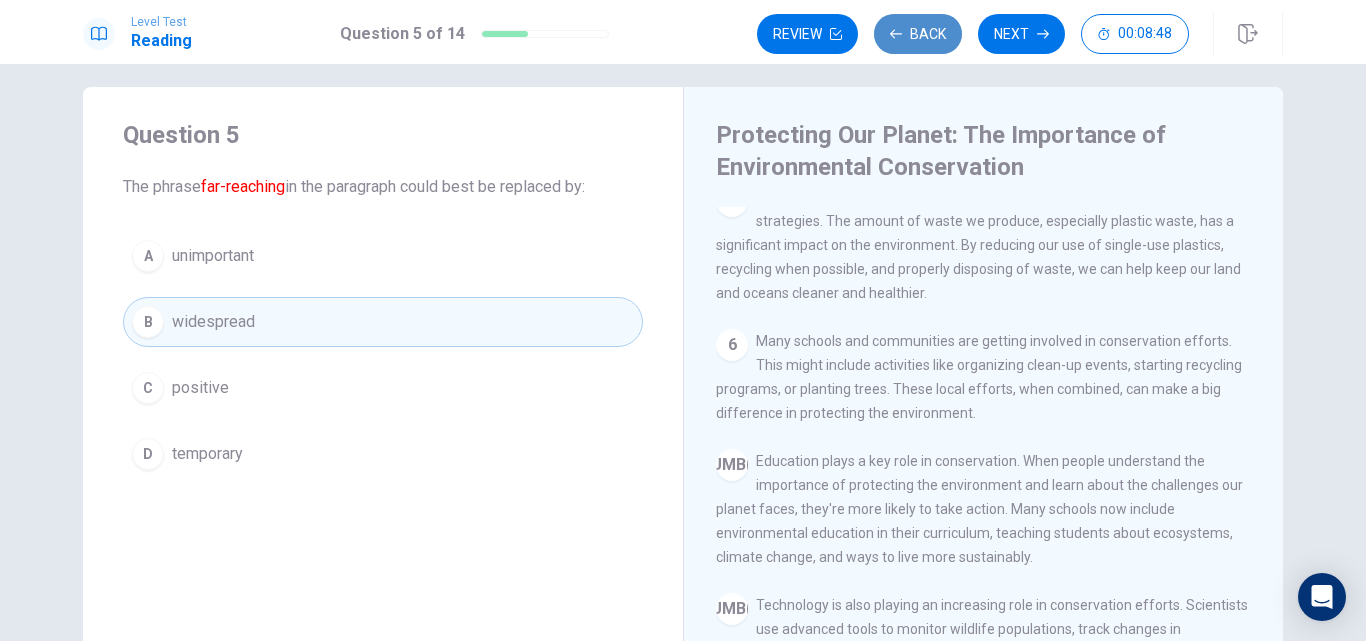 click on "Back" at bounding box center (918, 34) 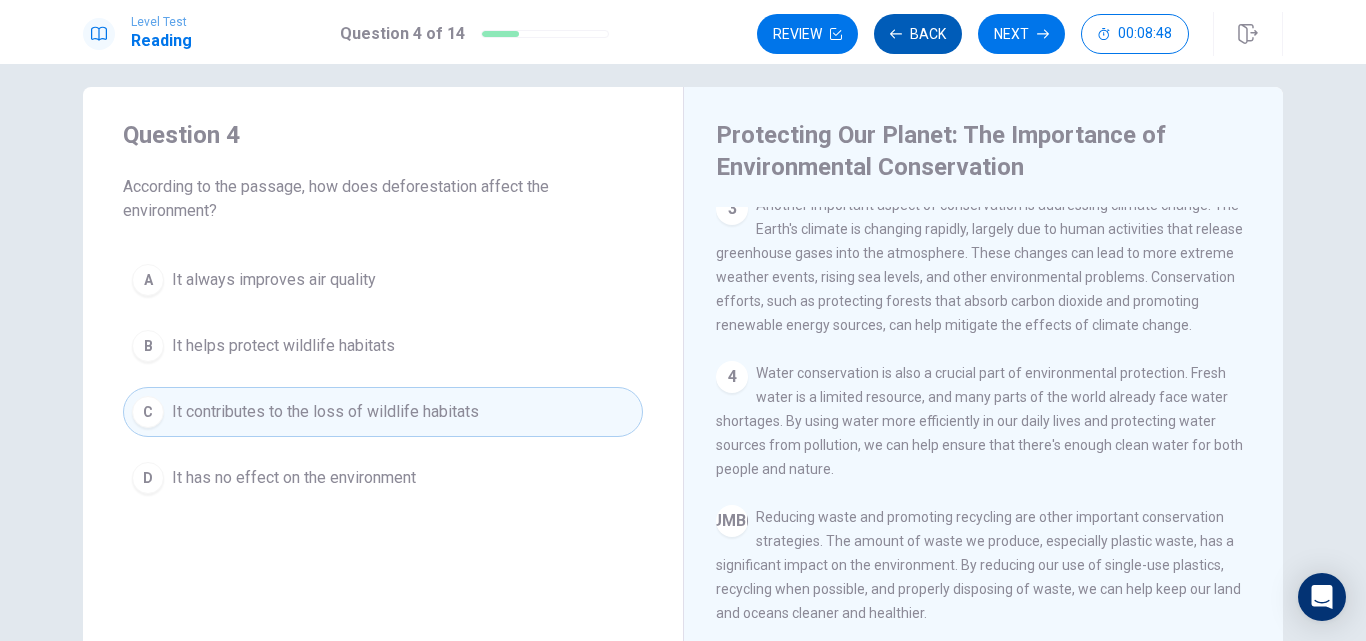scroll, scrollTop: 149, scrollLeft: 0, axis: vertical 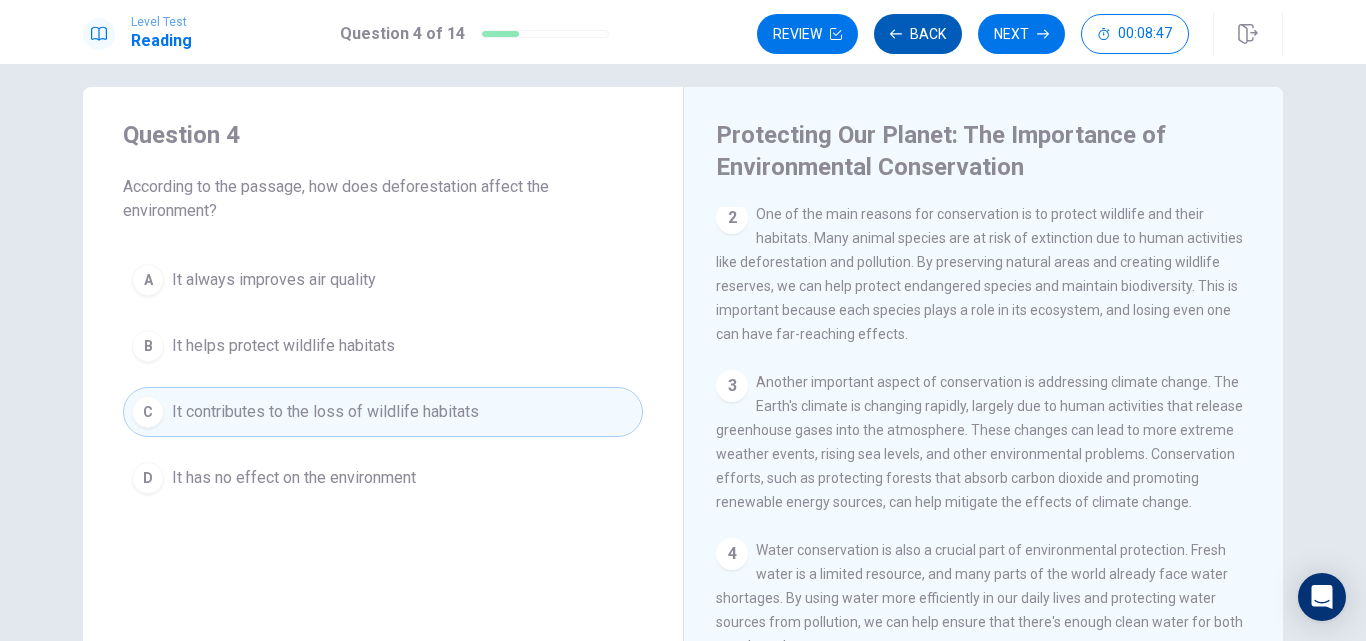 click on "Back" at bounding box center [918, 34] 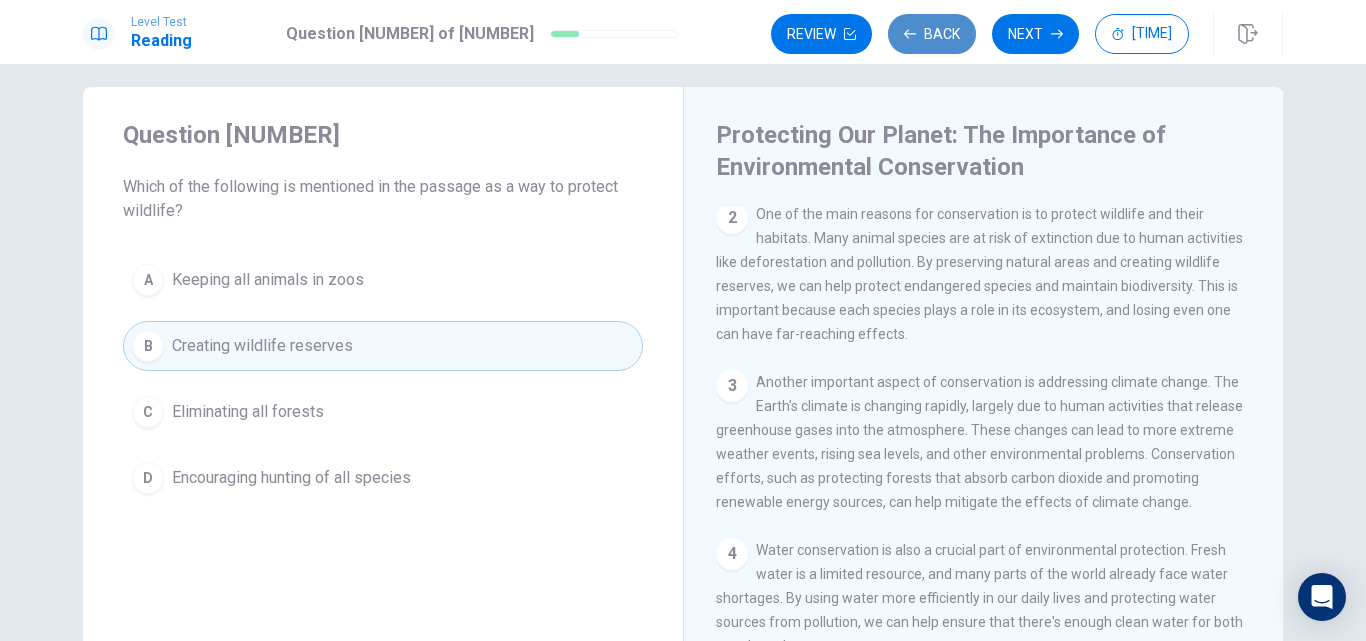 click on "Back" at bounding box center (932, 34) 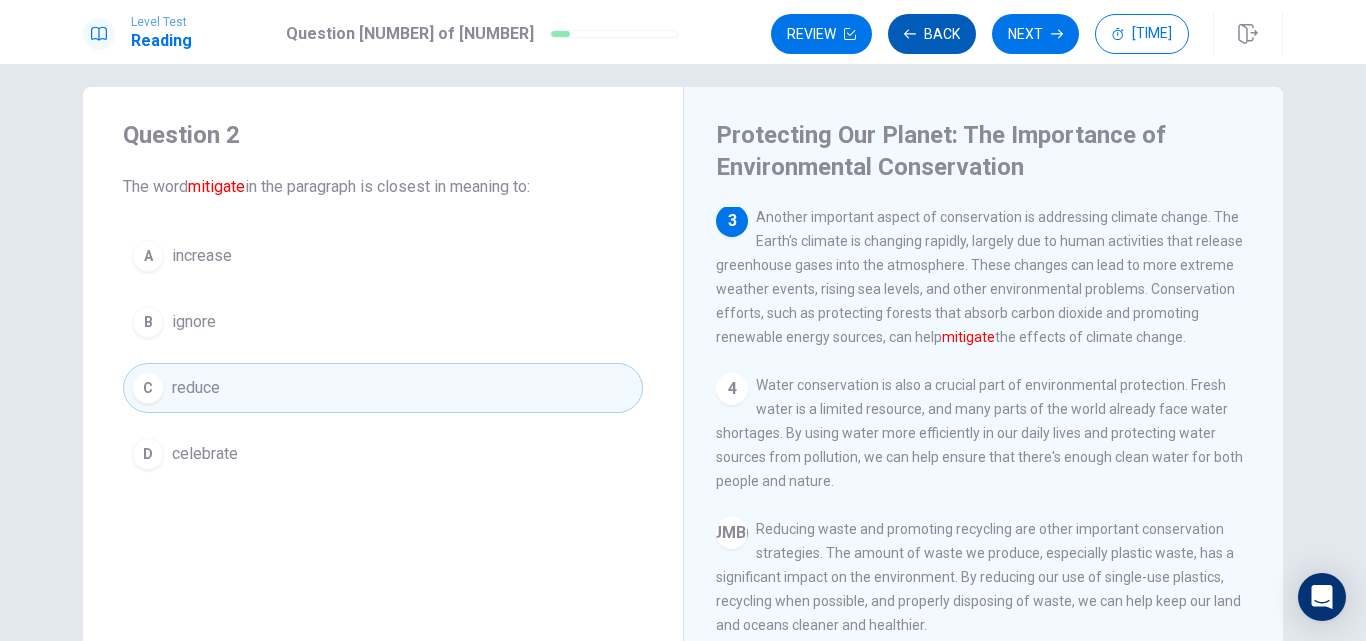 scroll, scrollTop: 323, scrollLeft: 0, axis: vertical 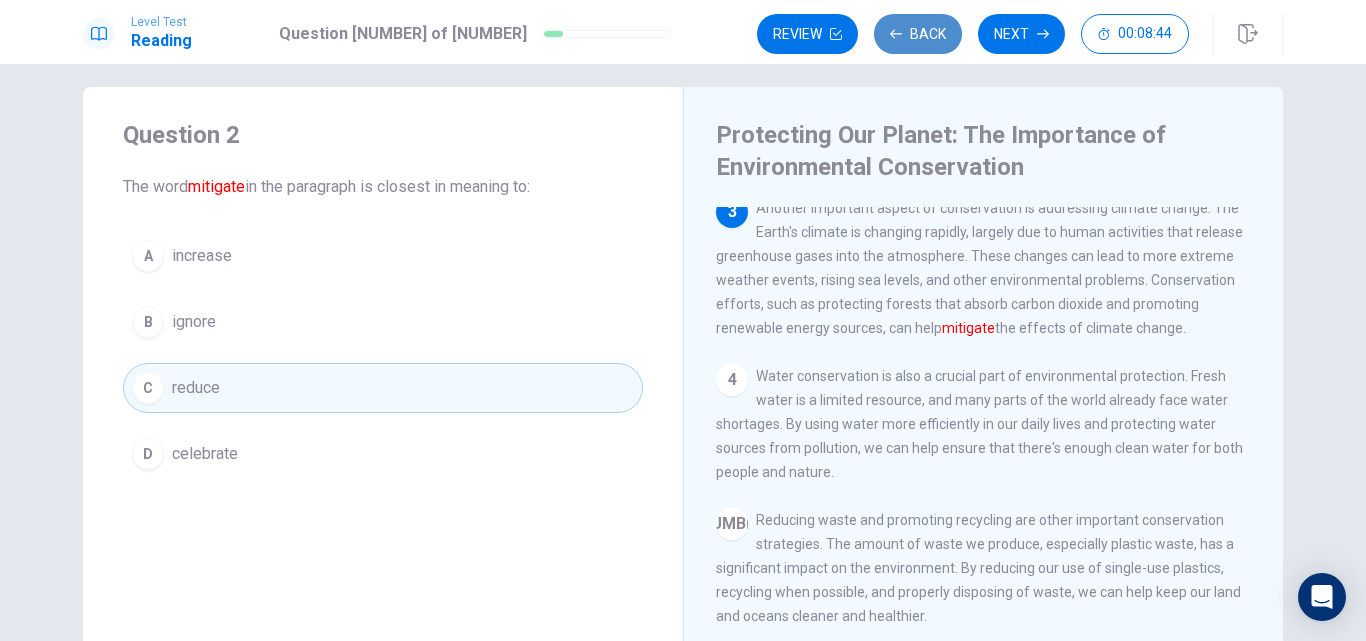 click on "Back" at bounding box center (918, 34) 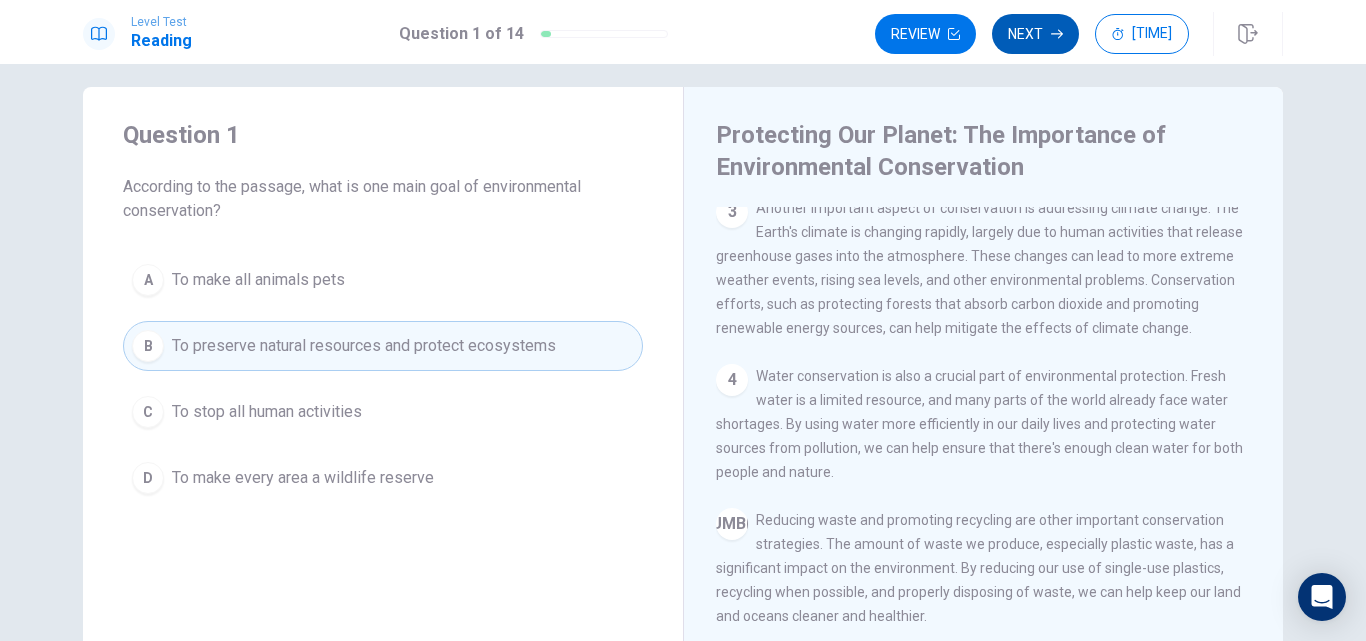 click on "Next" at bounding box center [1035, 34] 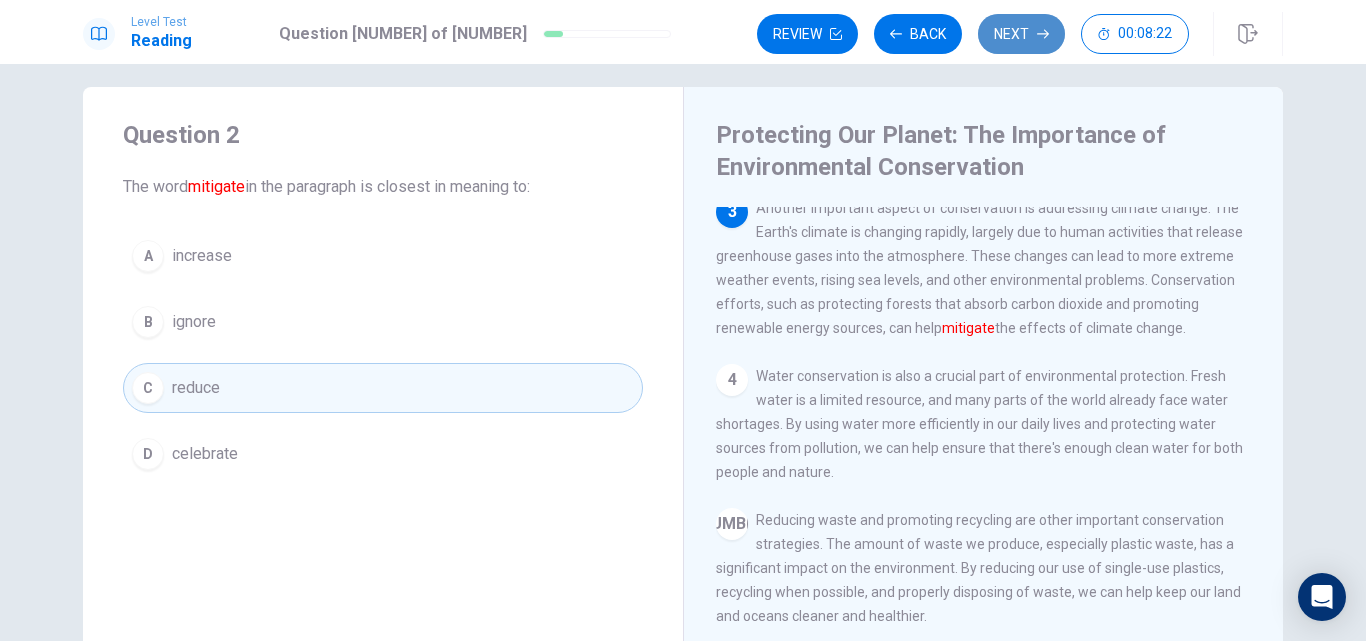 click on "Next" at bounding box center (1021, 34) 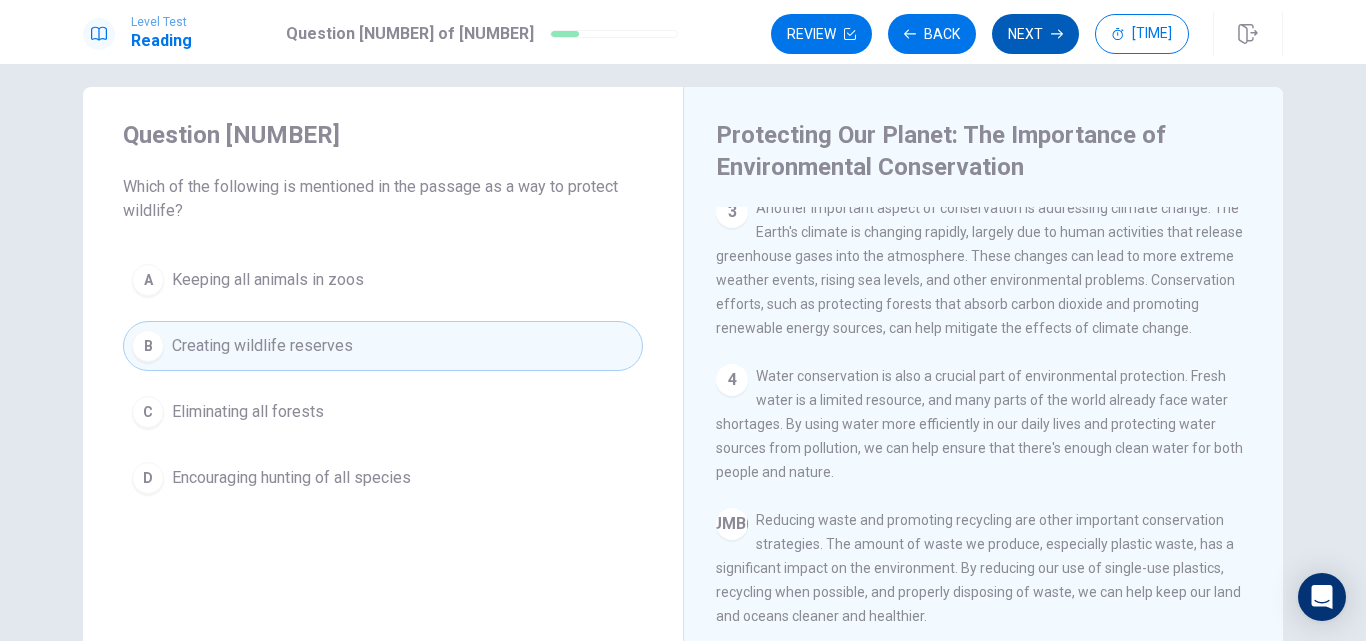 click on "Next" at bounding box center [1035, 34] 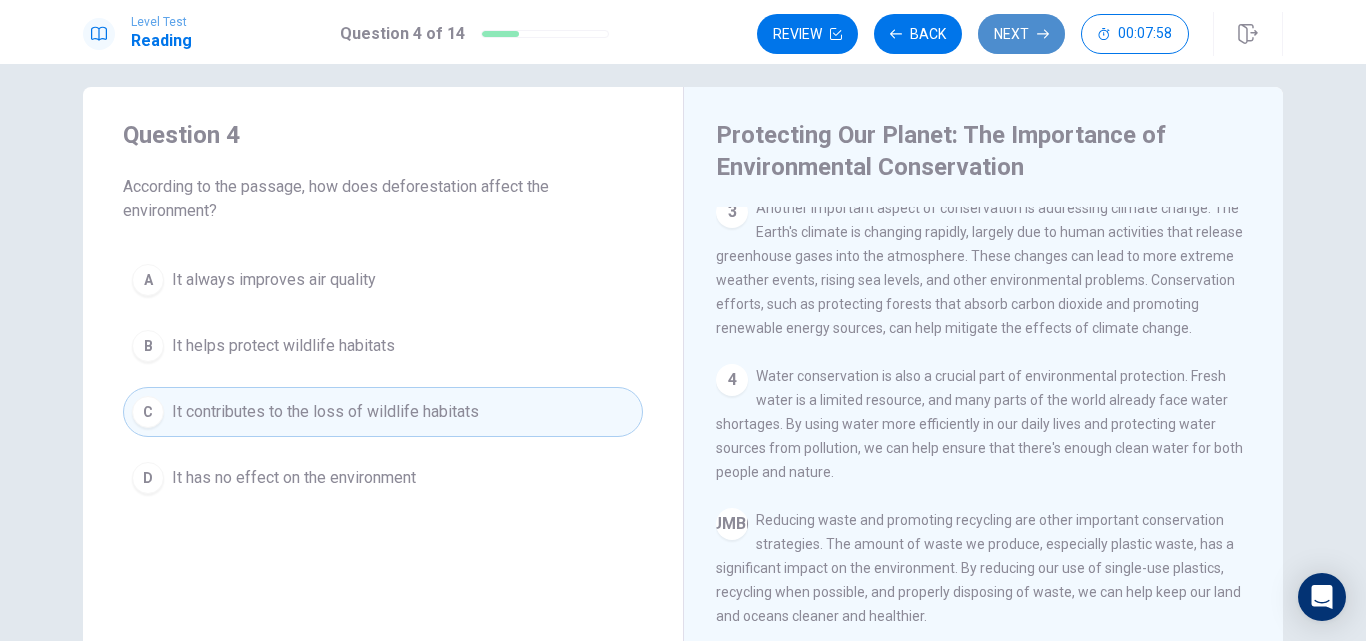 click on "Next" at bounding box center [1021, 34] 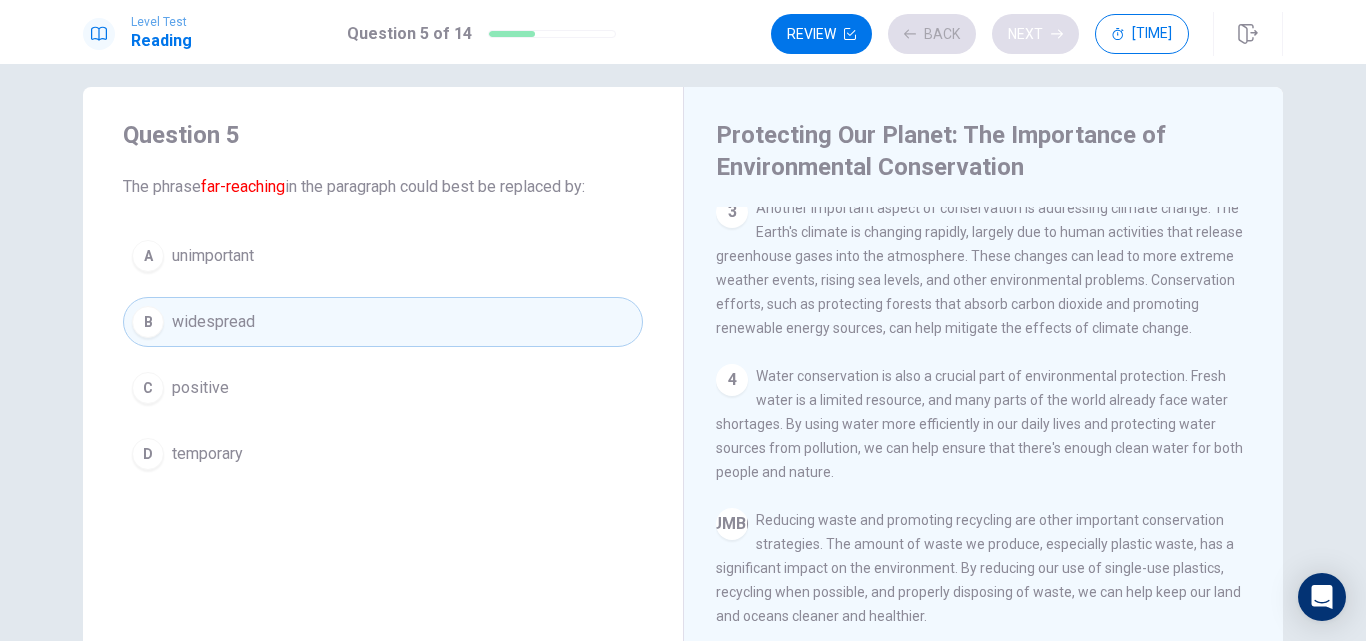 scroll, scrollTop: 149, scrollLeft: 0, axis: vertical 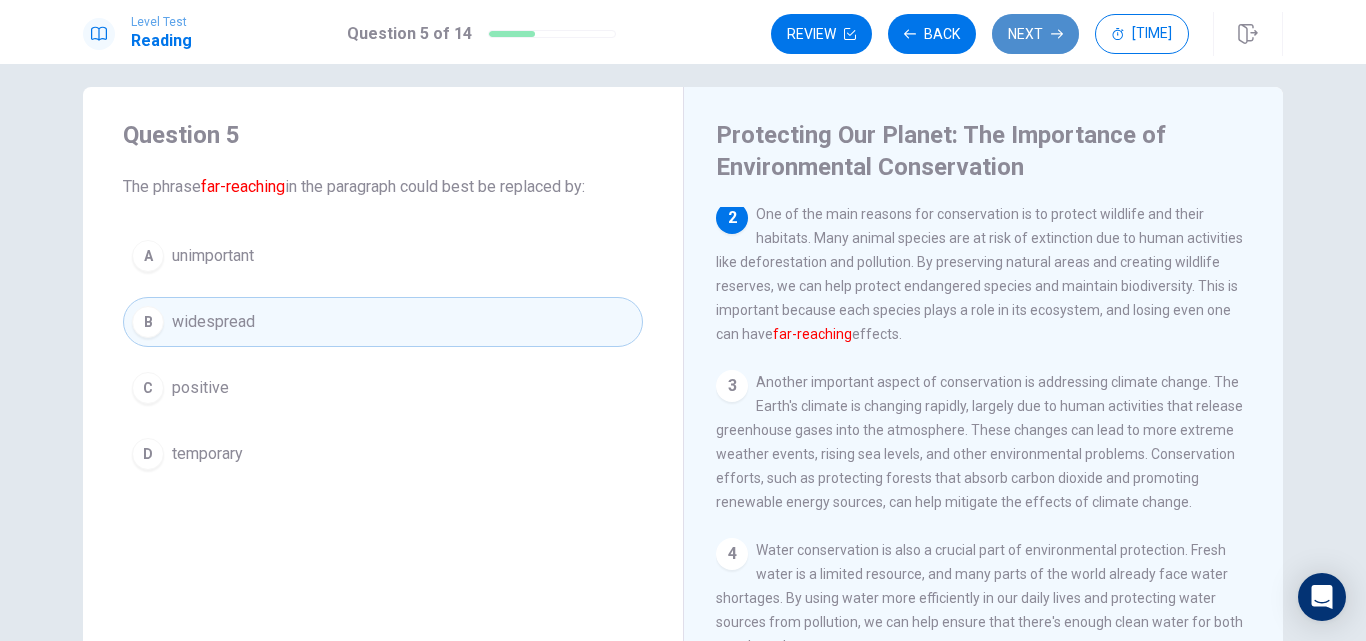 click at bounding box center (850, 34) 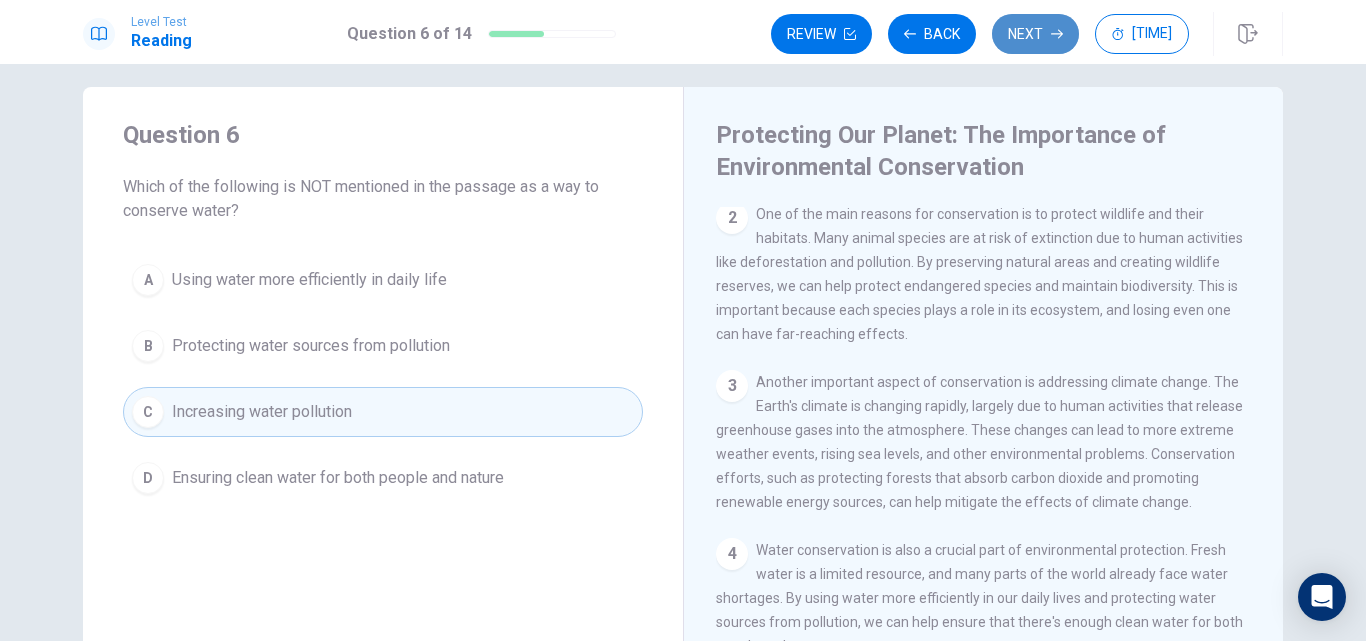 click on "Next" at bounding box center (1035, 34) 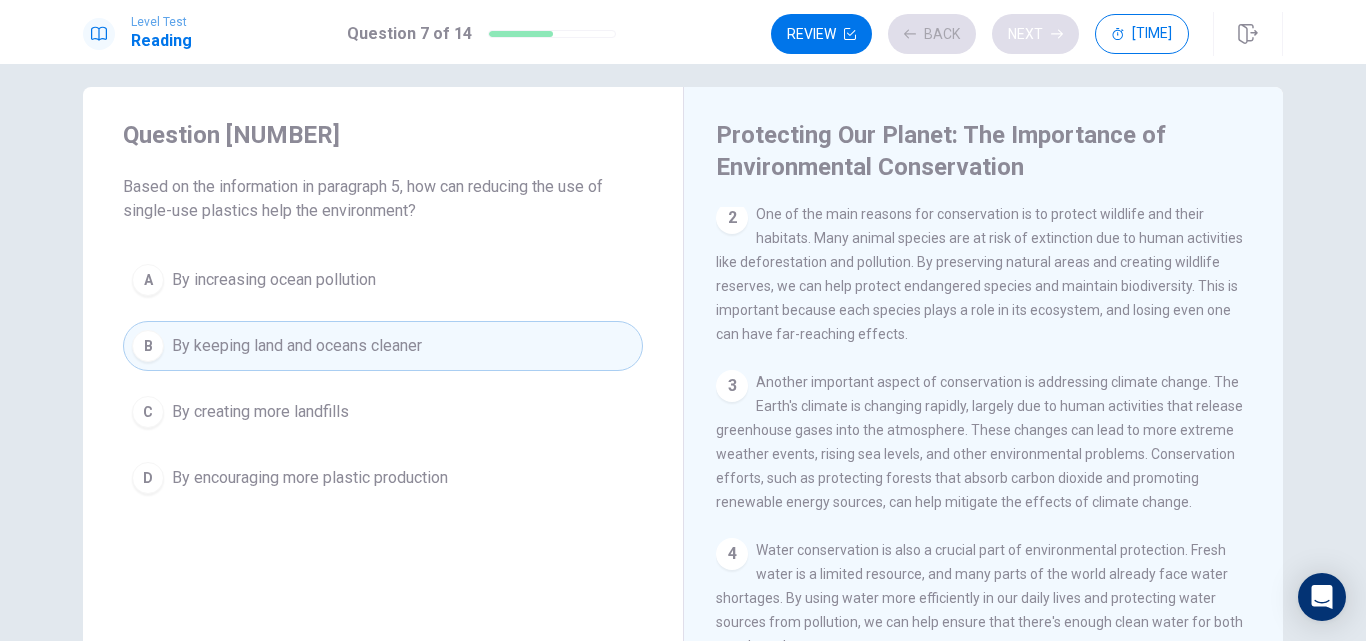 scroll, scrollTop: 396, scrollLeft: 0, axis: vertical 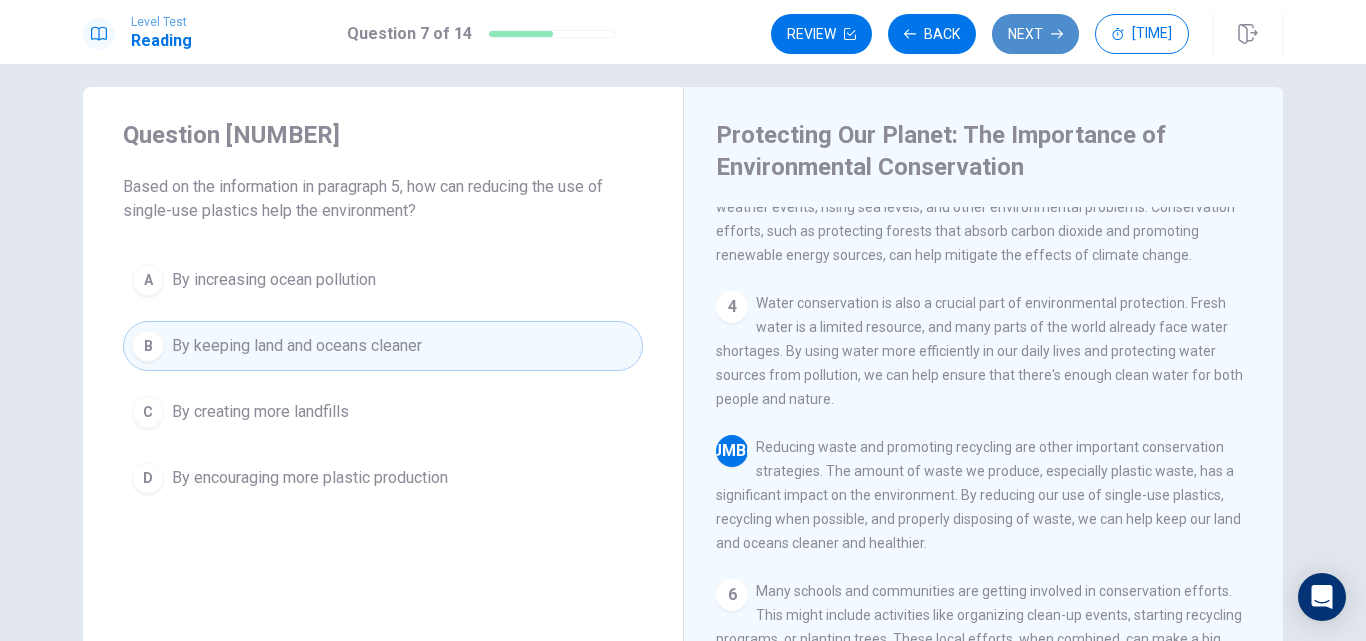 click on "Next" at bounding box center [1035, 34] 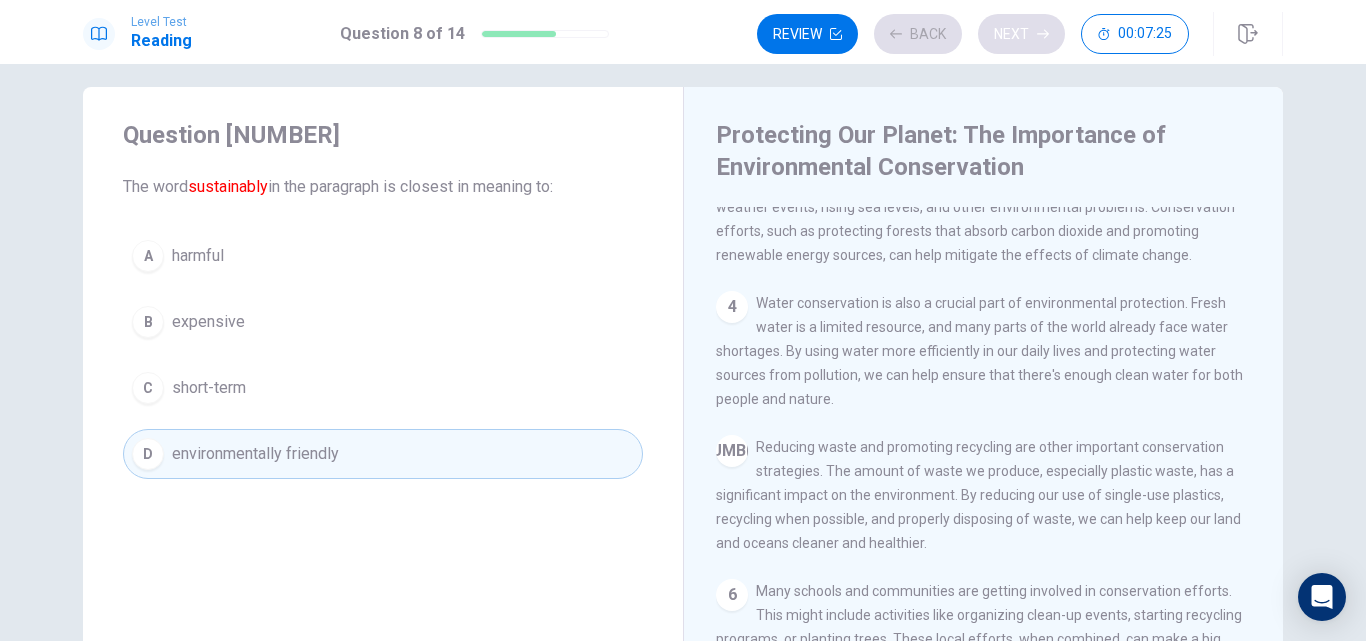 scroll, scrollTop: 669, scrollLeft: 0, axis: vertical 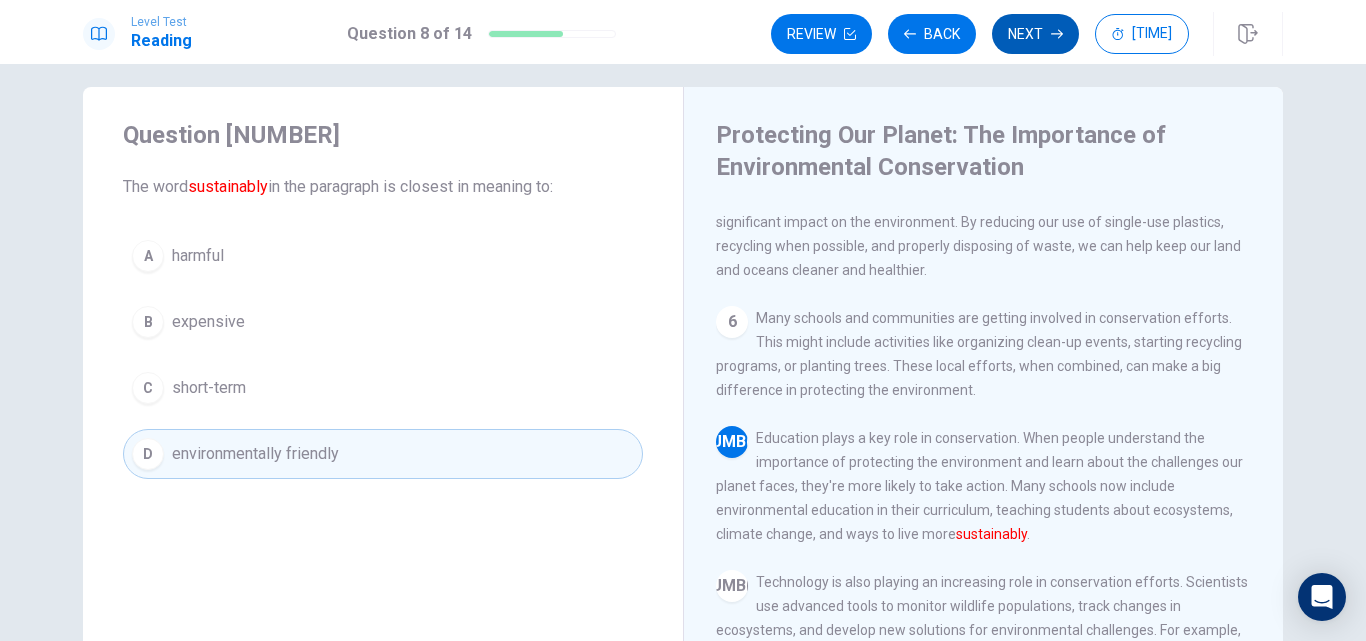 click on "Next" at bounding box center [1035, 34] 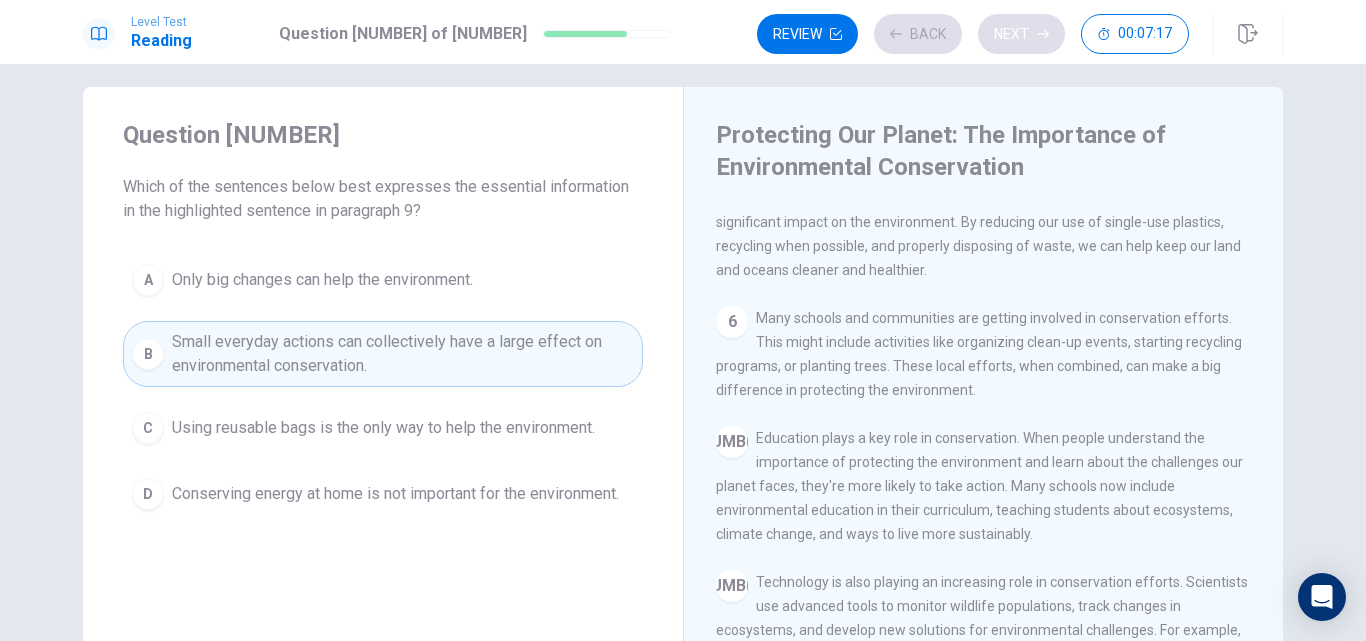 scroll, scrollTop: 791, scrollLeft: 0, axis: vertical 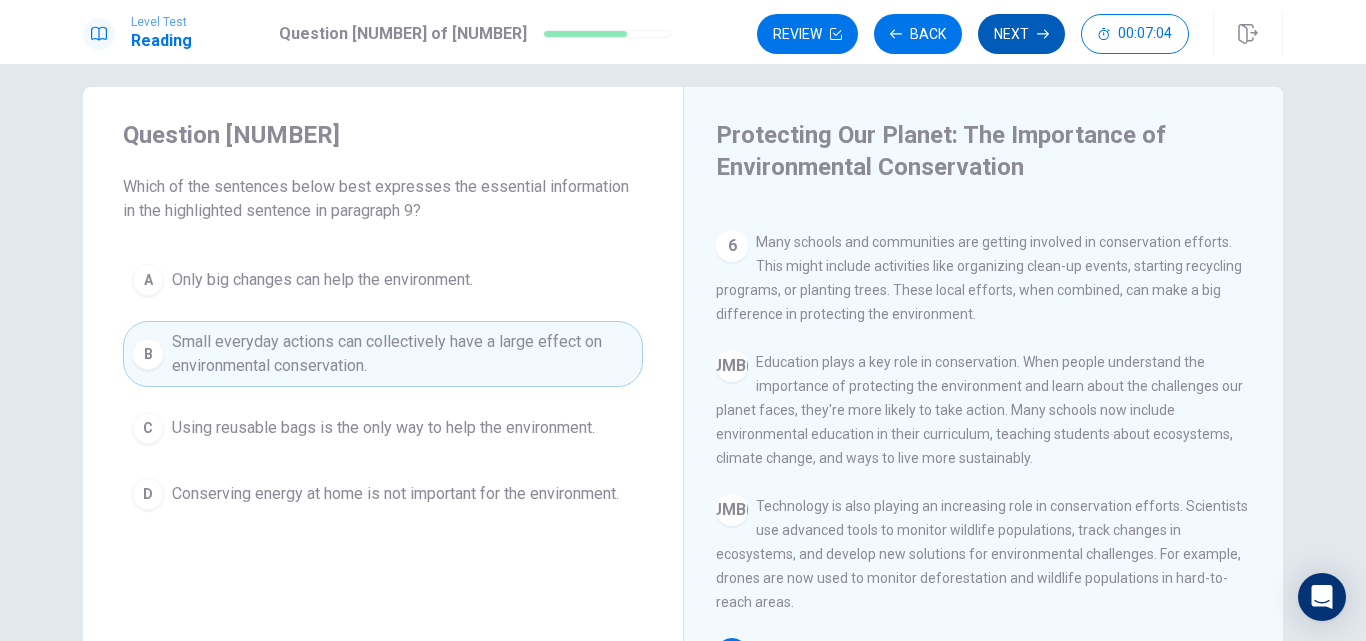 click on "Next" at bounding box center (1021, 34) 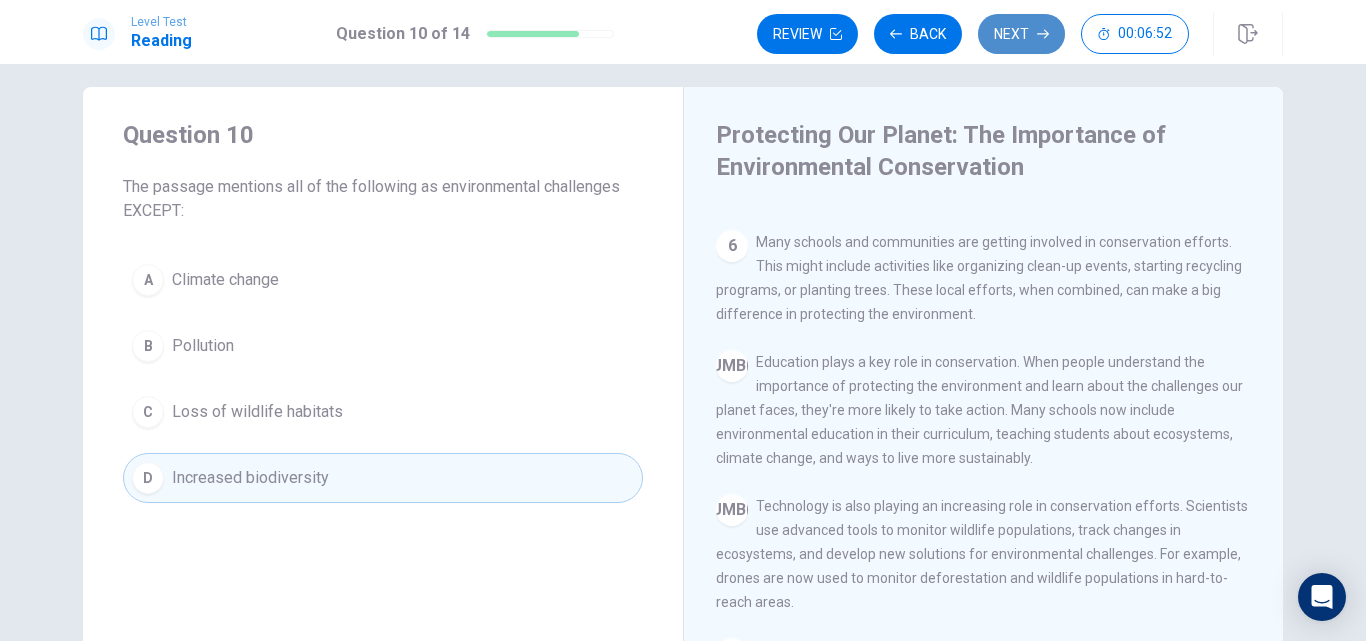 click on "Next" at bounding box center (1021, 34) 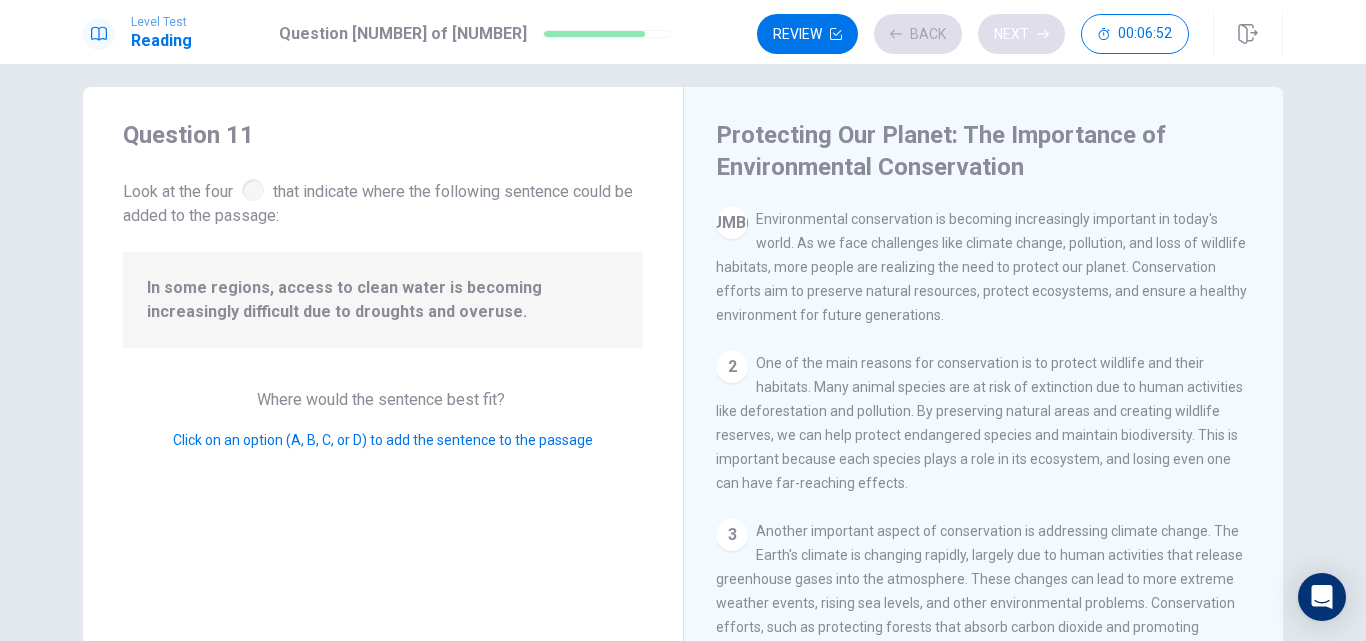 scroll, scrollTop: 298, scrollLeft: 0, axis: vertical 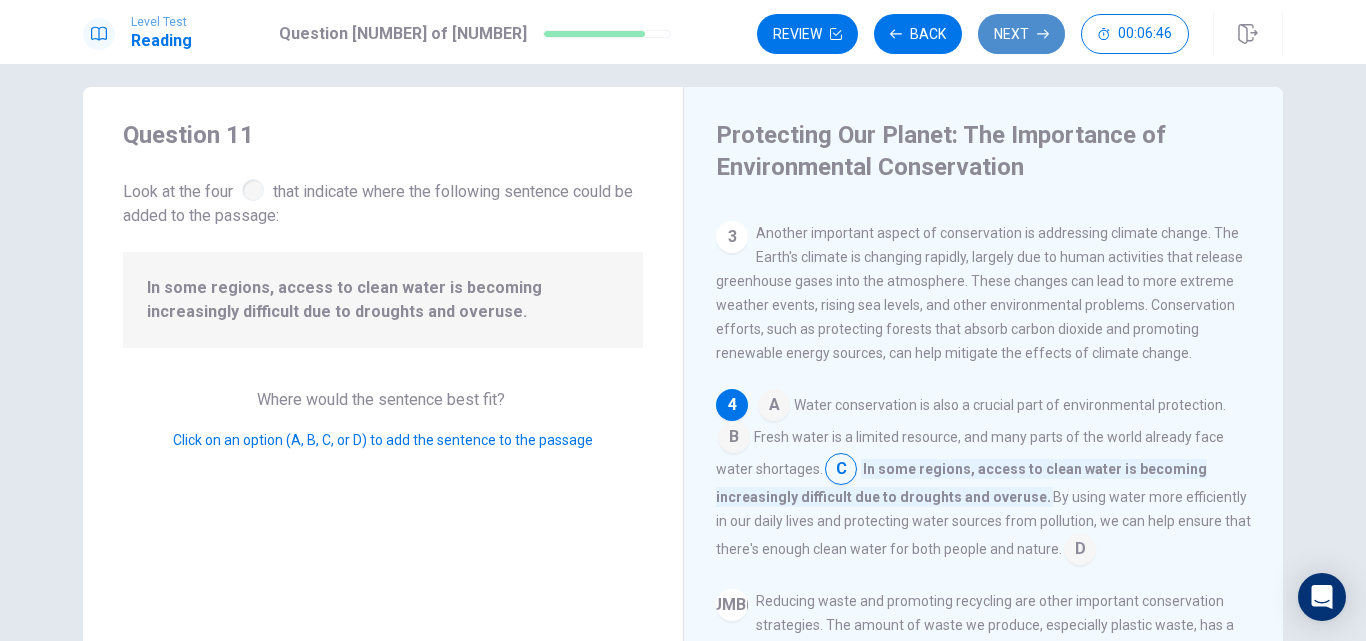 click on "Next" at bounding box center [1021, 34] 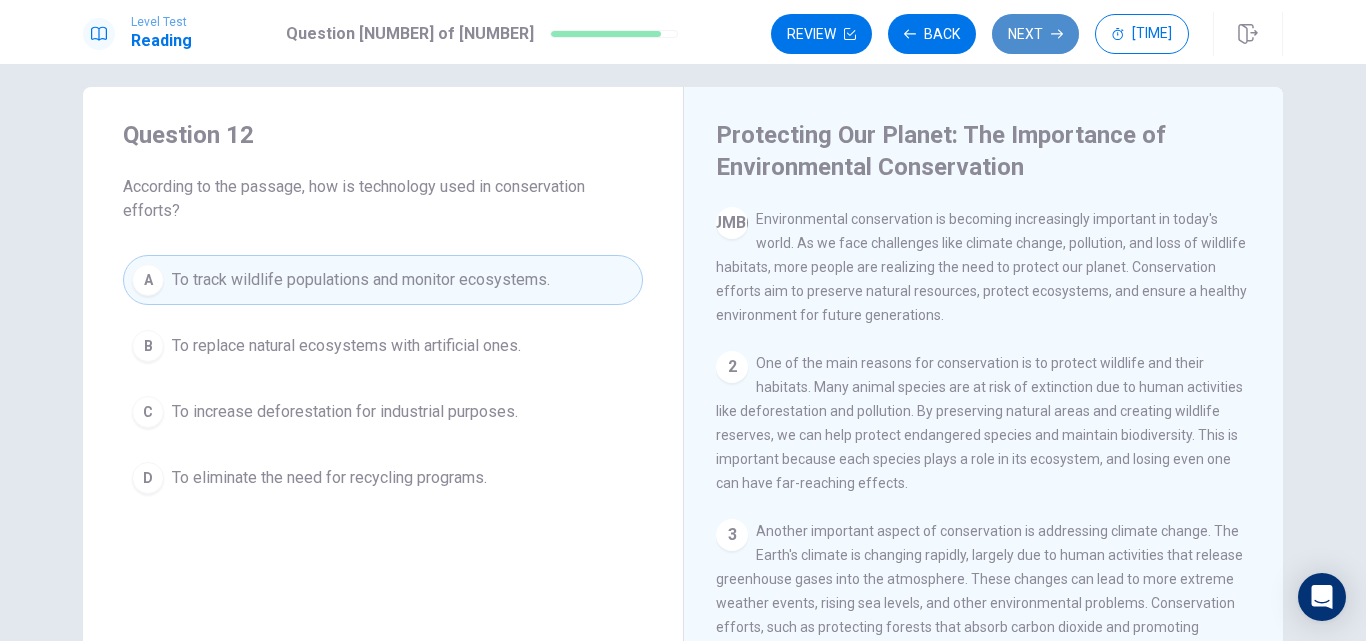 click on "Next" at bounding box center (1035, 34) 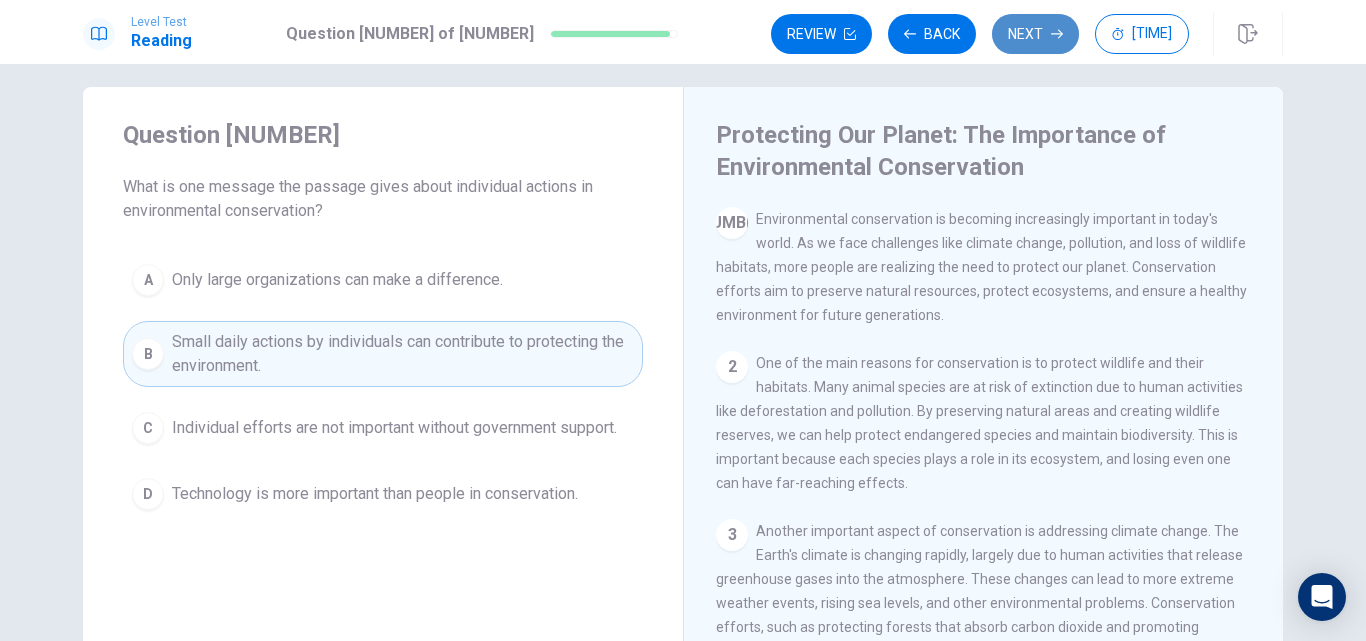 click on "Next" at bounding box center [1035, 34] 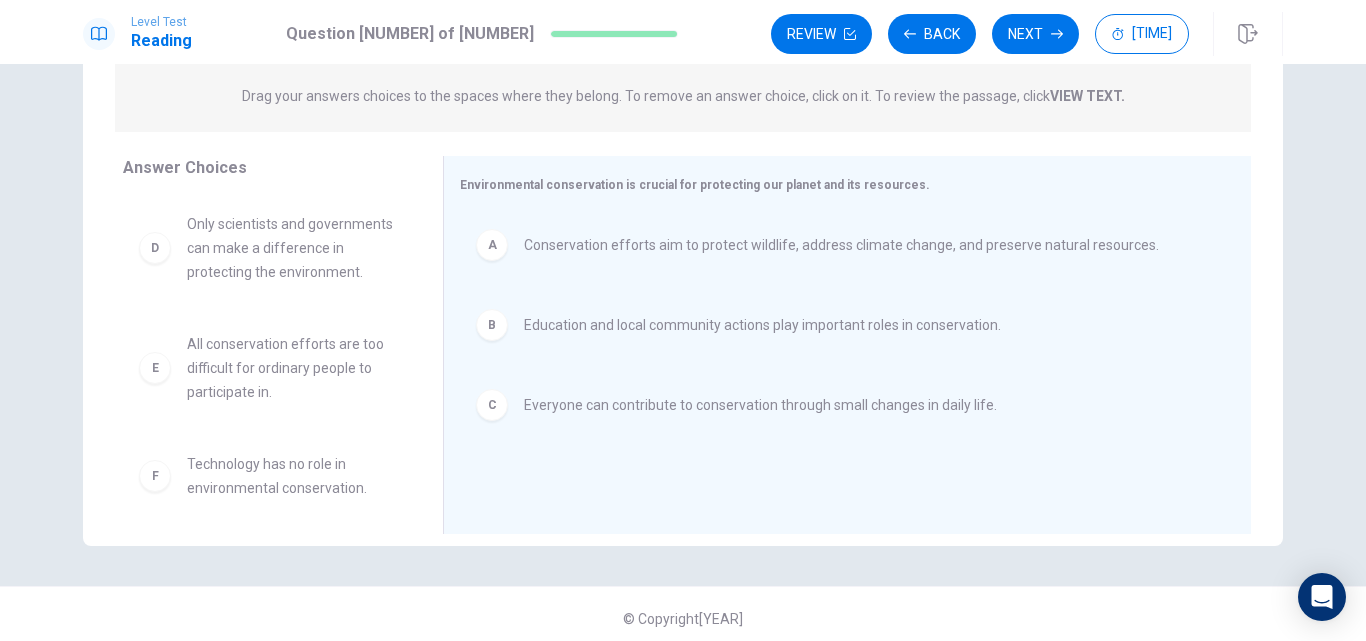 scroll, scrollTop: 252, scrollLeft: 0, axis: vertical 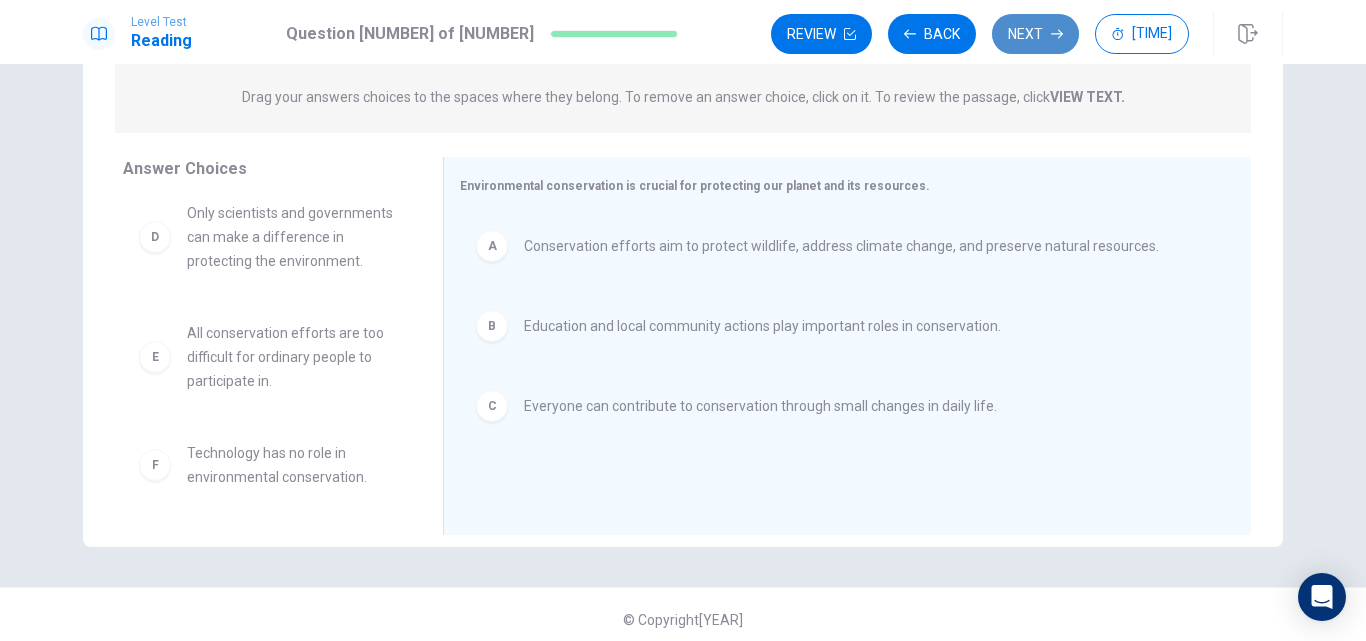 click on "Next" at bounding box center (1035, 34) 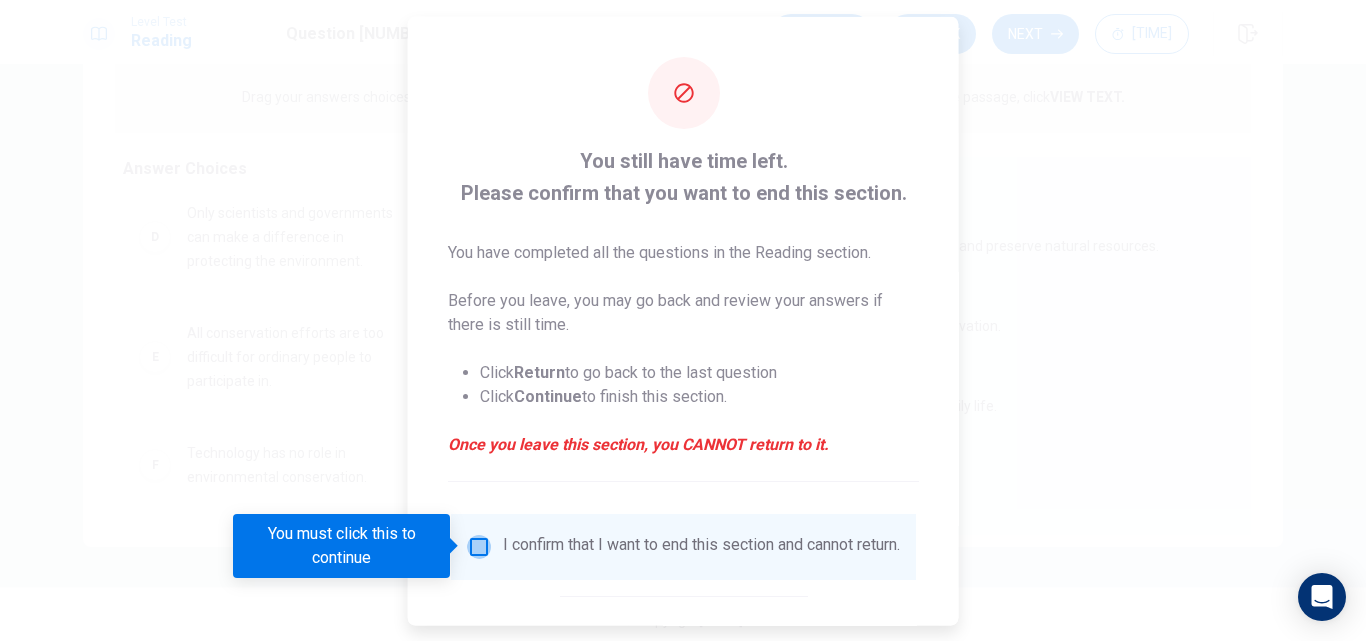 click at bounding box center [479, 546] 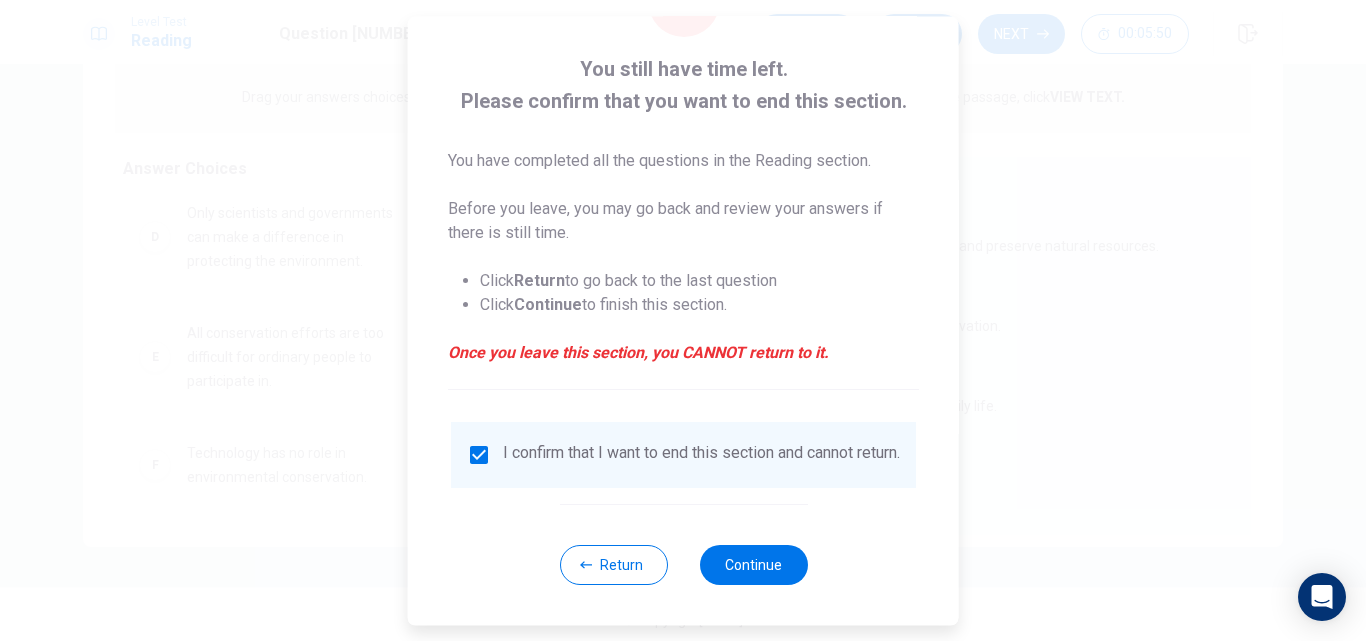 scroll, scrollTop: 105, scrollLeft: 0, axis: vertical 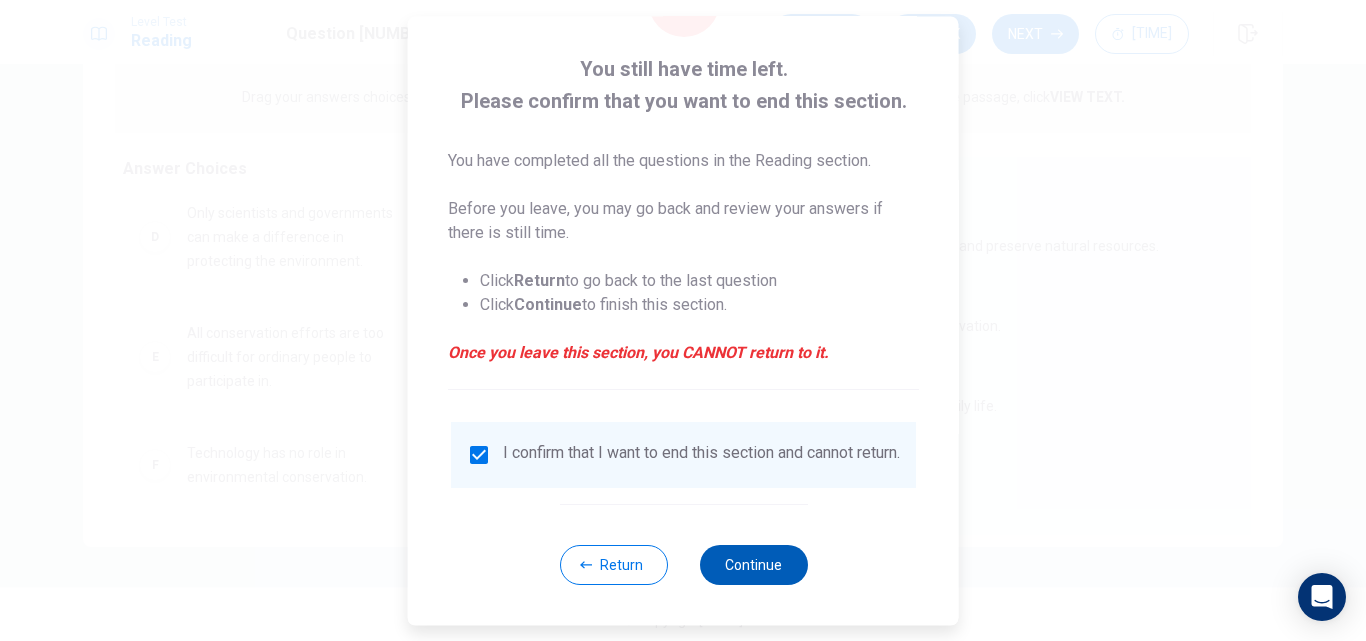 click on "Continue" at bounding box center [753, 565] 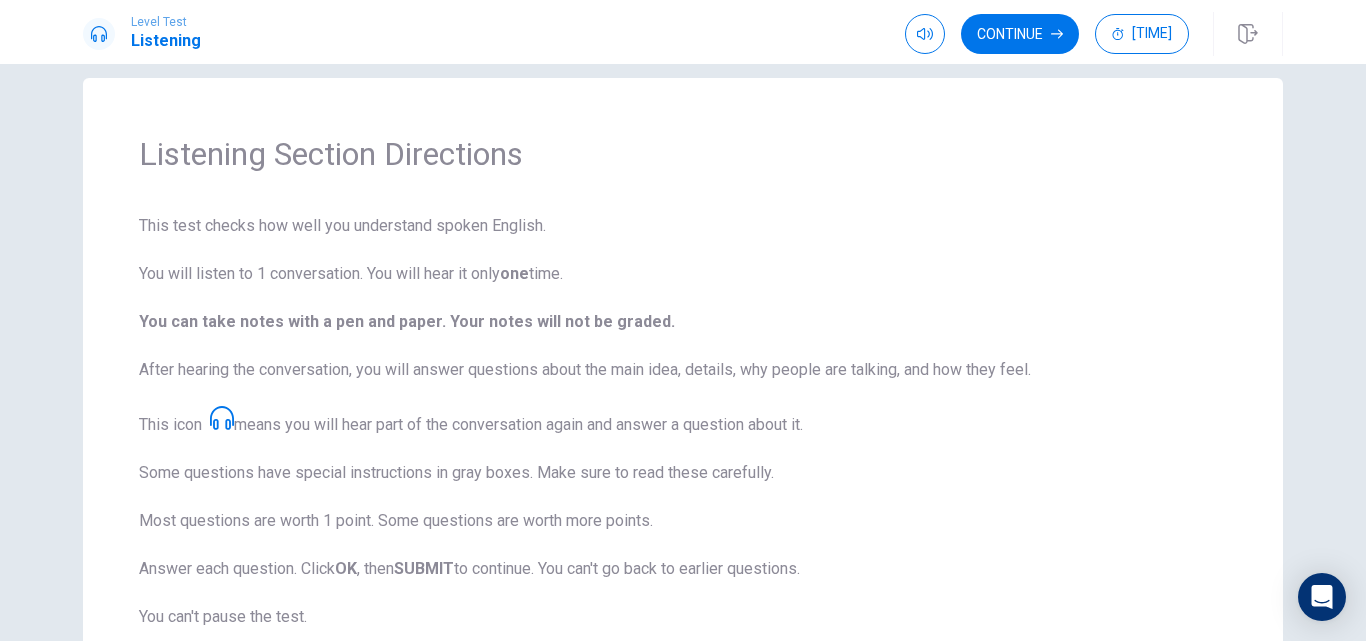 scroll, scrollTop: 20, scrollLeft: 0, axis: vertical 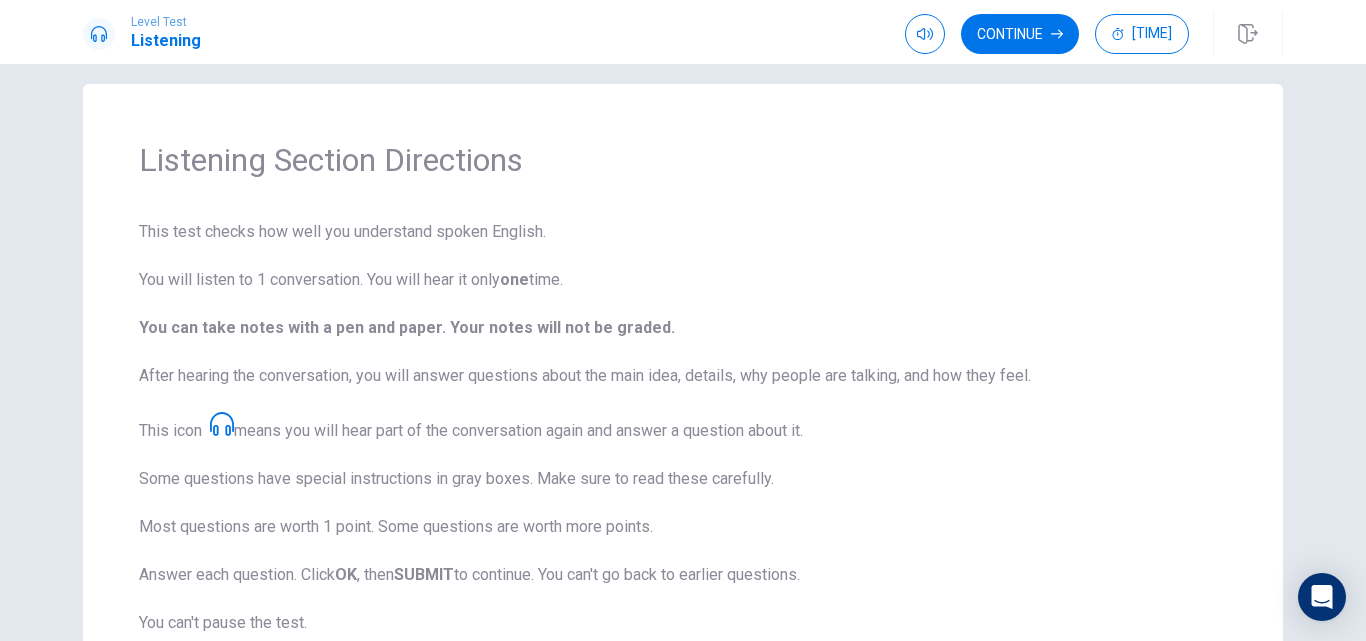 click on "This test checks how well you understand spoken English.
You will listen to 1 conversation. You will hear it only  one  time.
You can take notes with a pen and paper. Your notes will not be graded.
After hearing the conversation, you will answer questions about the main idea, details, why people are talking, and how they feel.
This icon    means you will hear part of the conversation again and answer a question about it.
Some questions have special instructions in gray boxes. Make sure to read these carefully.
Most questions are worth 1 point. Some questions are worth more points.
Answer each question. Click  OK , then  SUBMIT  to continue. You can't go back to earlier questions.
You can't pause the test.
To change the volume, use the  Volume  button at the top.
A clock at the top shows your time. It will not count down during the conversation.
Click  Continue  to start." at bounding box center (683, 499) 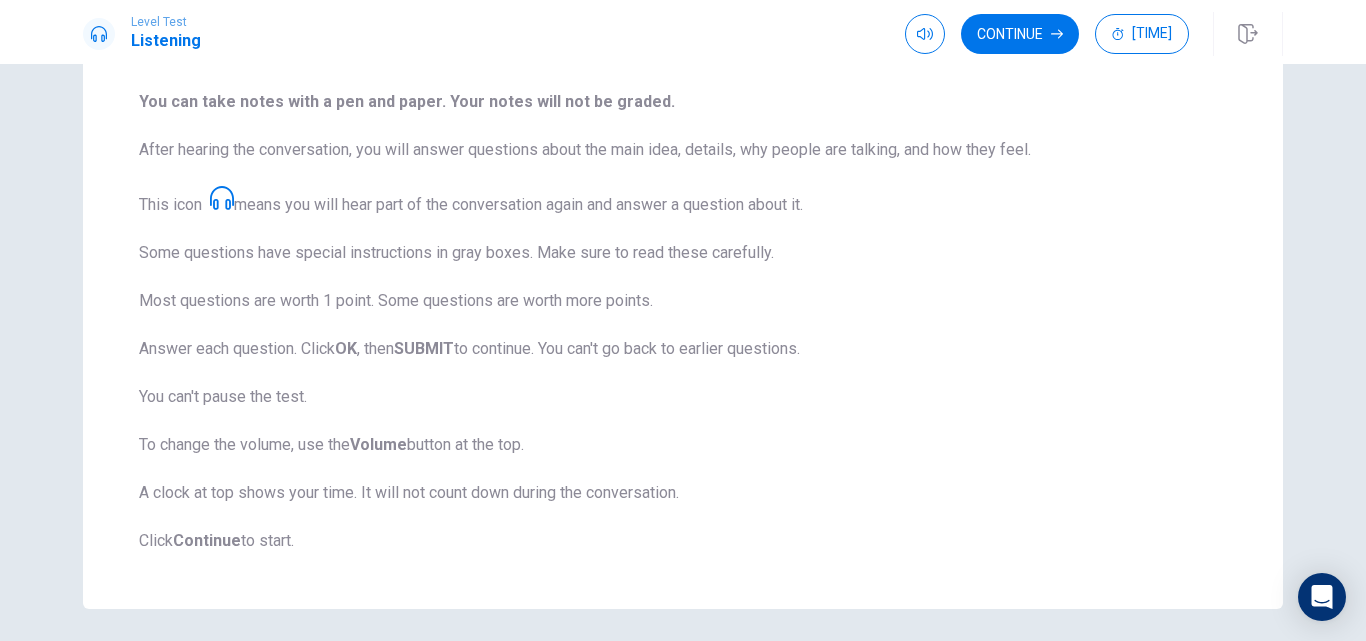 scroll, scrollTop: 318, scrollLeft: 0, axis: vertical 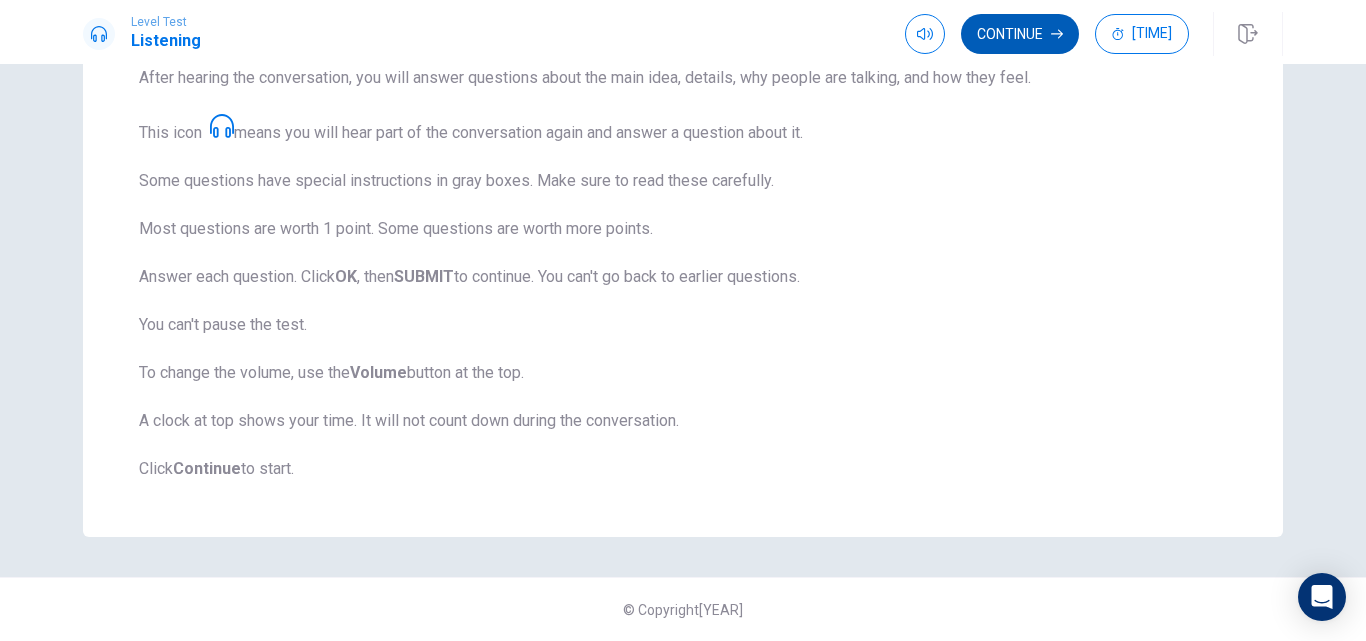click on "Continue" at bounding box center [1020, 34] 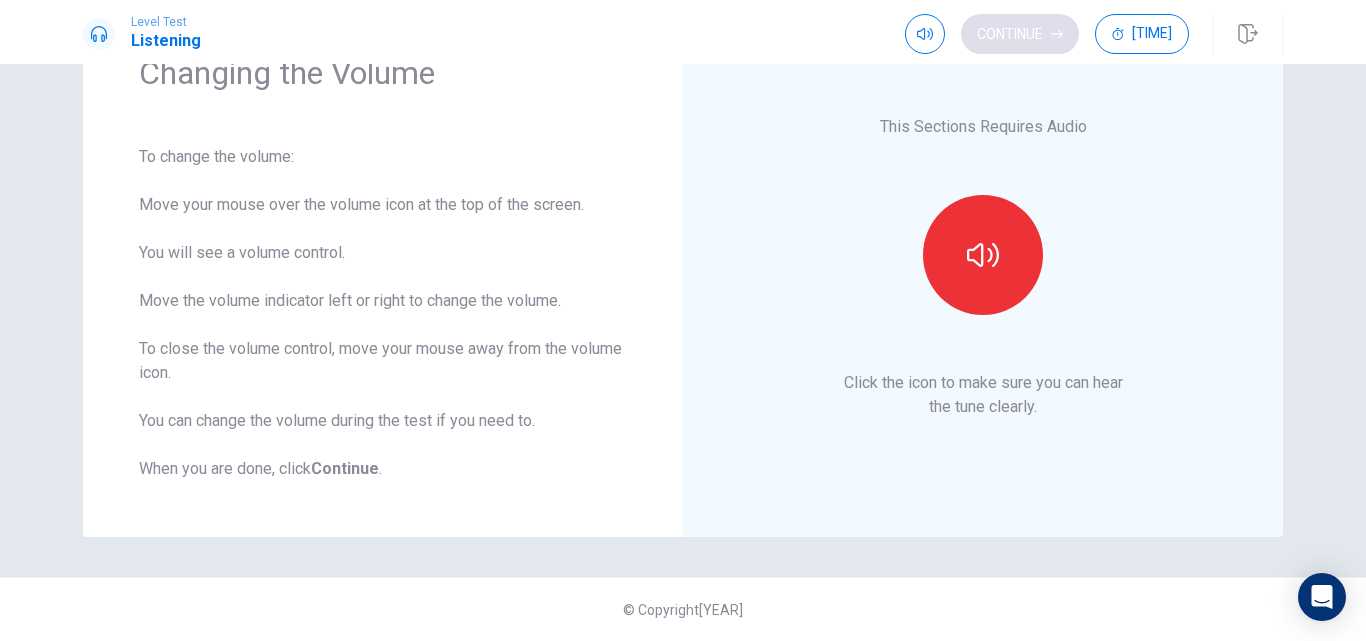scroll, scrollTop: 107, scrollLeft: 0, axis: vertical 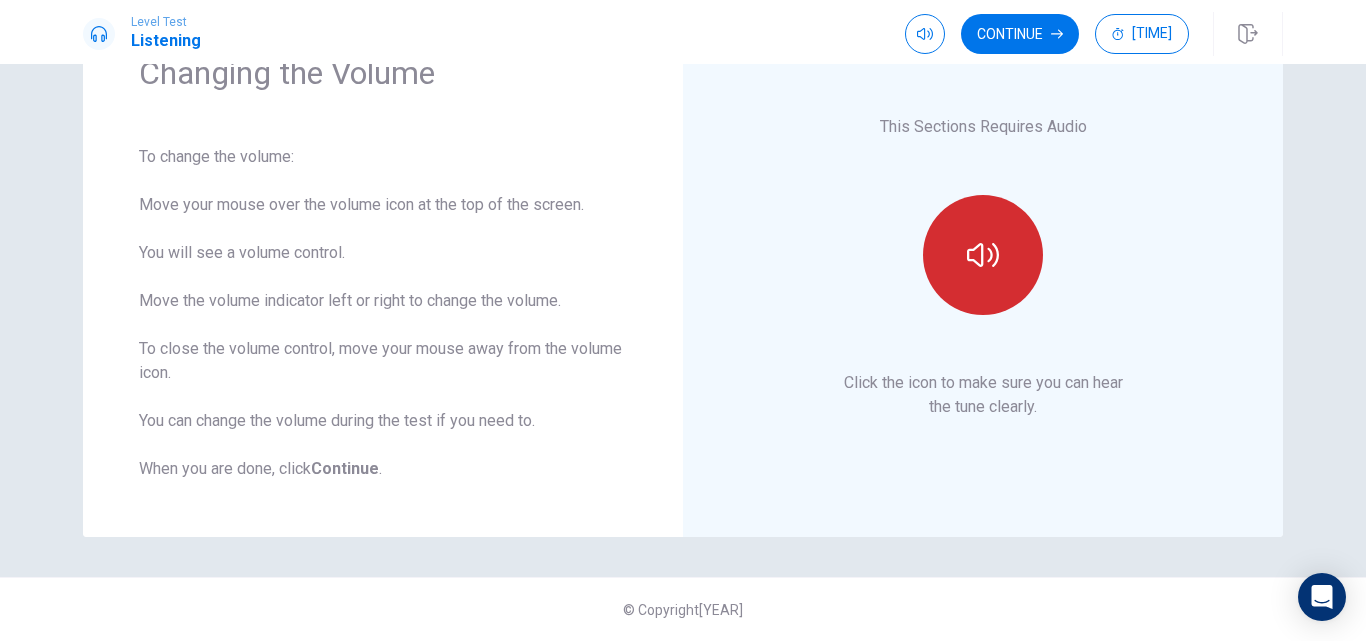 click at bounding box center (983, 255) 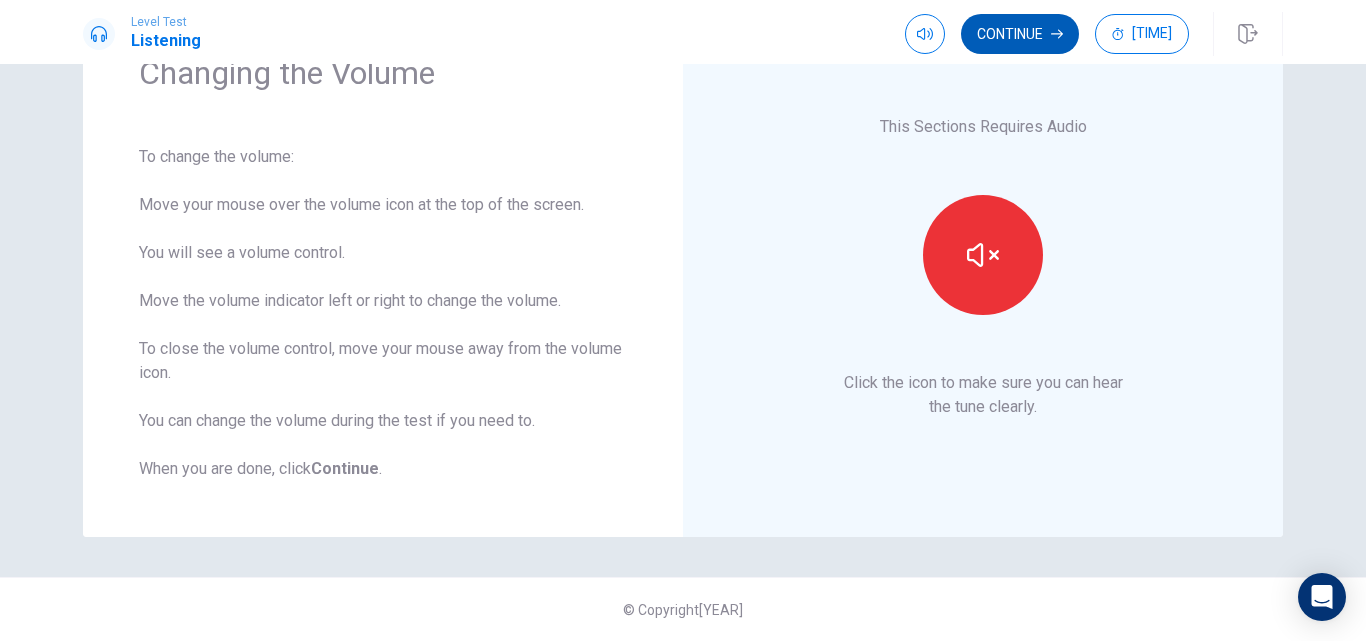 click on "Continue" at bounding box center (1020, 34) 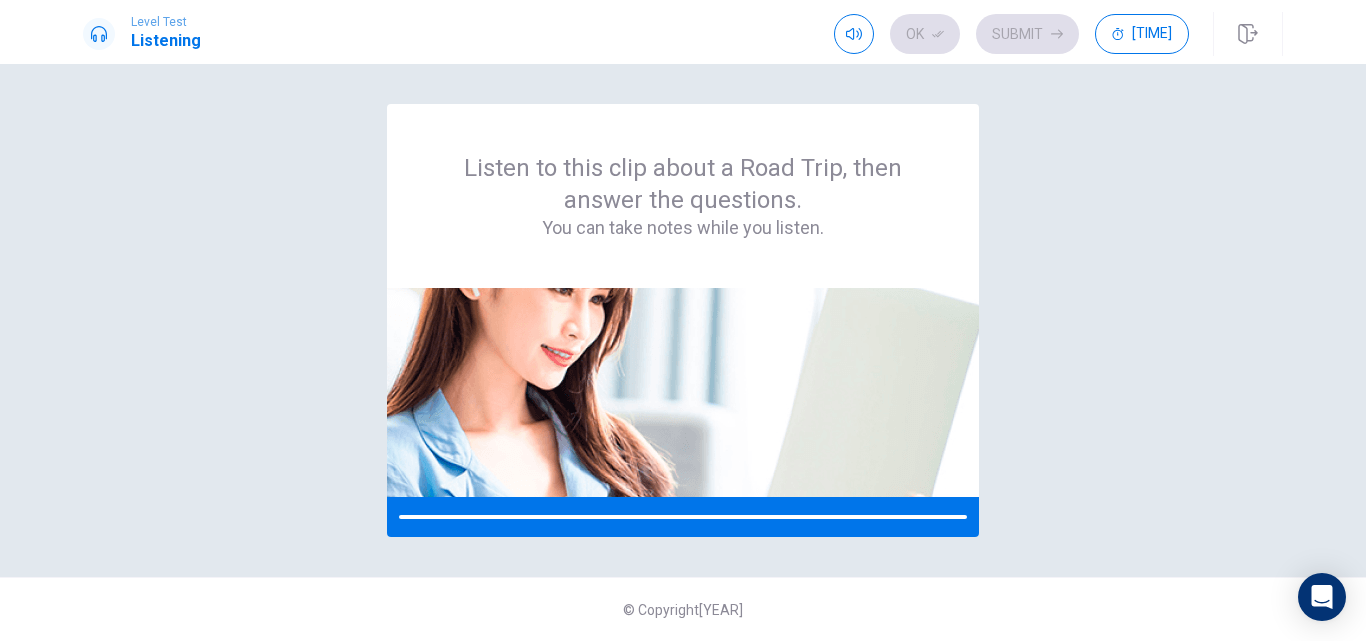 scroll, scrollTop: 0, scrollLeft: 0, axis: both 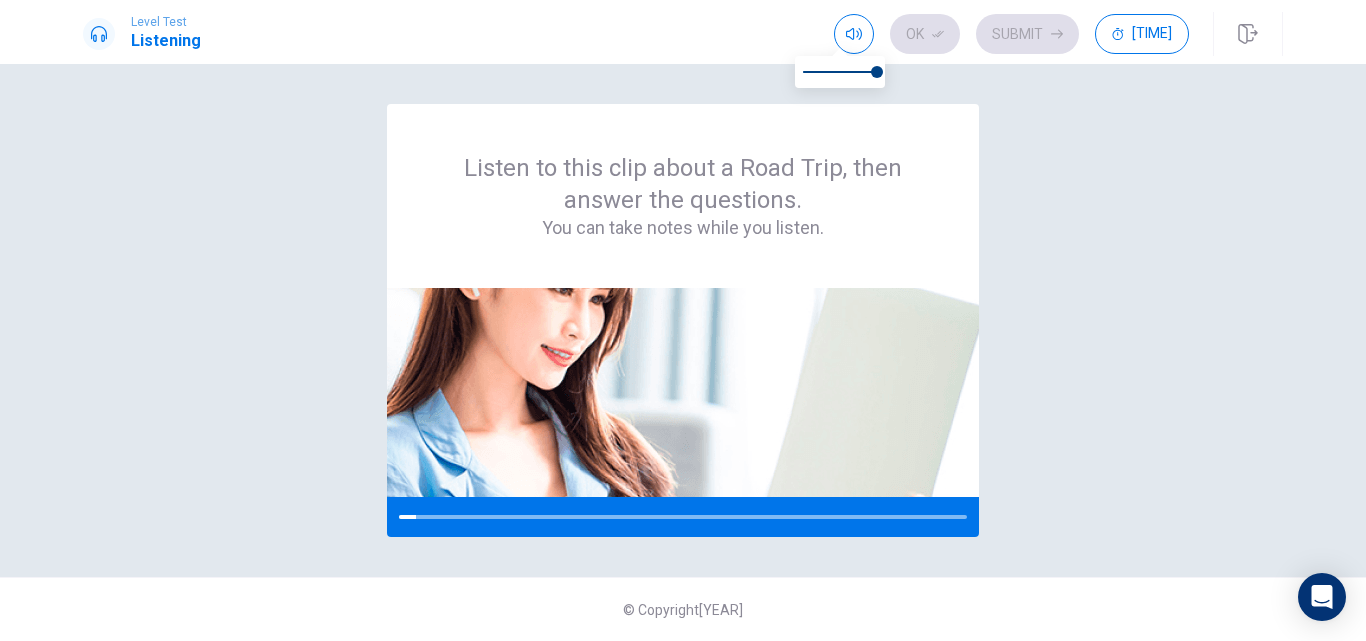 click at bounding box center [840, 72] 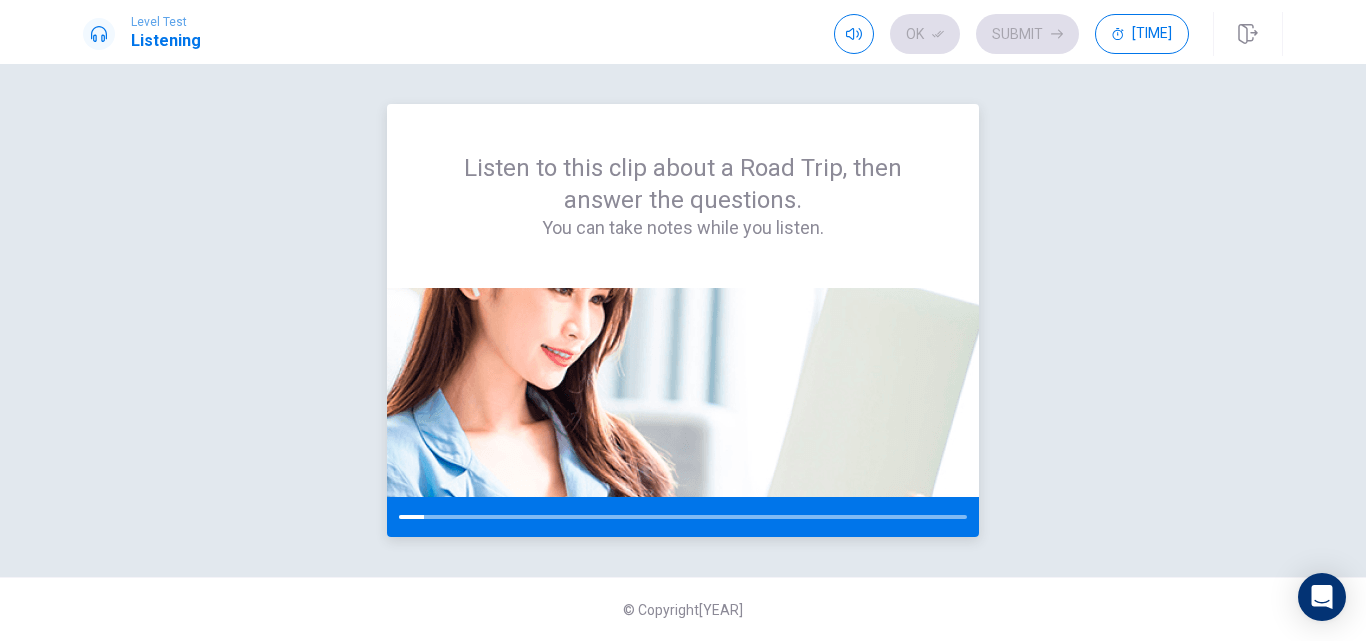 click on "Listen to this clip about a Road Trip, then answer the questions. You can take notes while you listen." at bounding box center (683, 196) 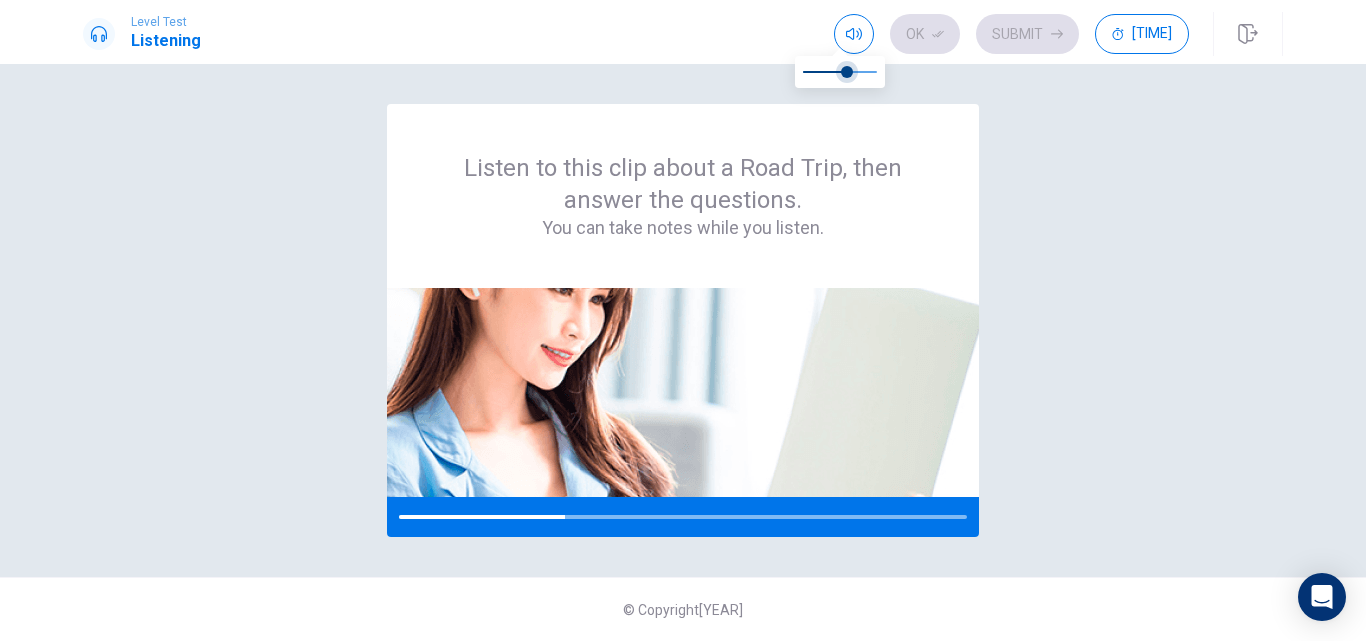 click at bounding box center (847, 72) 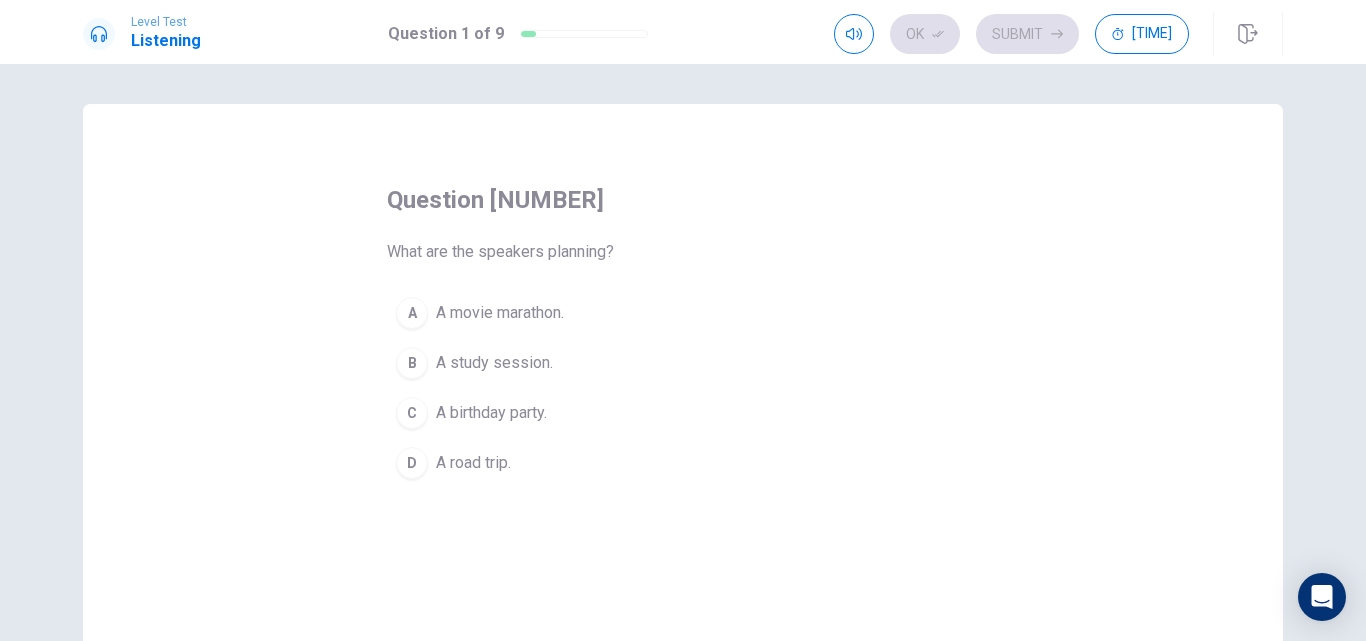 click on "A road trip." at bounding box center [500, 313] 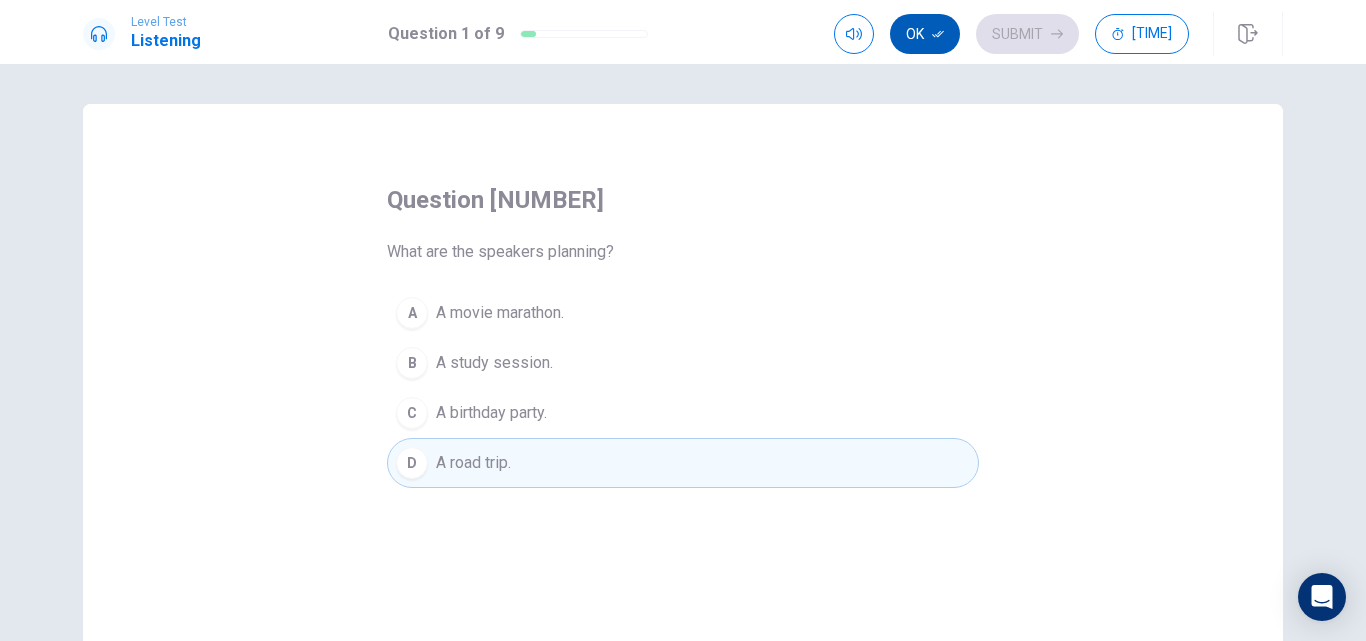 click on "Ok" at bounding box center [925, 34] 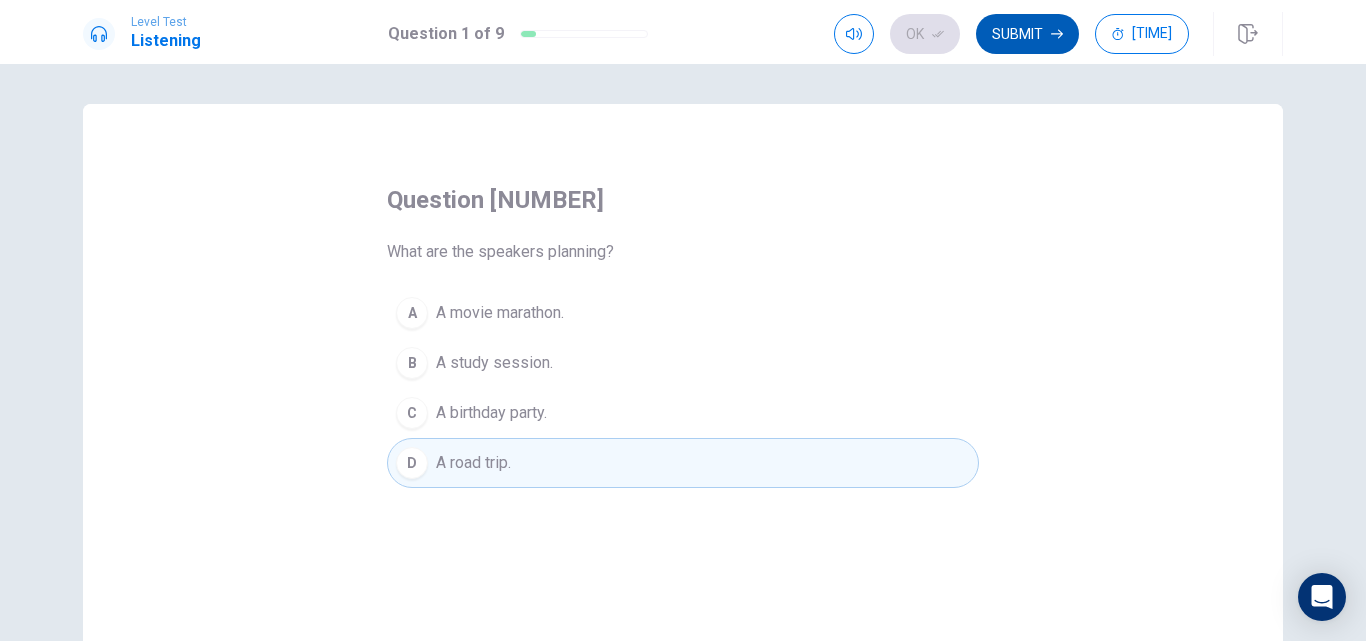 click on "Submit" at bounding box center (1027, 34) 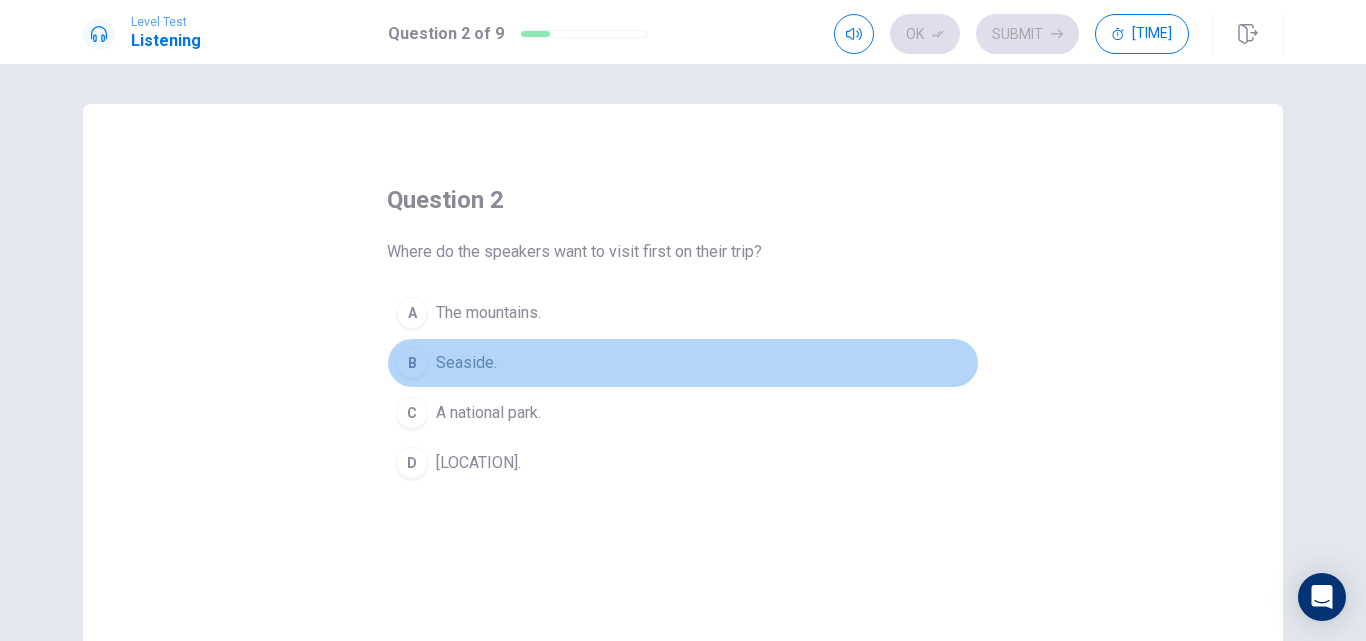 click on "Seaside." at bounding box center (488, 313) 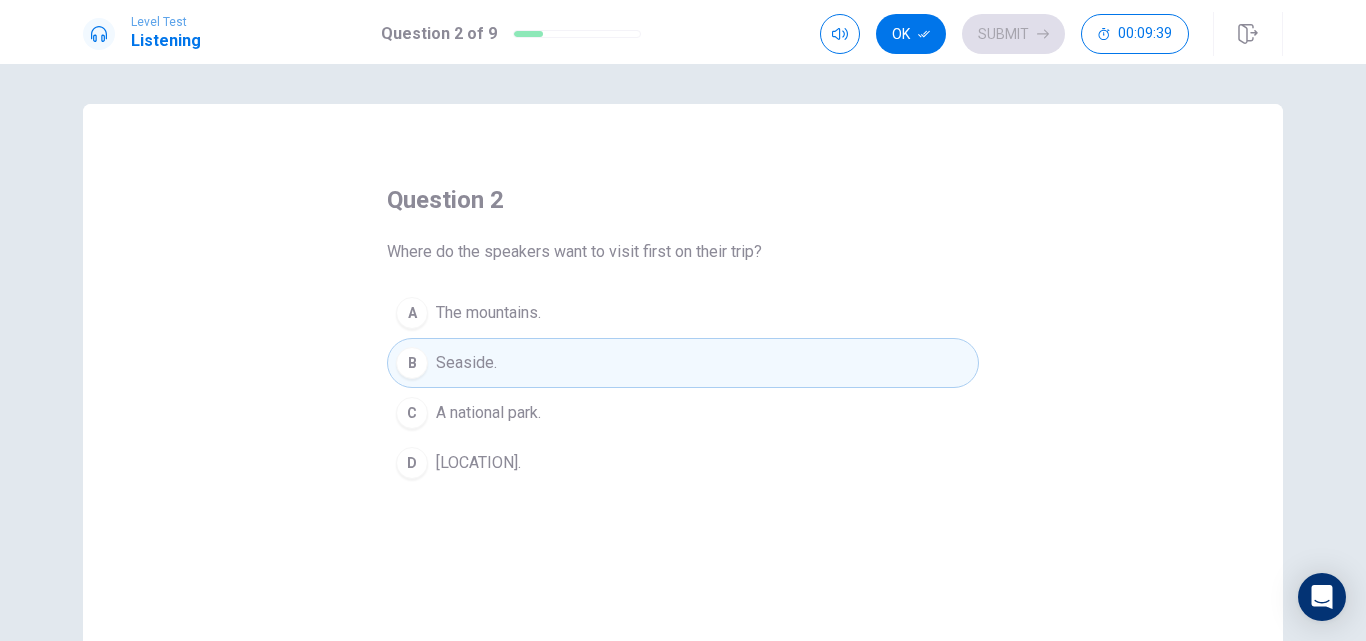 click on "question 2 Where do the speakers want to visit first on their trip? A The mountains. B Seaside. C A national park. D Oceanview." at bounding box center (683, 336) 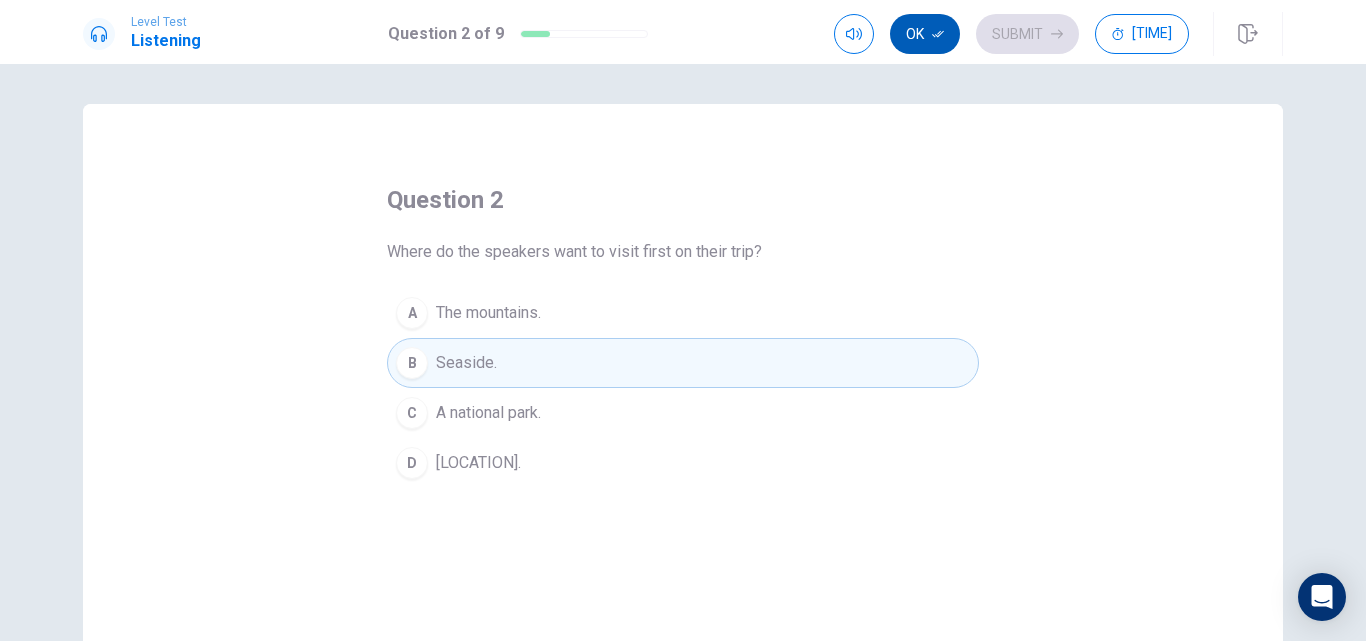 click on "Ok" at bounding box center (925, 34) 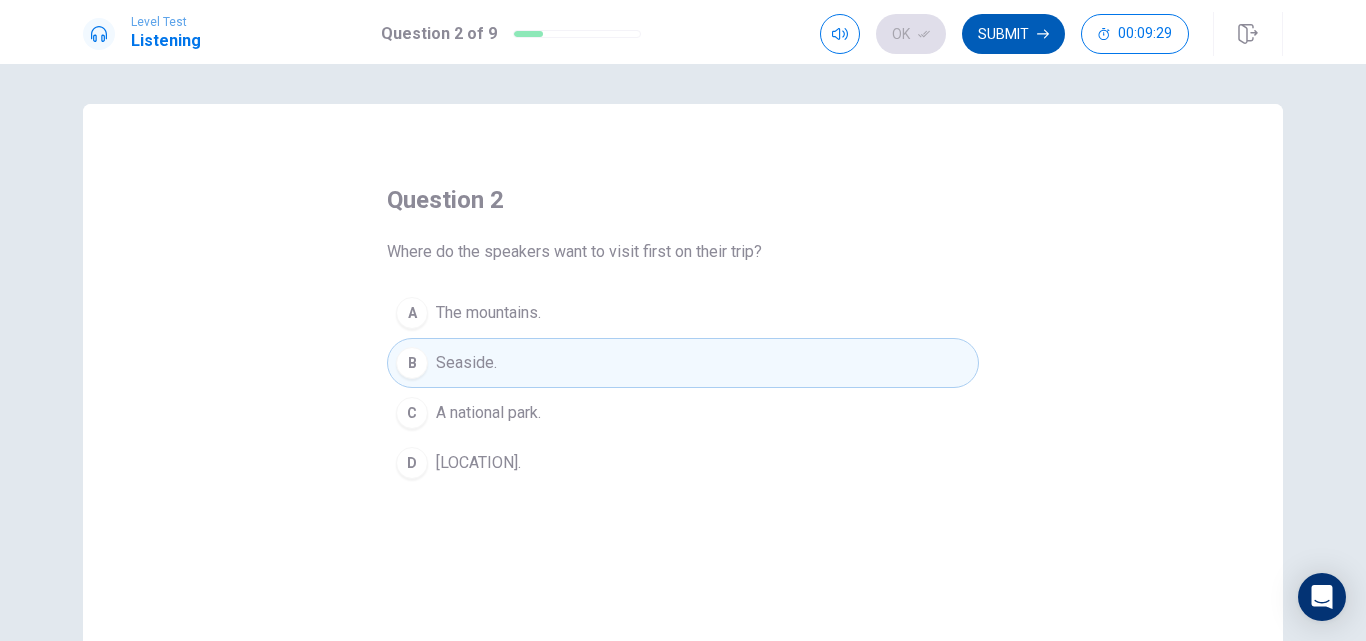 click on "Submit" at bounding box center (1013, 34) 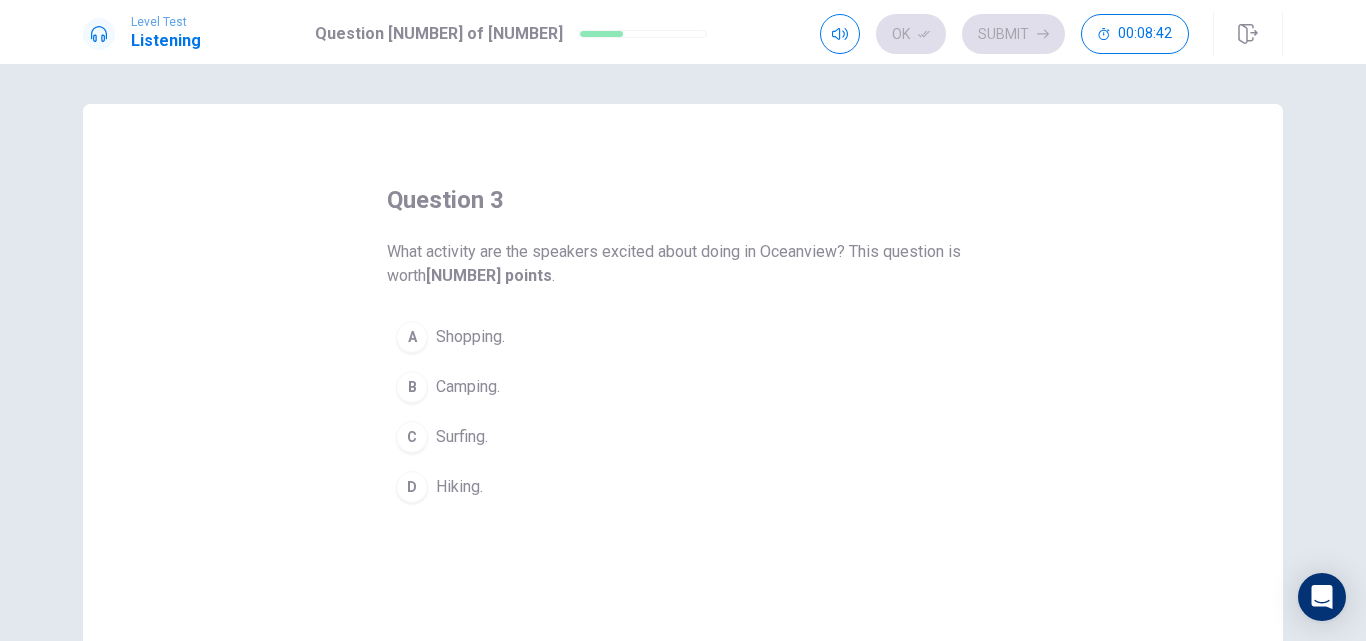 click on "B" at bounding box center [412, 337] 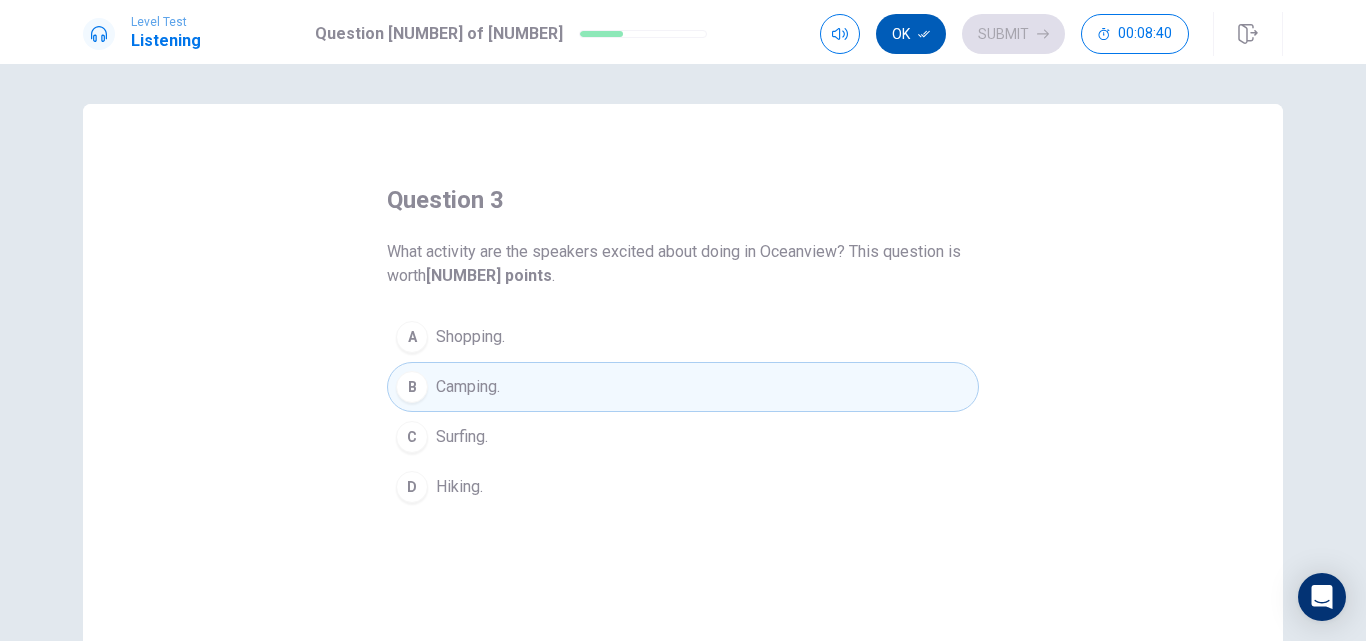 click on "Ok" at bounding box center [911, 34] 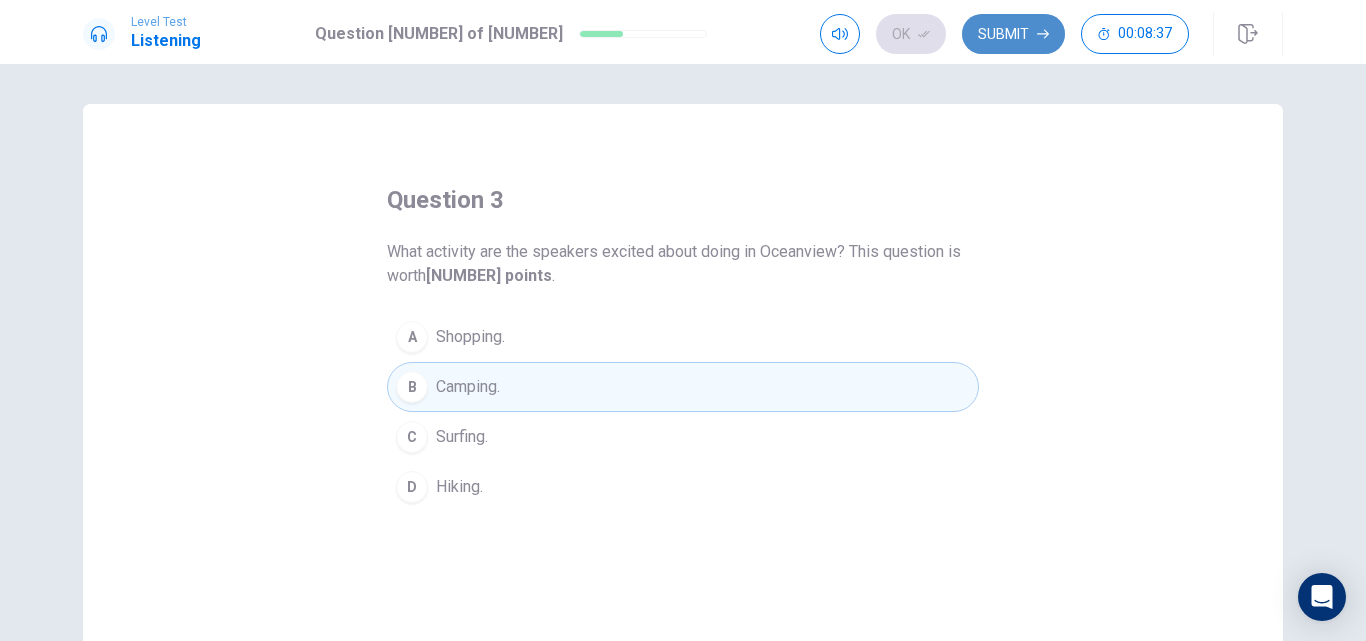 click on "Submit" at bounding box center [1013, 34] 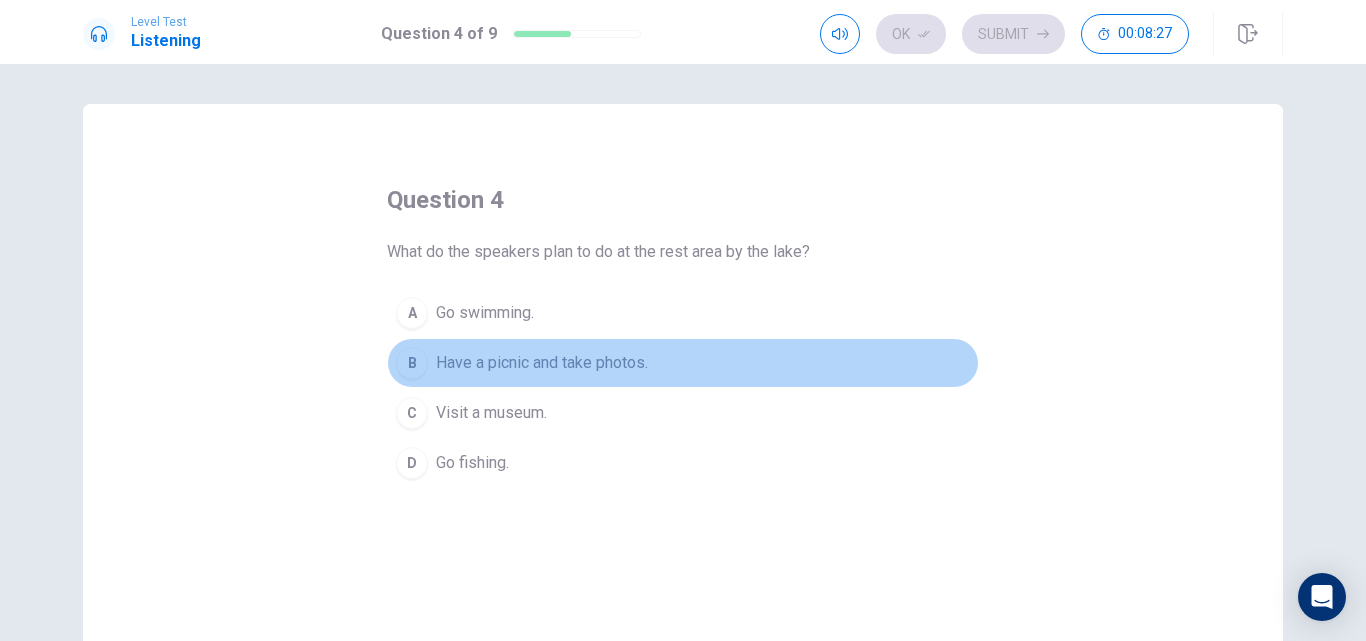 click on "Have a picnic and take photos." at bounding box center [485, 313] 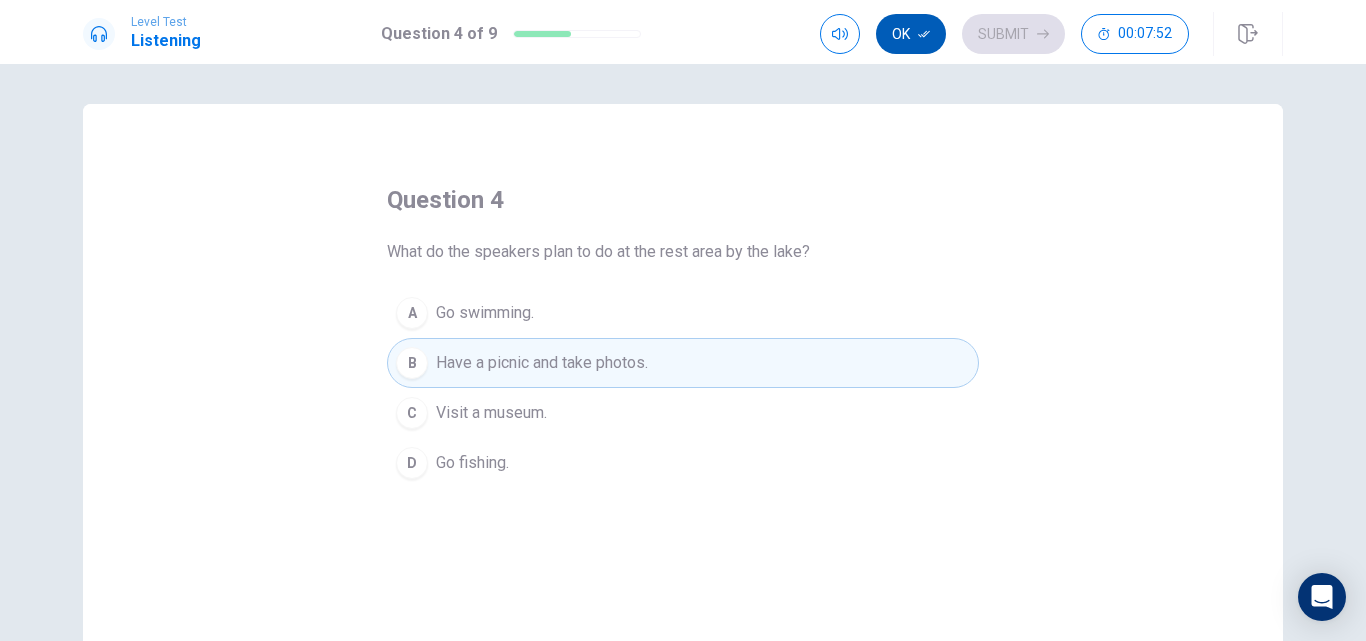 click on "Ok" at bounding box center (911, 34) 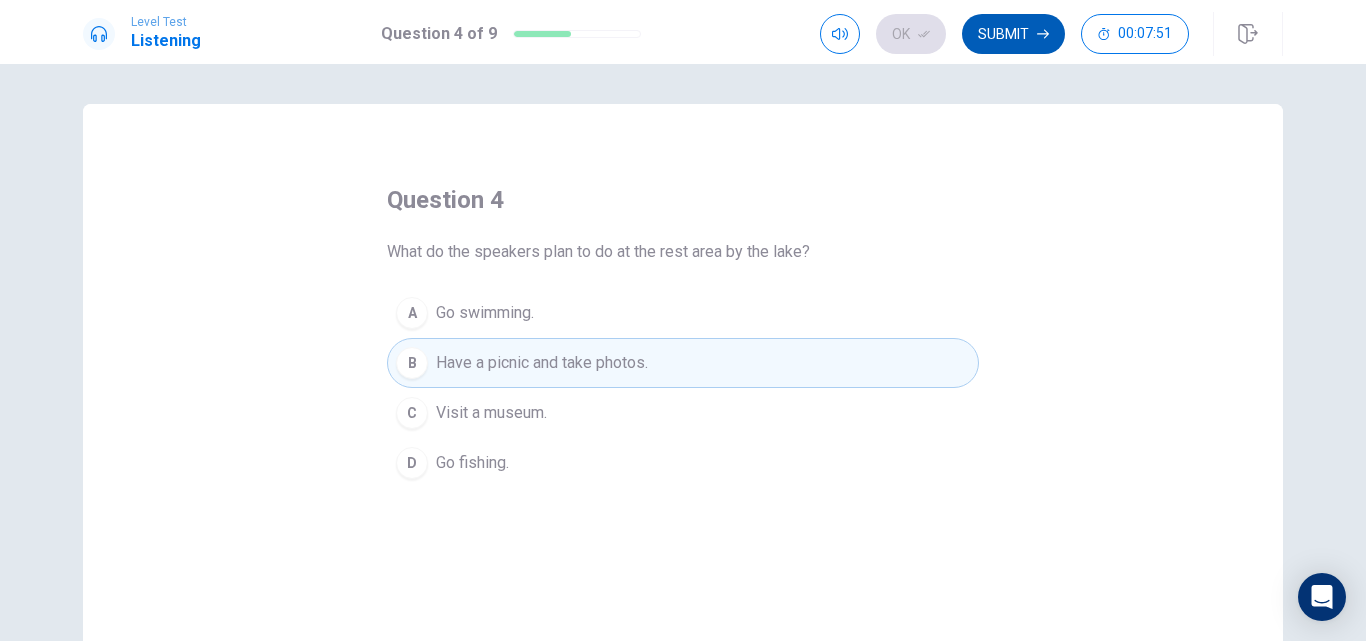 click on "Submit" at bounding box center (1013, 34) 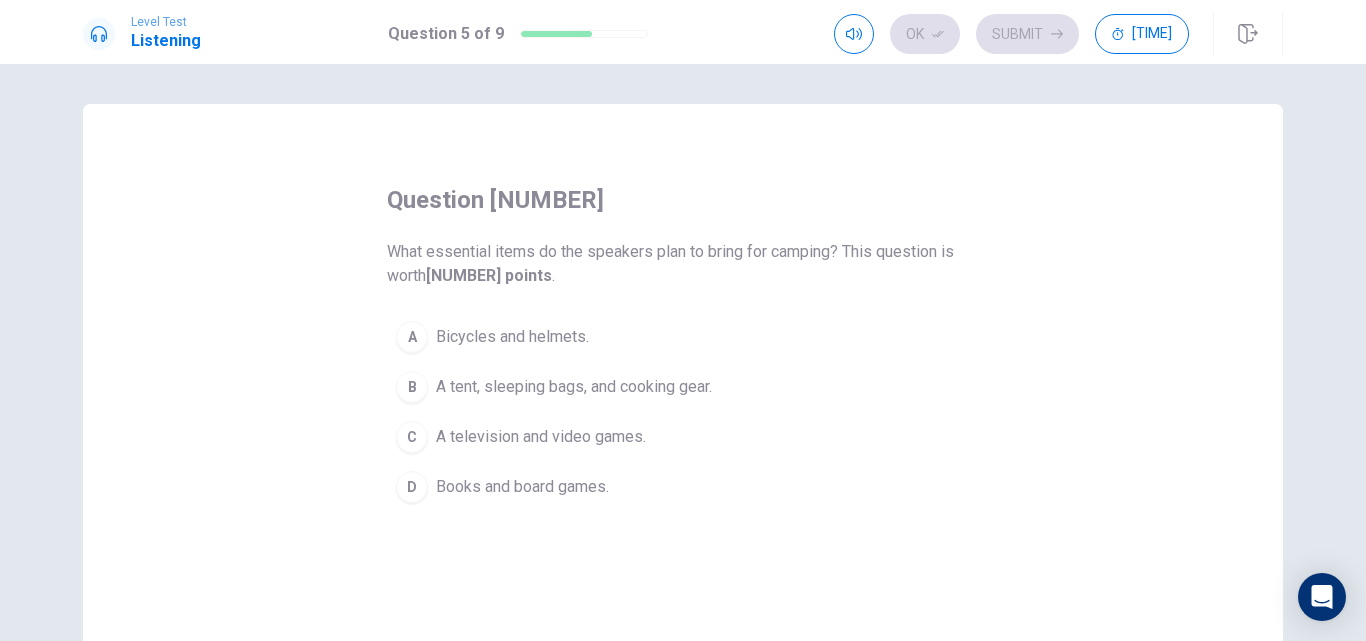 click on "A tent, sleeping bags, and cooking gear." at bounding box center (512, 337) 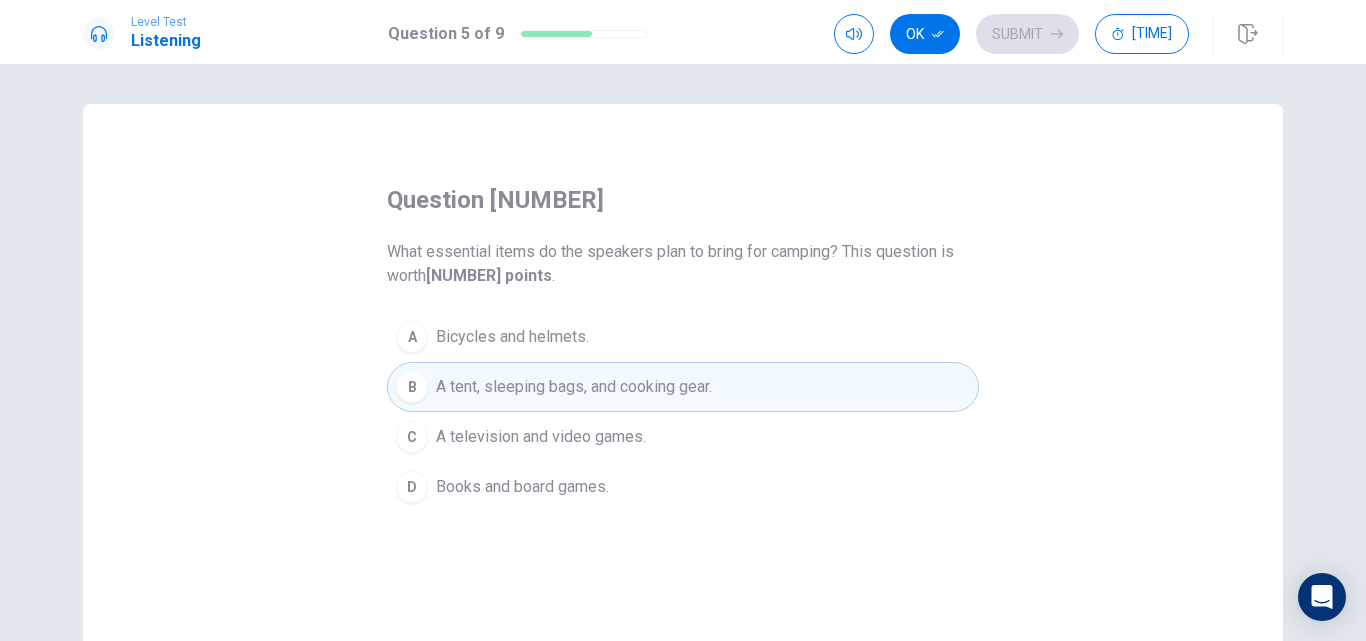 click on "question   5 What essential items do the speakers plan to bring for camping? This question is worth  [NUMBER] points . A Bicycles and helmets.   B A tent, sleeping bags, and cooking gear.
C A television and video games.
D  Books and board games." at bounding box center (683, 348) 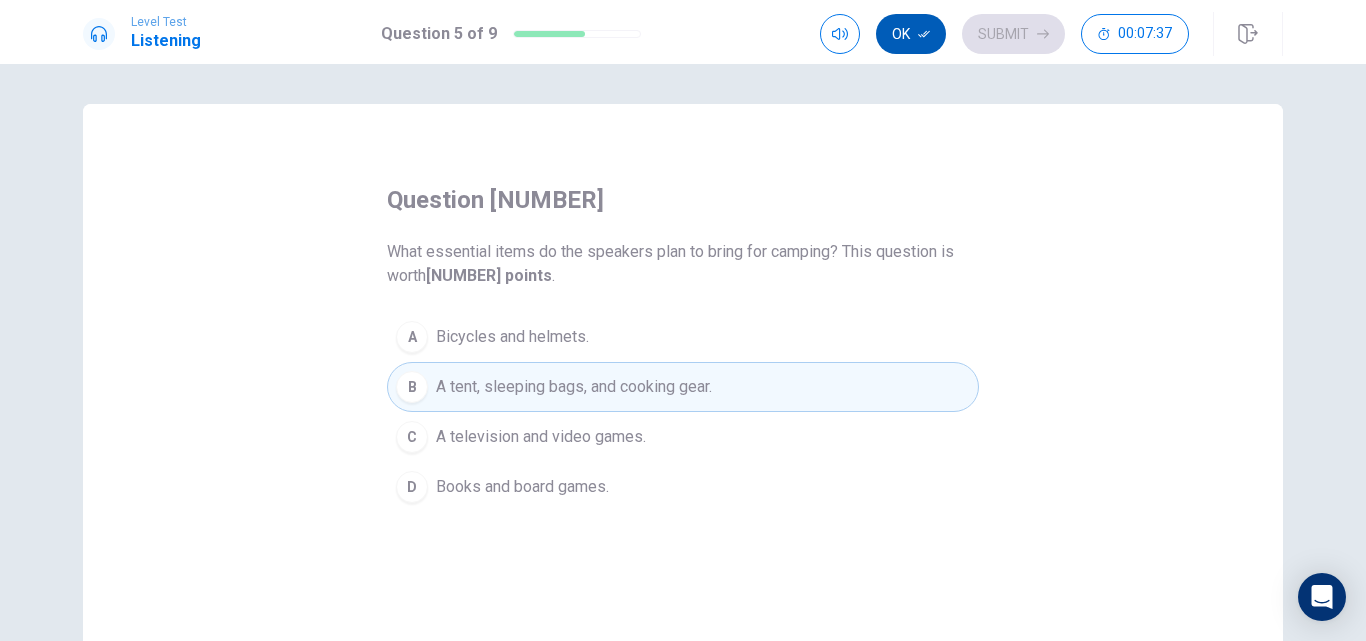 click on "Ok" at bounding box center (911, 34) 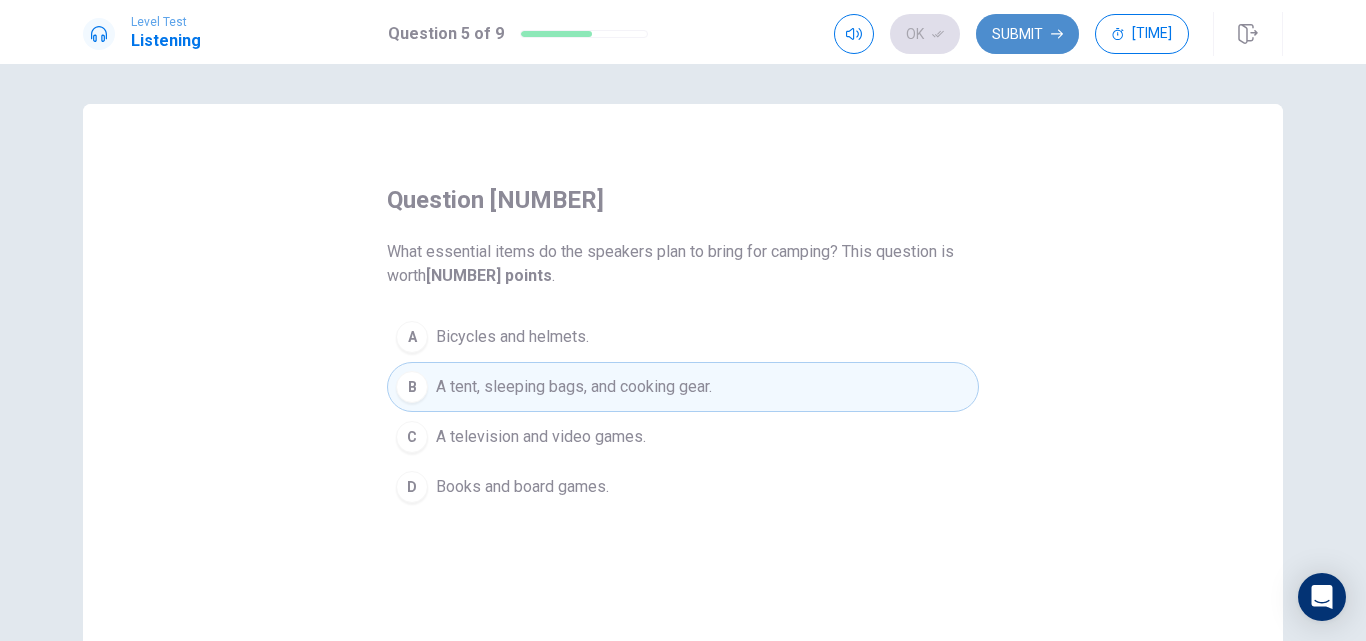 click on "Submit" at bounding box center (1027, 34) 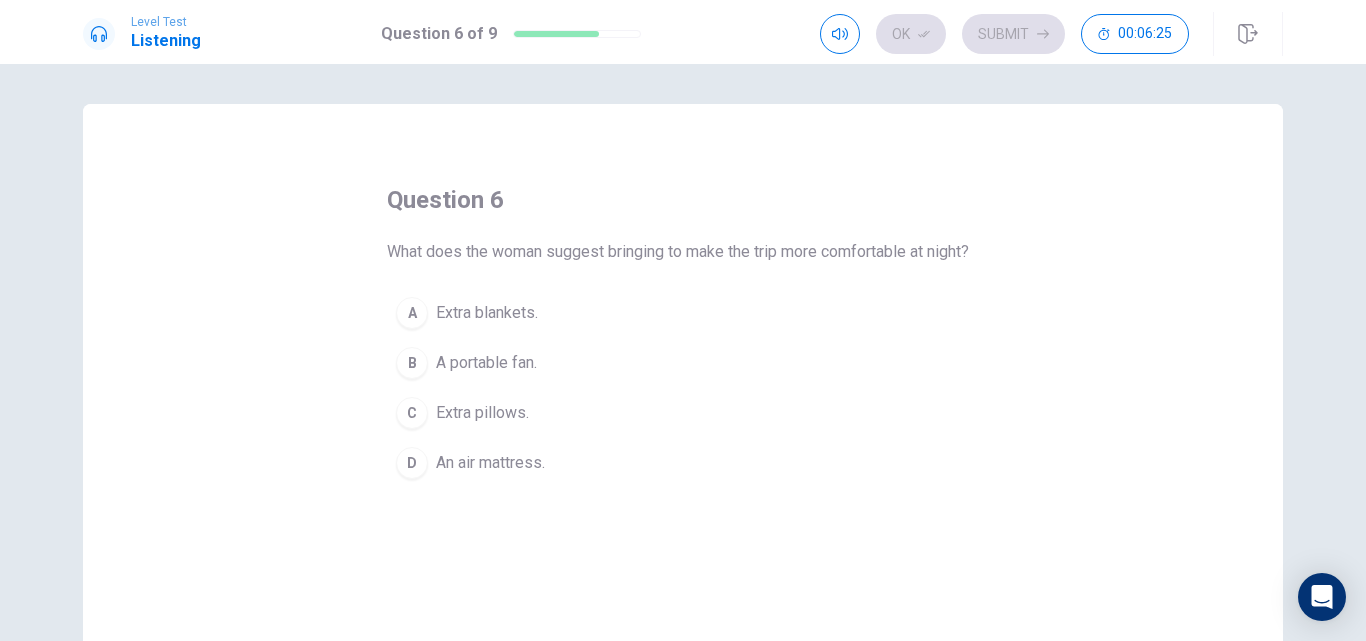 click on "Extra blankets." at bounding box center (487, 313) 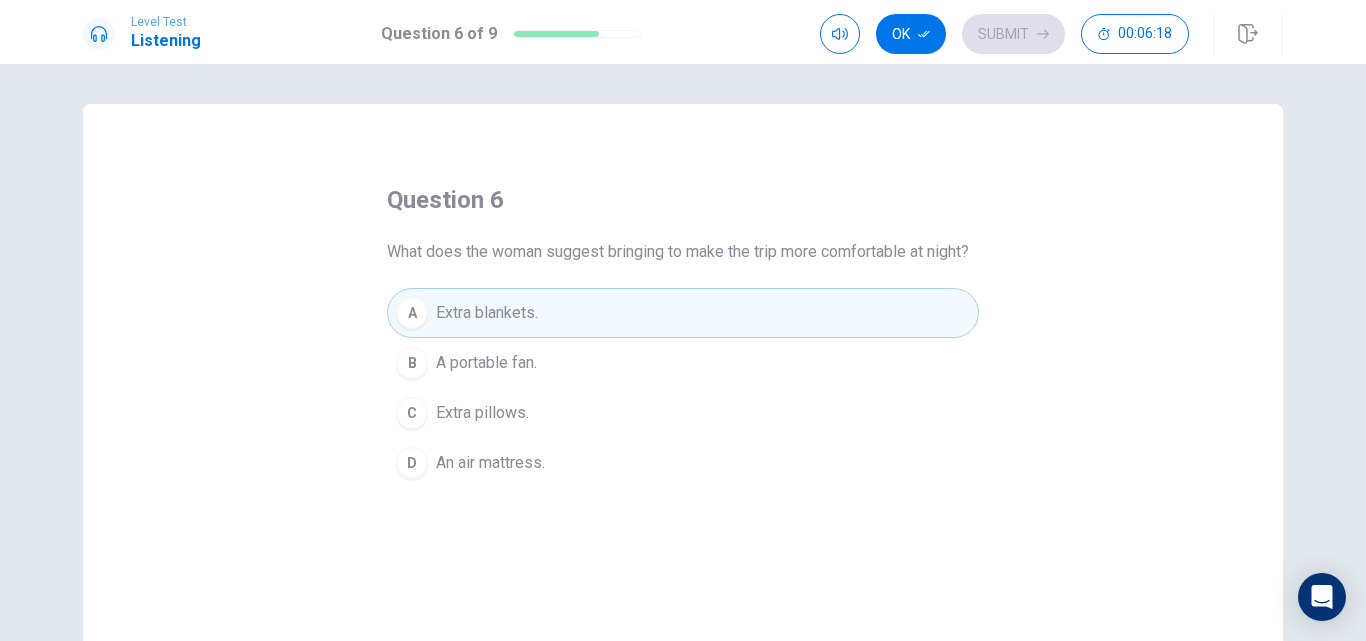 click on "What does the woman suggest bringing to make the trip more comfortable at night?" at bounding box center (678, 252) 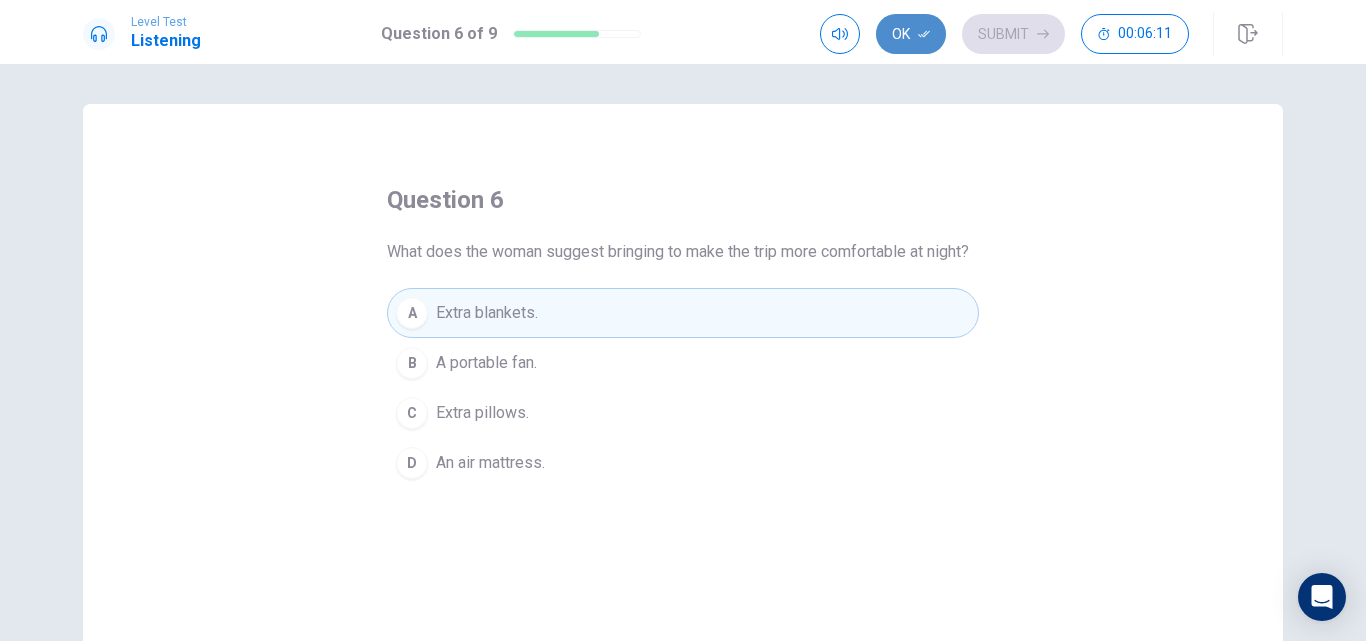 click on "Ok" at bounding box center [911, 34] 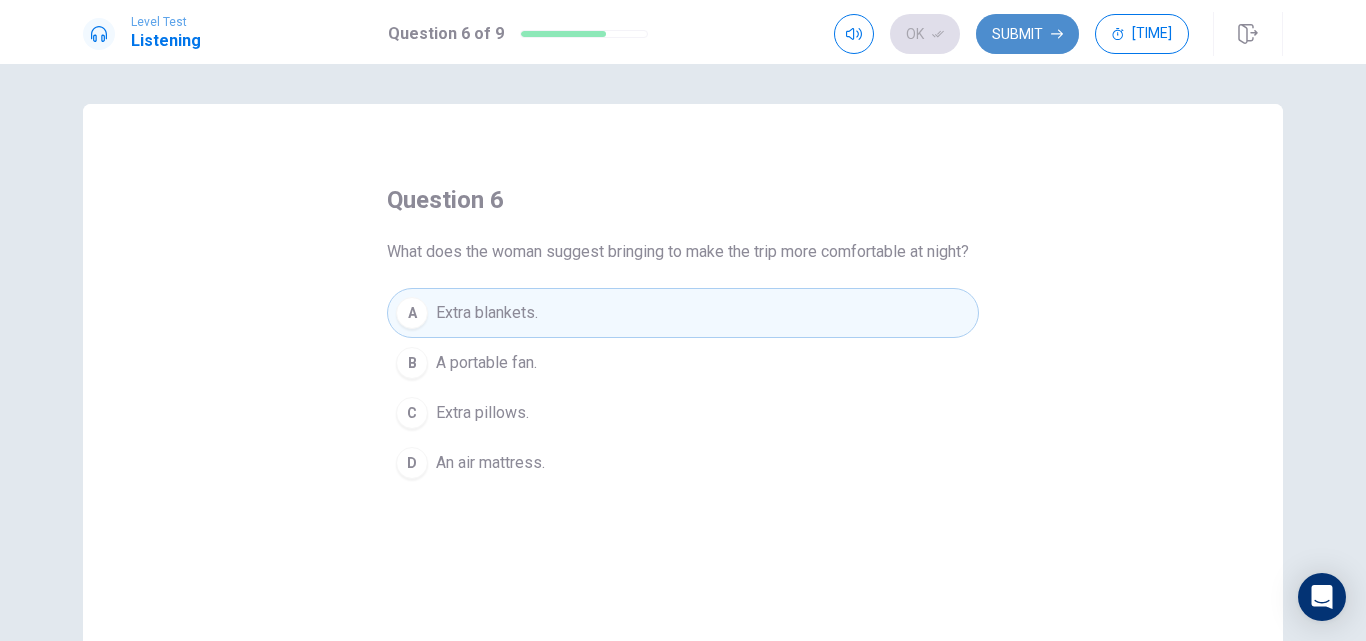 click on "Submit" at bounding box center [1027, 34] 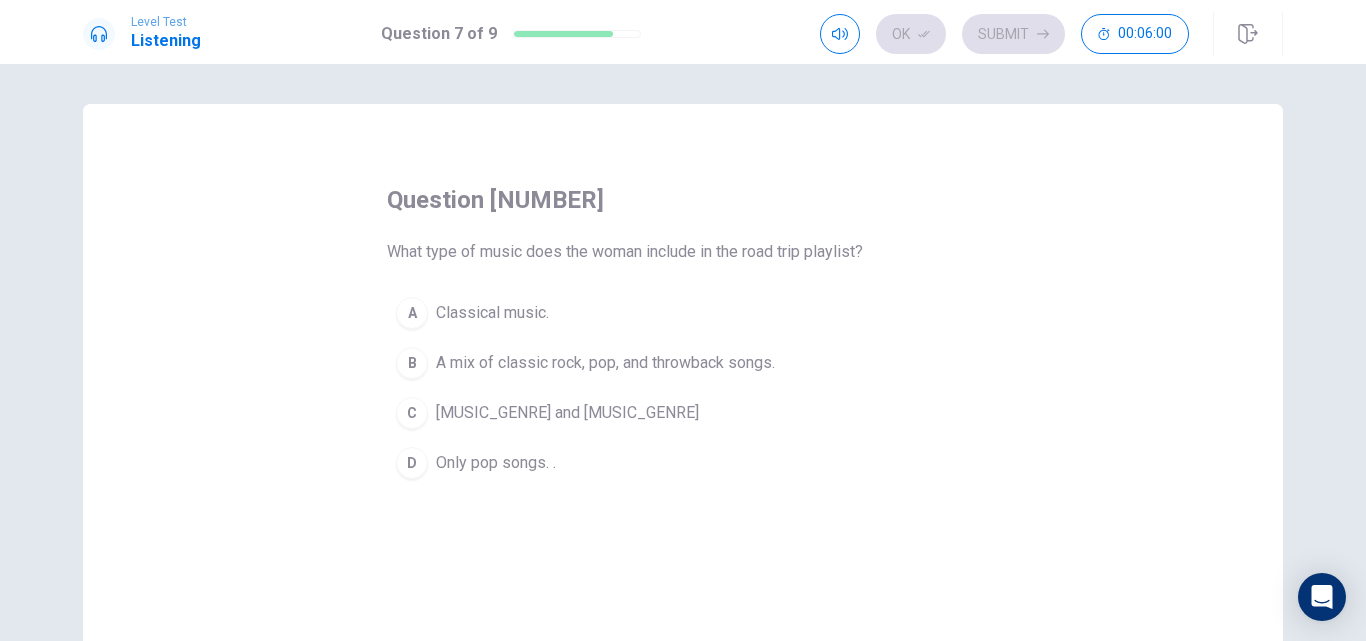 click on "A mix of classic rock, pop, and throwback songs." at bounding box center [492, 313] 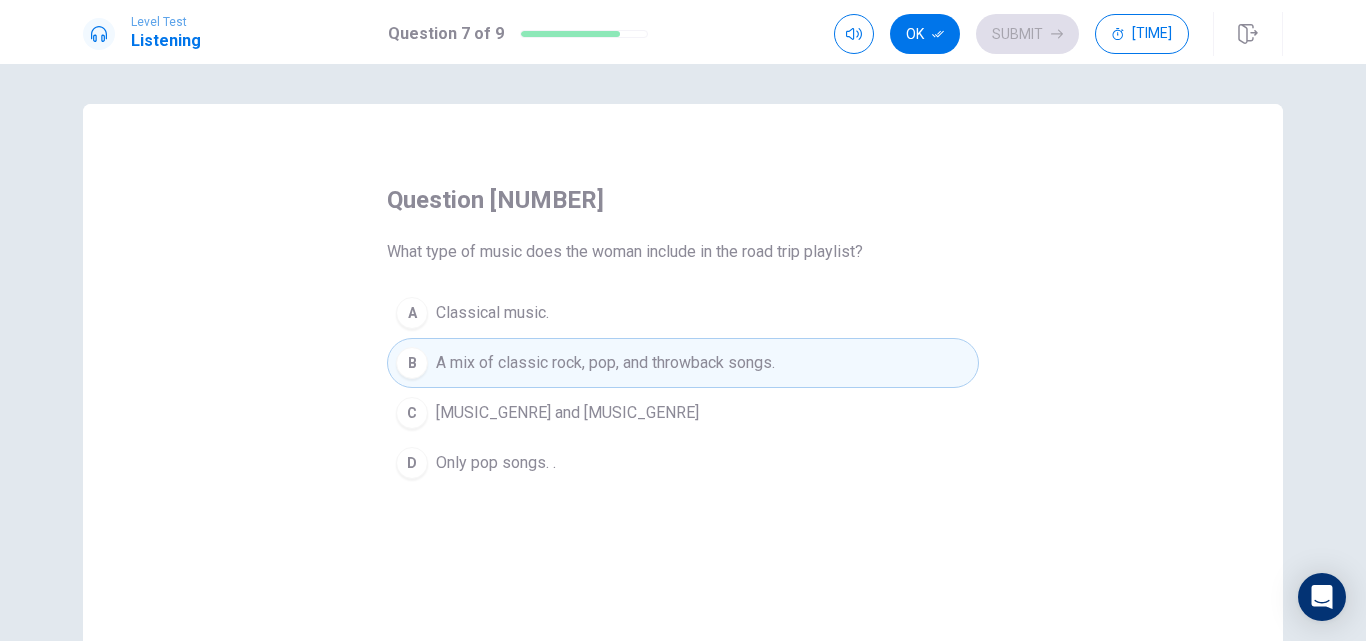 click on "question 7 What type of music does the woman include in the road trip playlist? A Classical music.
B A mix of classic rock, pop, and throwback songs.
C Jazz and blues D Only pop songs.
." at bounding box center [683, 336] 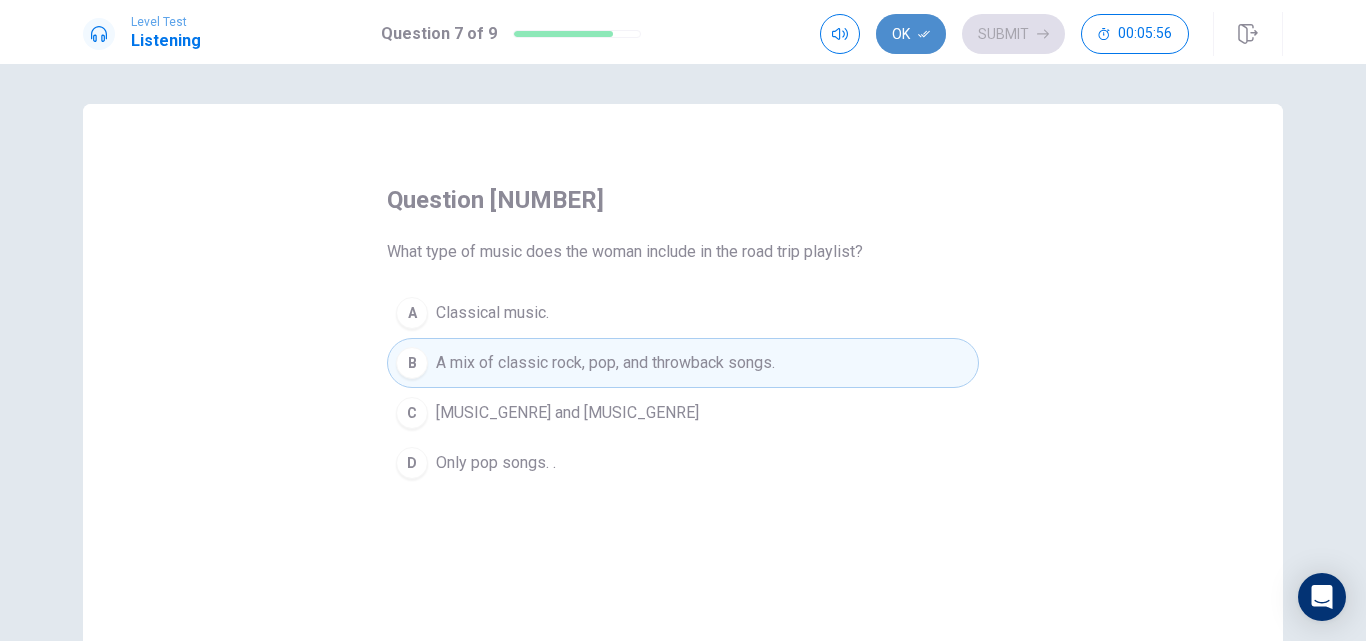 click on "Ok" at bounding box center (911, 34) 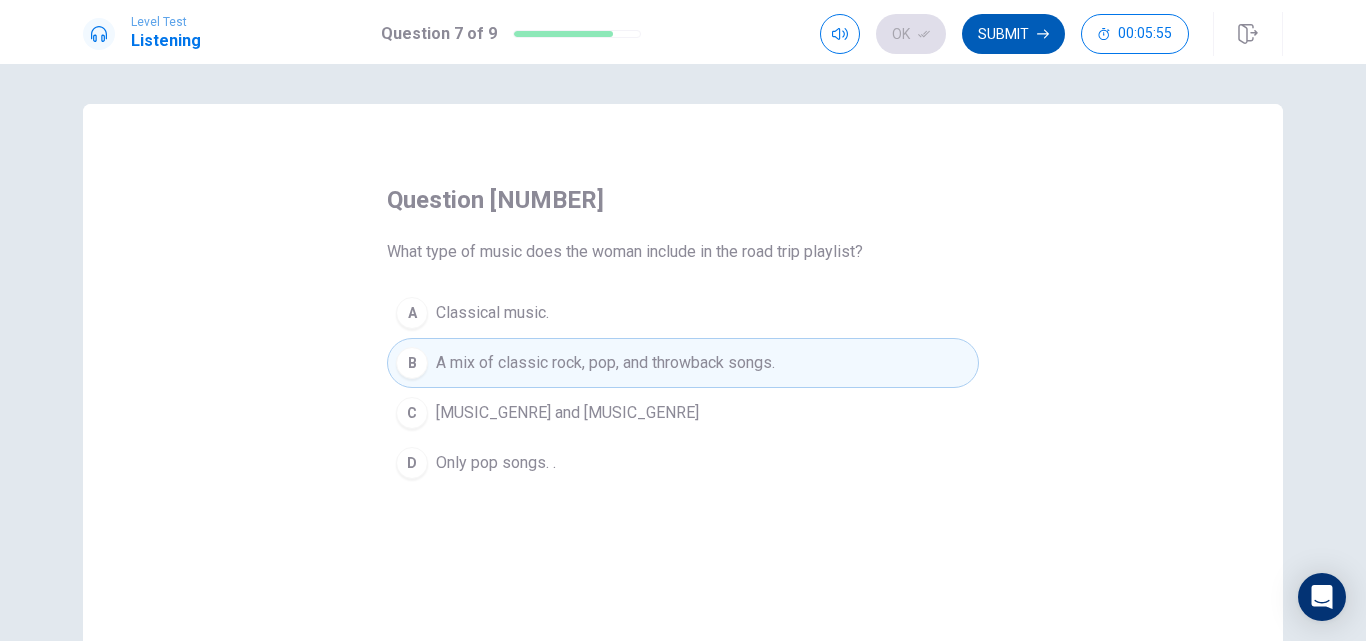 click on "Submit" at bounding box center (1013, 34) 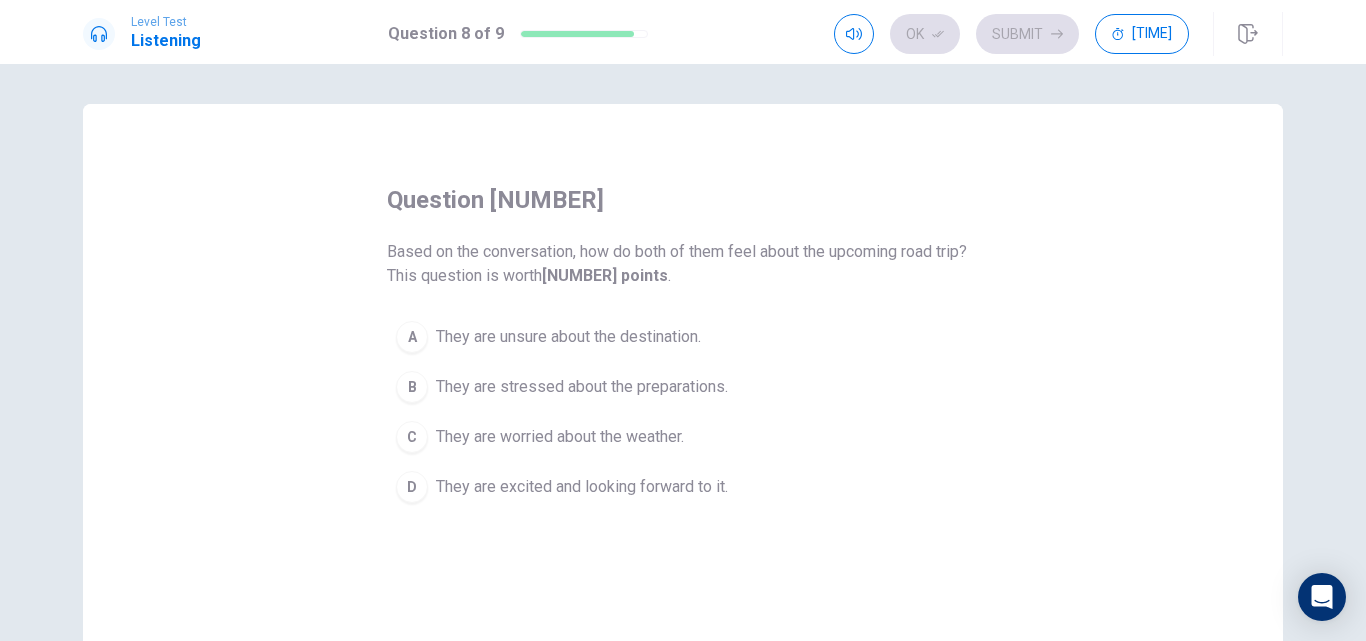 click on "D They are excited and looking forward to it." at bounding box center (683, 487) 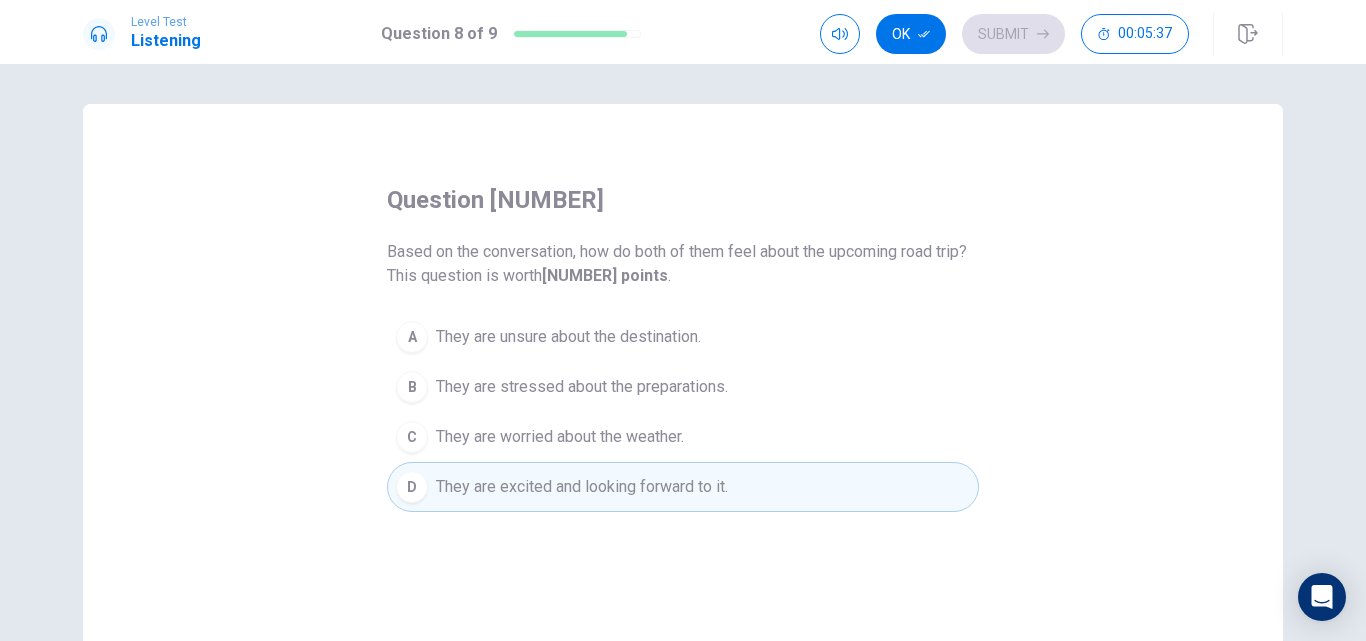 click on "question 8 Based on the conversation, how do both of them feel about the upcoming road trip? This question is worth 2 points. A They are unsure about the destination. B They are stressed about the preparations. C They are worried about the weather. D They are excited and looking forward to it." at bounding box center (683, 348) 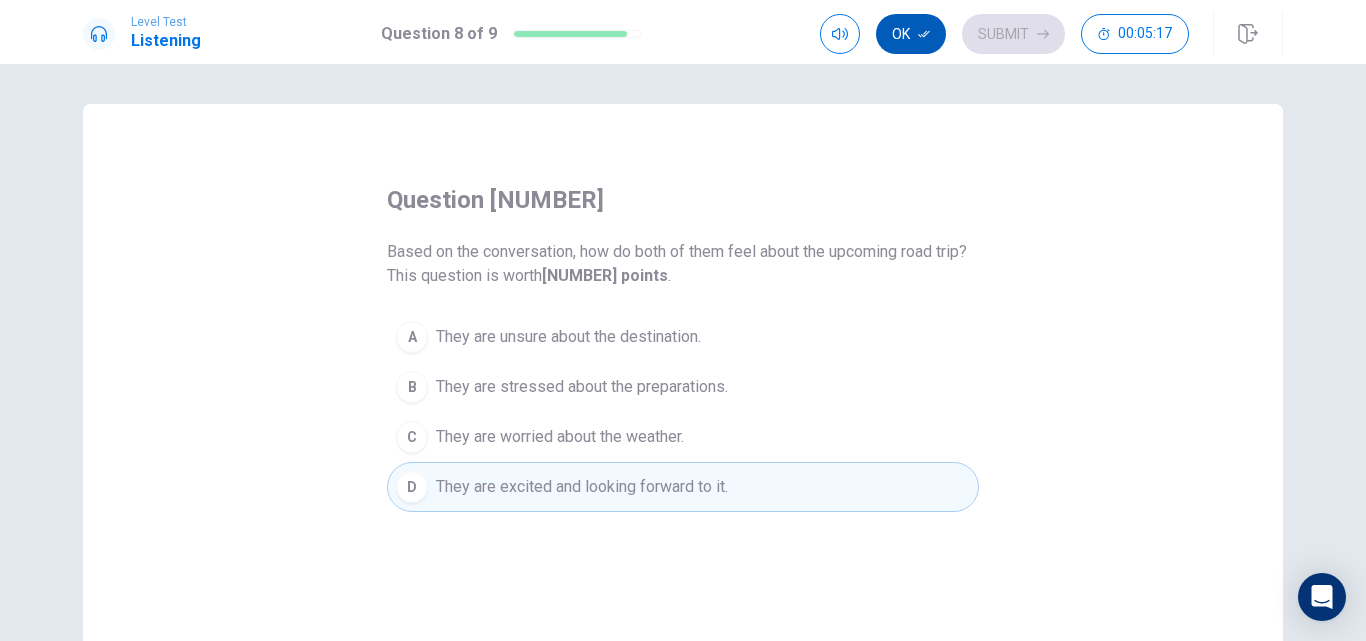 click at bounding box center [924, 34] 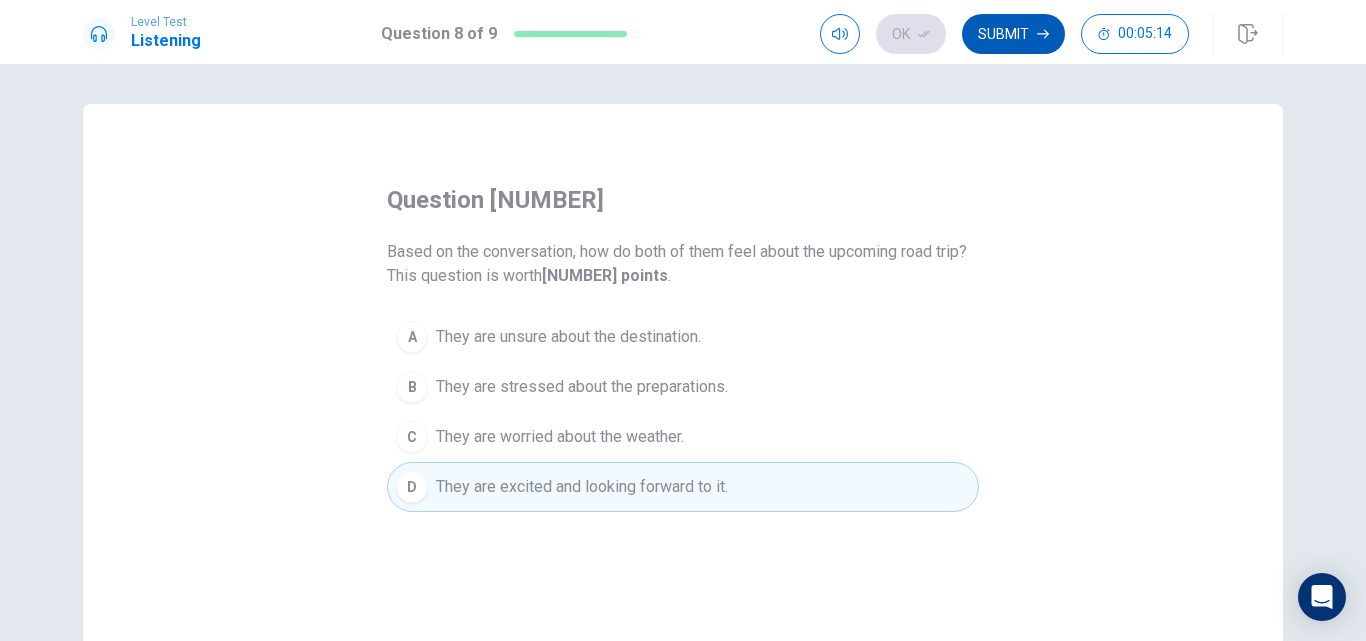 click on "Submit" at bounding box center [1013, 34] 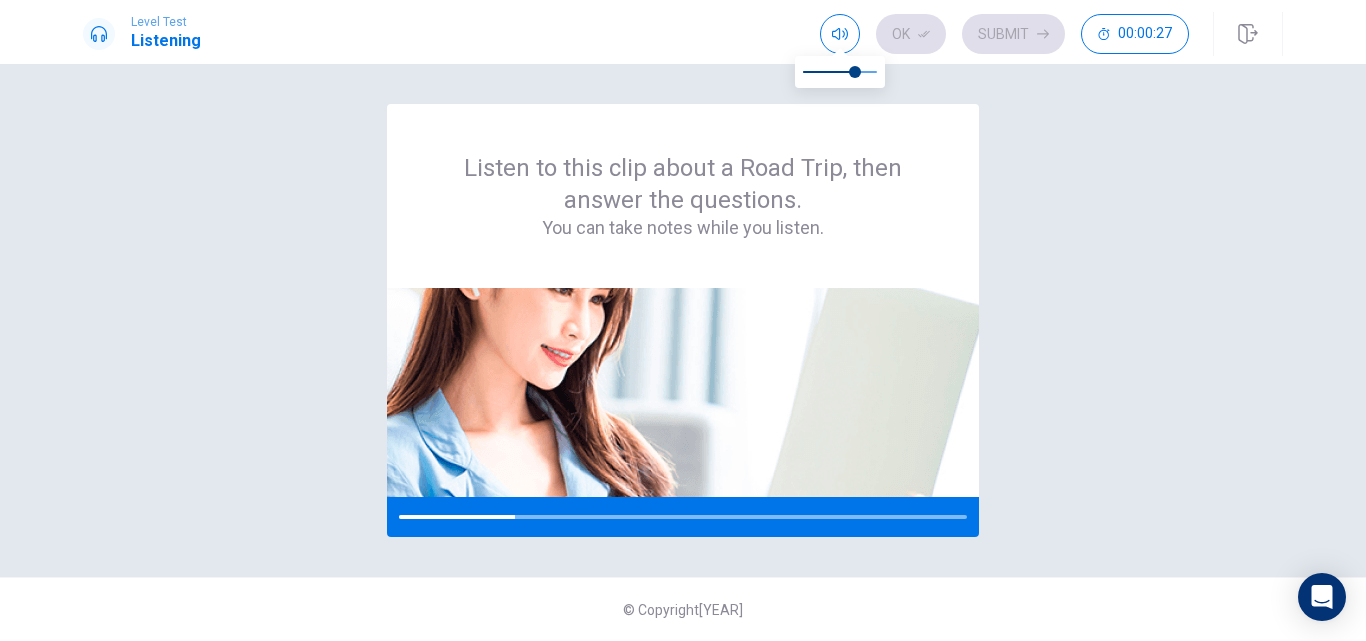 click at bounding box center (840, 72) 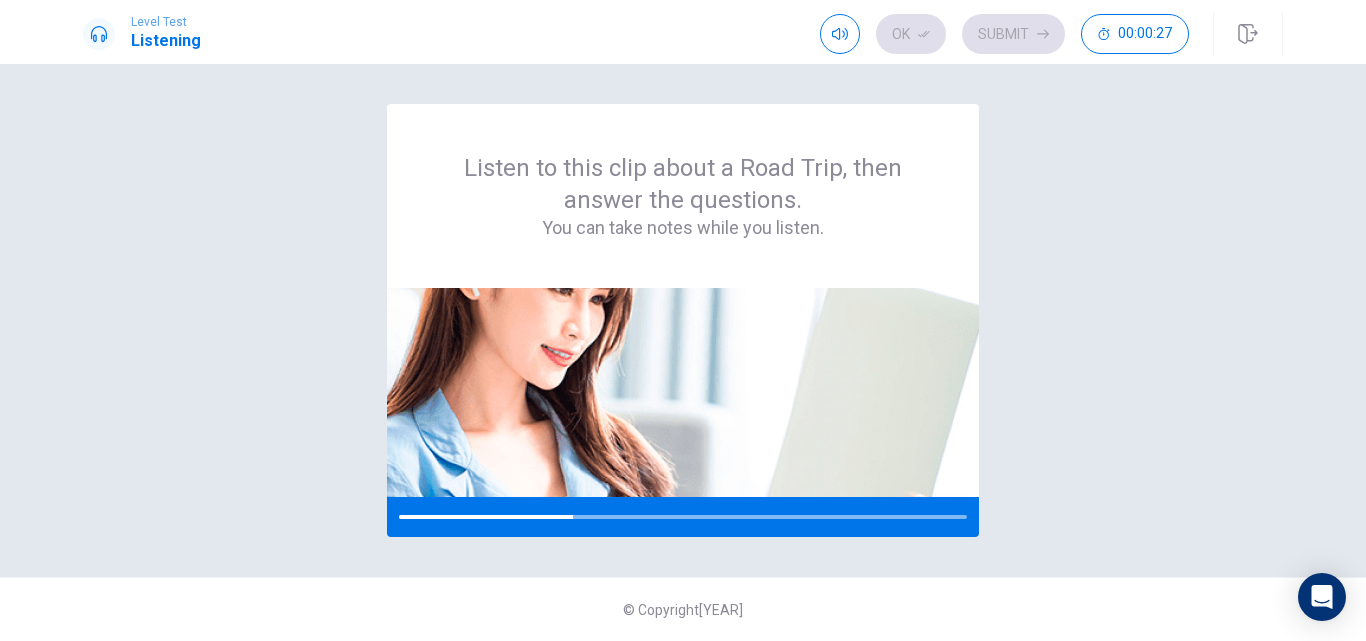 click on "Listen to this clip about a Road Trip, then answer the questions. You can take notes while you listen. © Copyright [YEAR]" at bounding box center [683, 352] 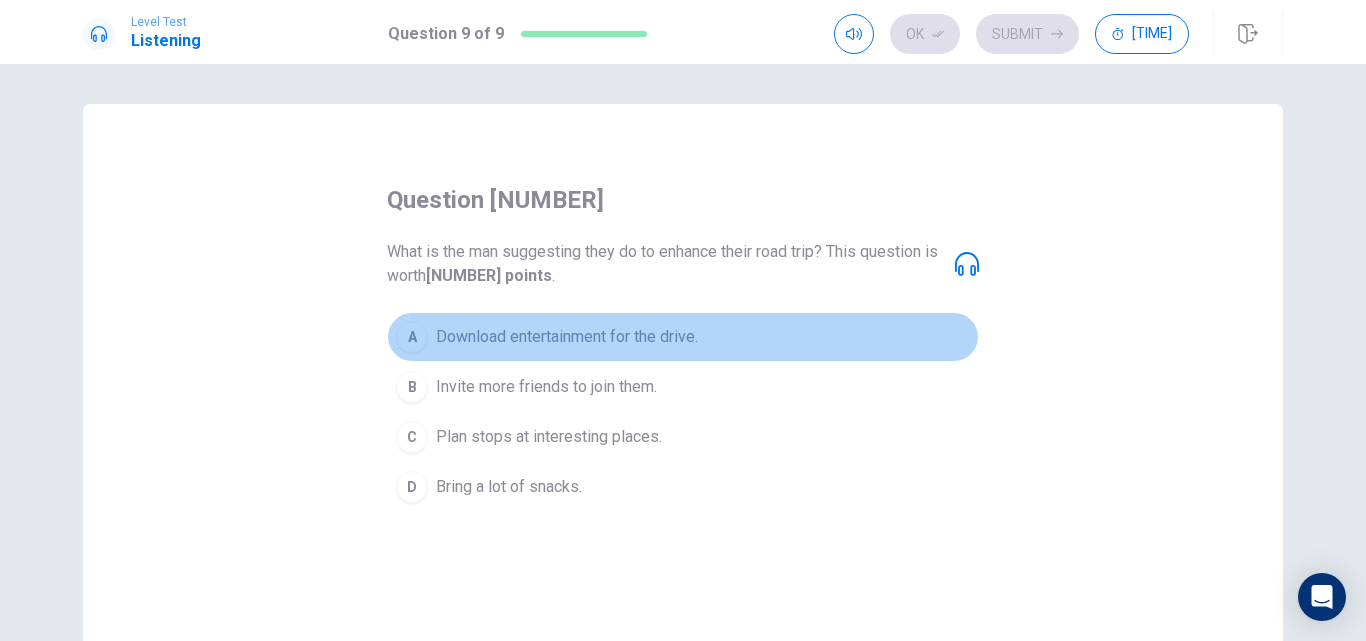 click on "Download entertainment for the drive." at bounding box center [567, 337] 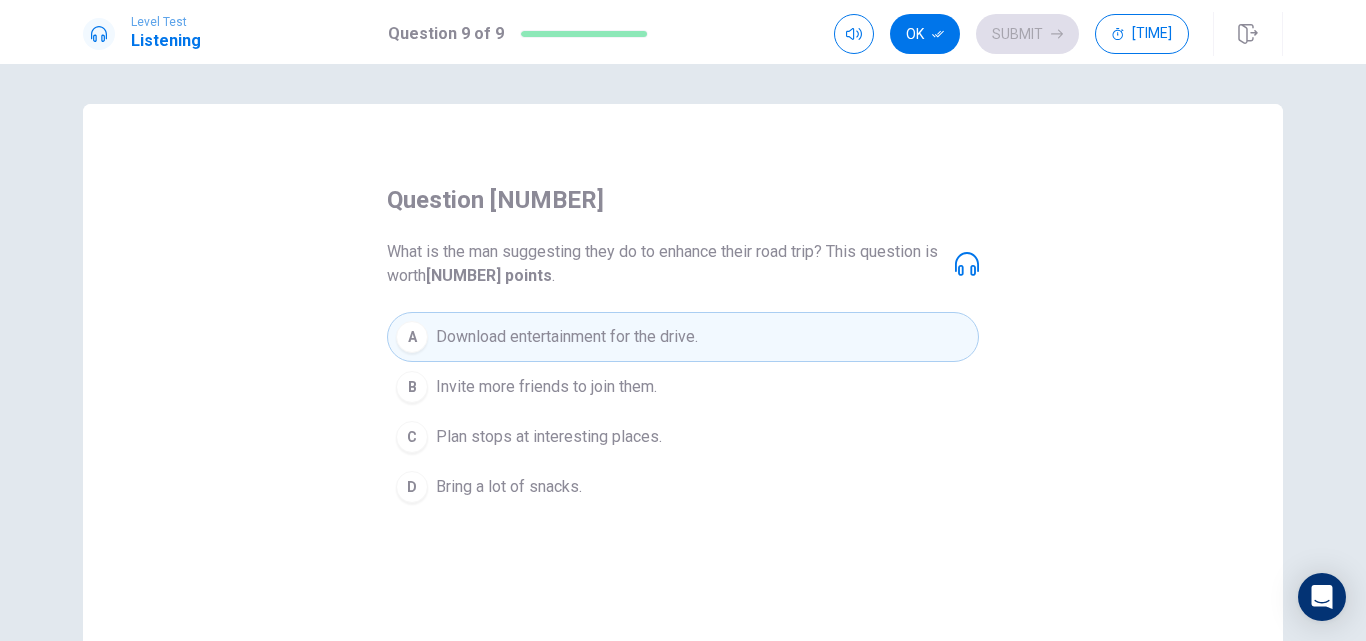 click on "question   9 What is the man suggesting they do to enhance their road trip? This question is worth  2 points . A Download entertainment for the drive. B Invite more friends to join them.   C Plan stops at interesting places. D Bring a lot of snacks." at bounding box center (683, 348) 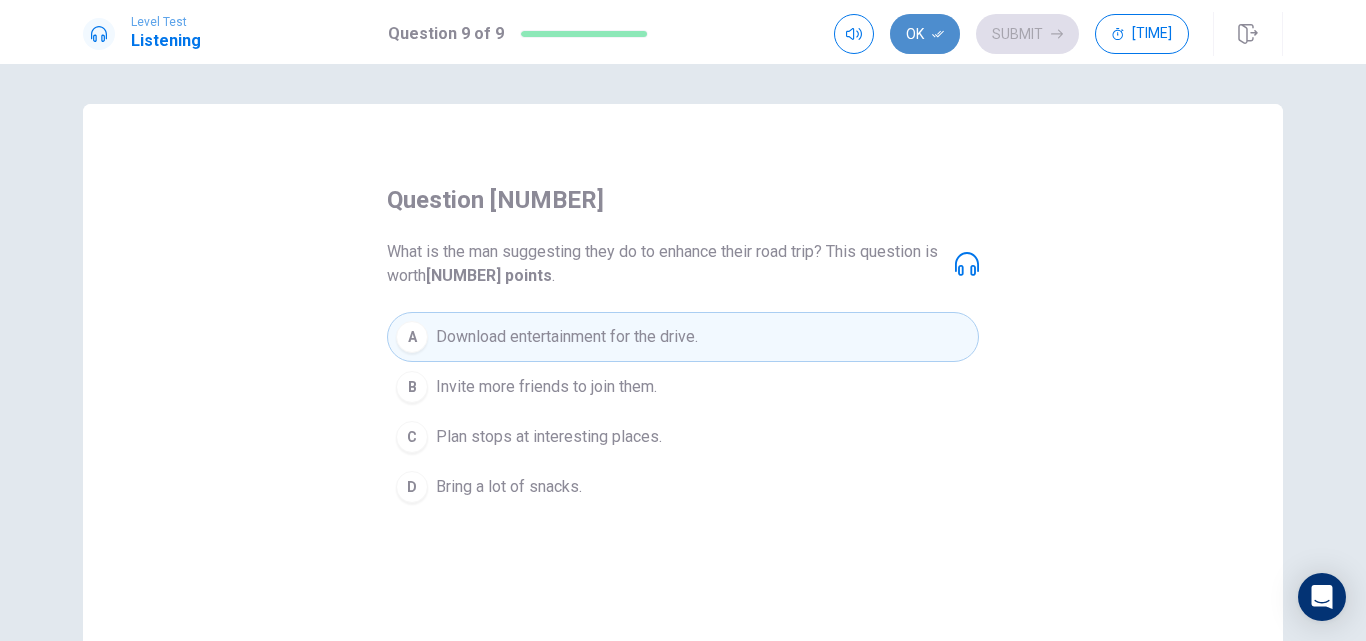 click on "Ok" at bounding box center (925, 34) 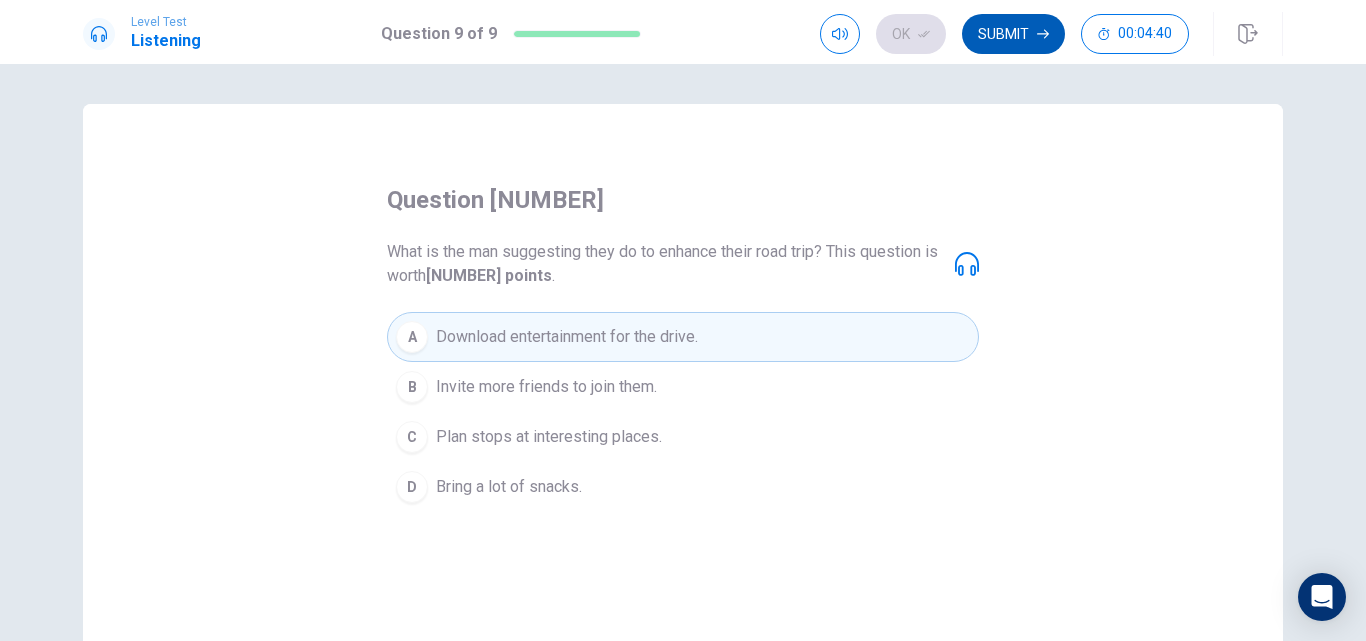 click on "Submit" at bounding box center [1013, 34] 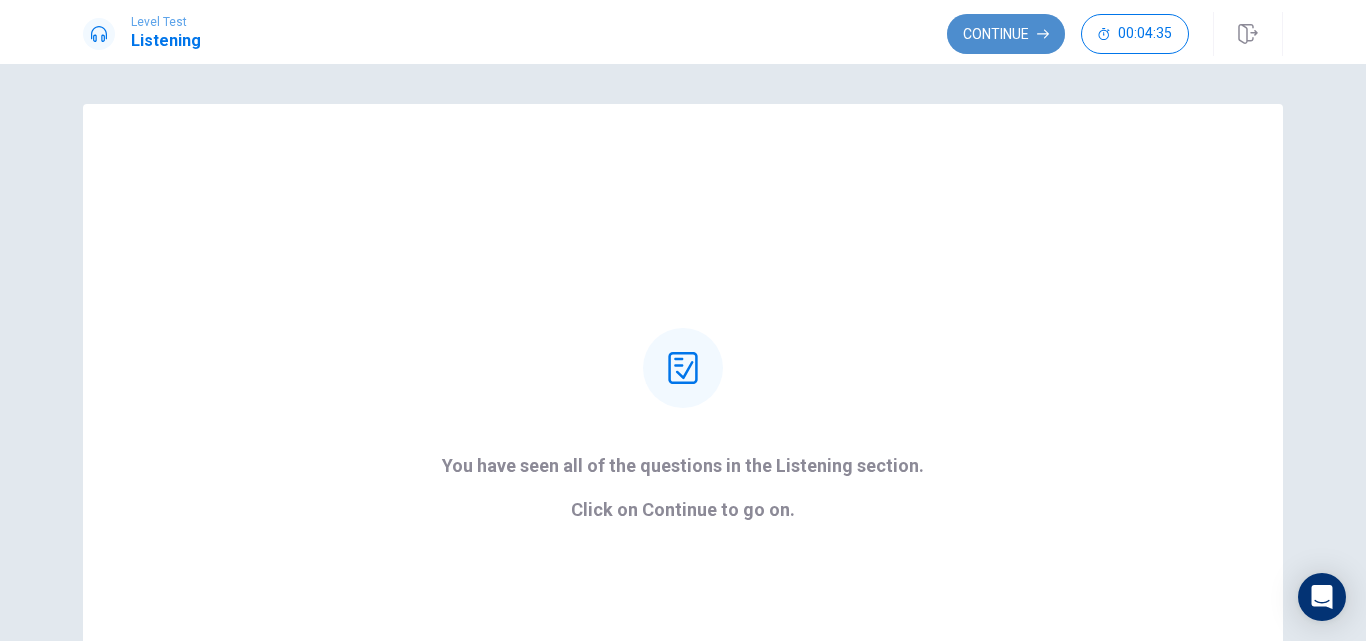 click on "Continue" at bounding box center [1006, 34] 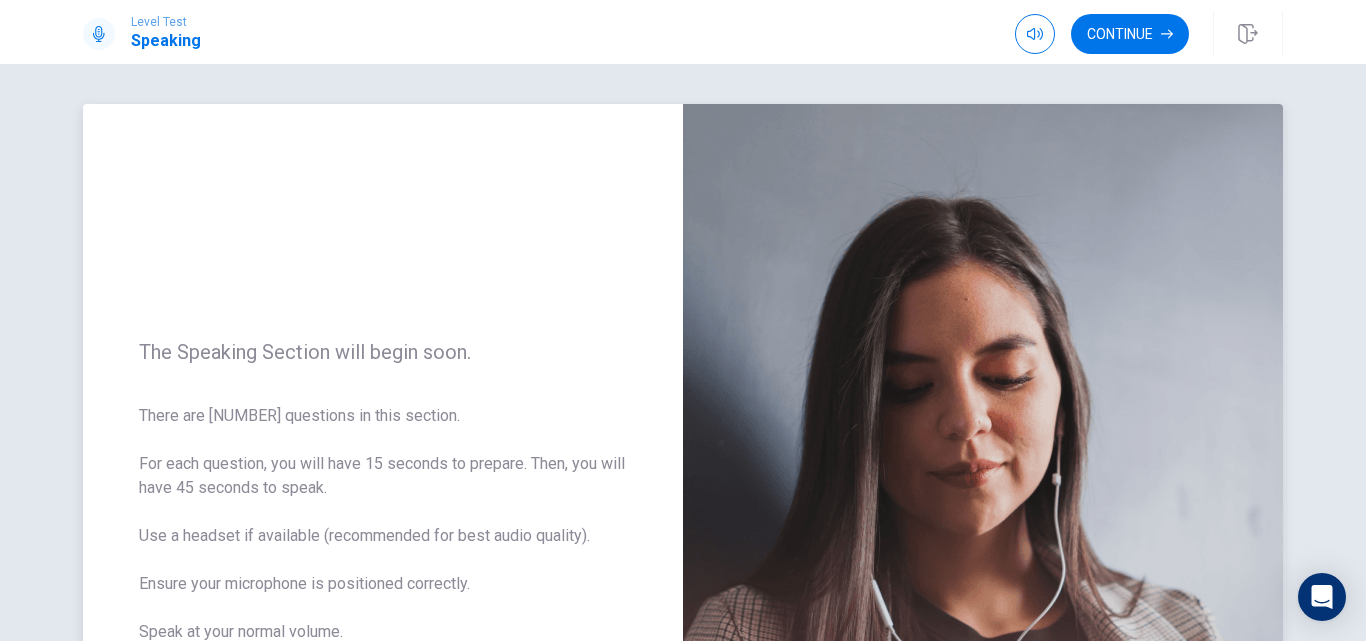 click on "The Speaking Section will begin soon. There are [NUMBER] questions in this section.
For each question, you will have [NUMBER] seconds to prepare. Then, you will have [NUMBER] seconds to speak.
Use a headset if available (recommended for best audio quality).
Ensure your microphone is positioned correctly.
Speak at your normal volume.
Follow the instructions on each screen.
Click  CONTINUE  to move on." at bounding box center [383, 540] 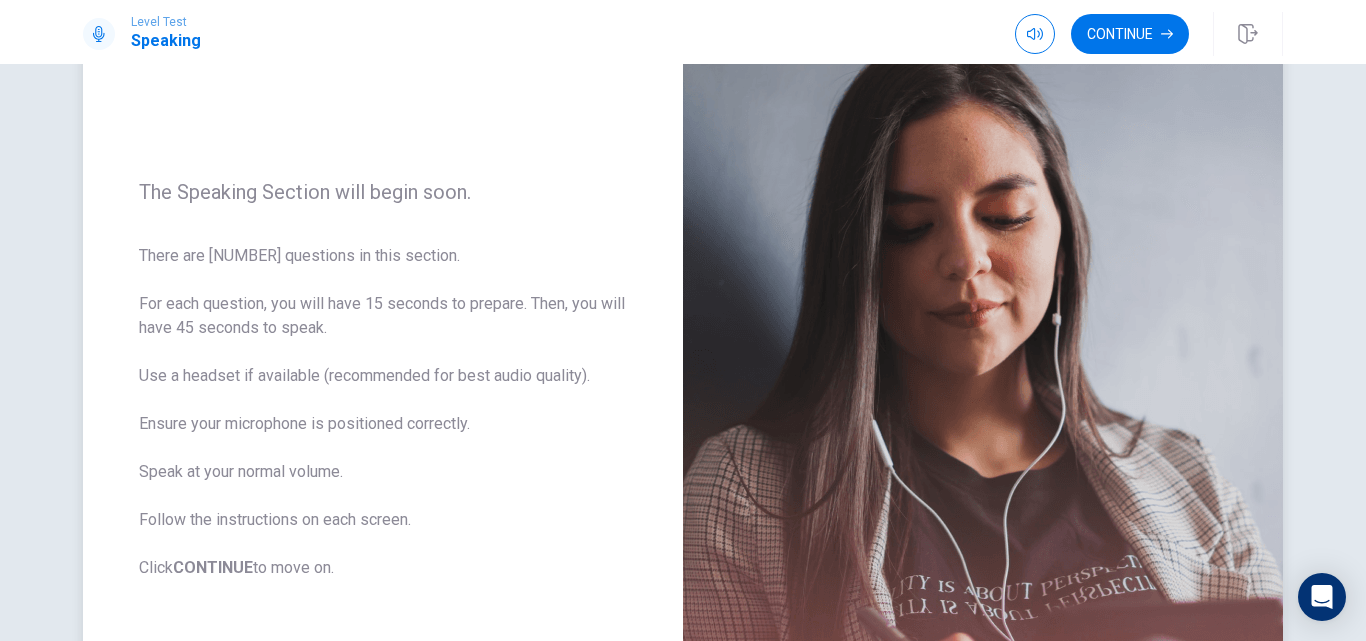 scroll, scrollTop: 200, scrollLeft: 0, axis: vertical 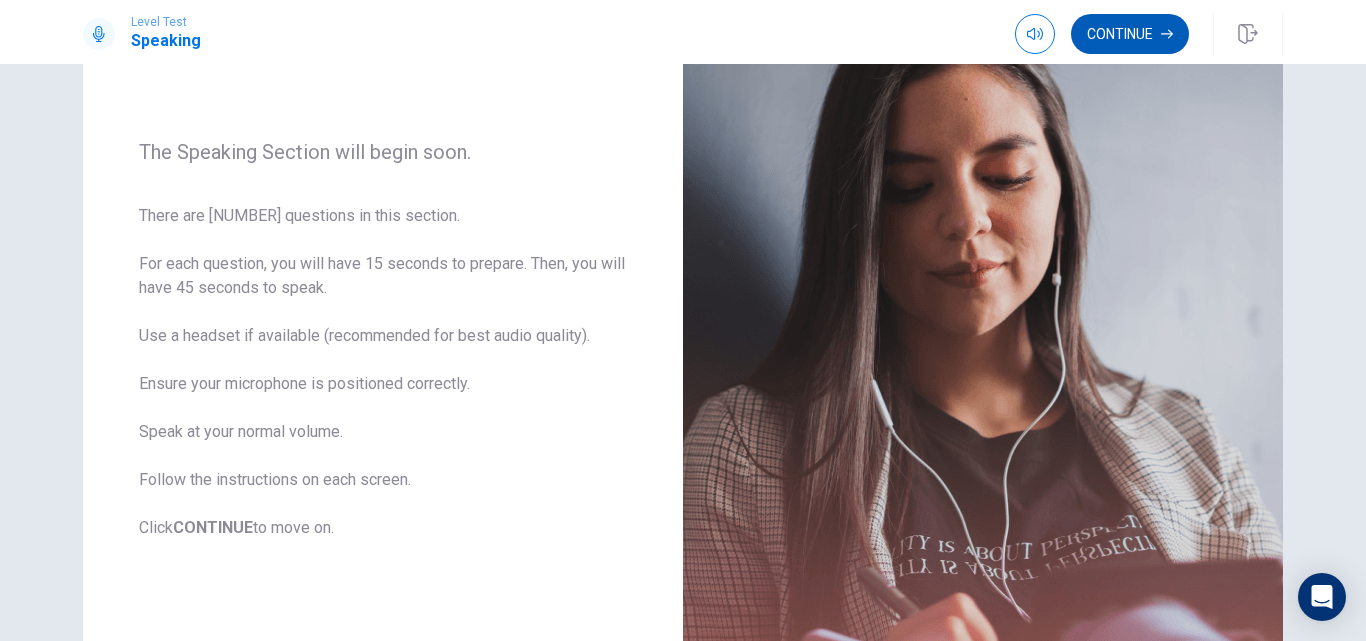 click on "Continue" at bounding box center (1130, 34) 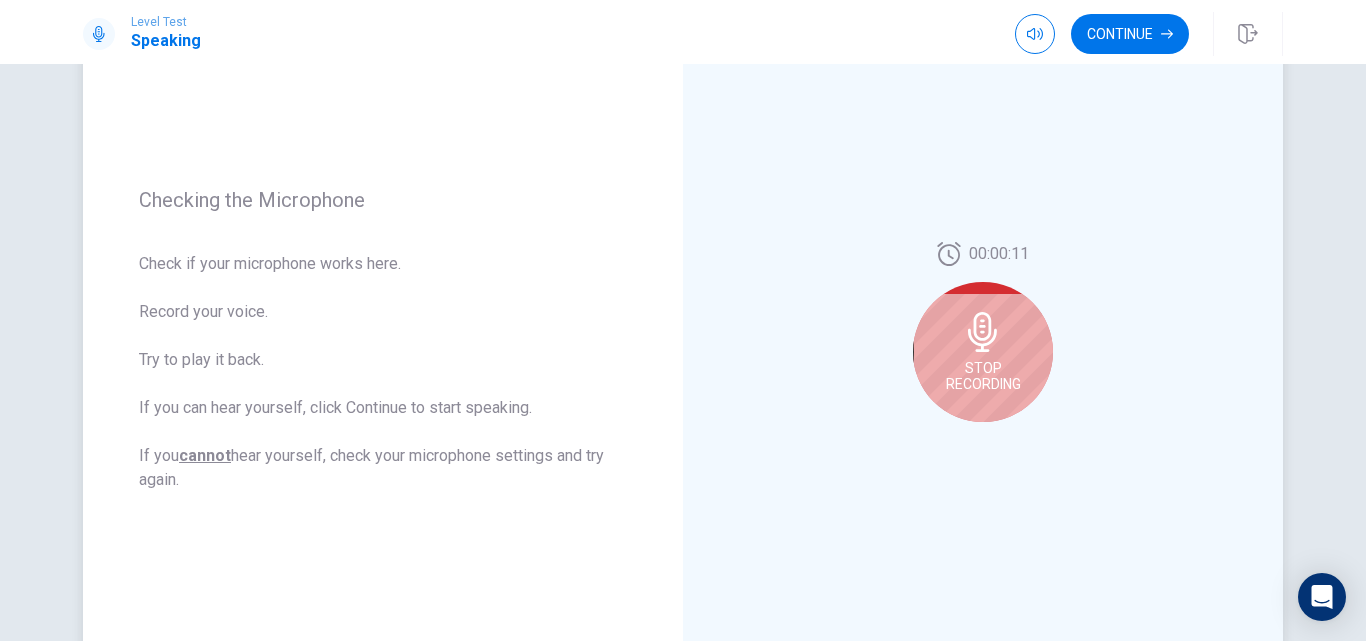 click on "Stop   Recording" at bounding box center (983, 352) 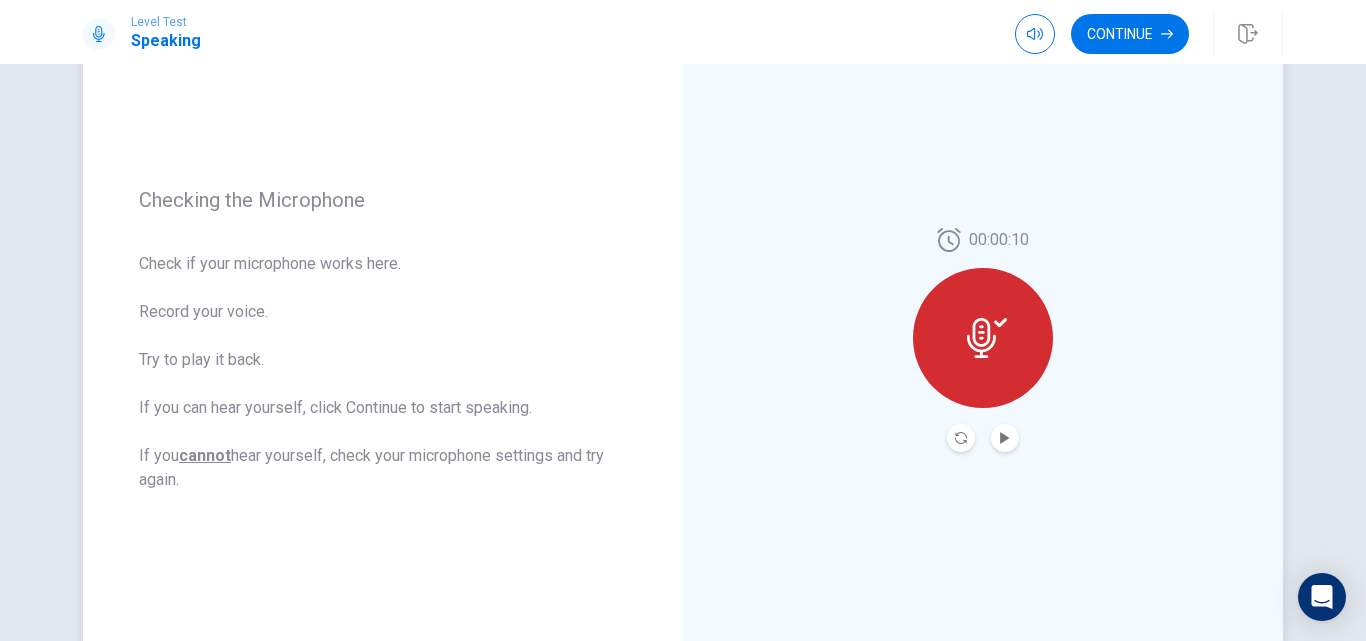 click at bounding box center [1005, 438] 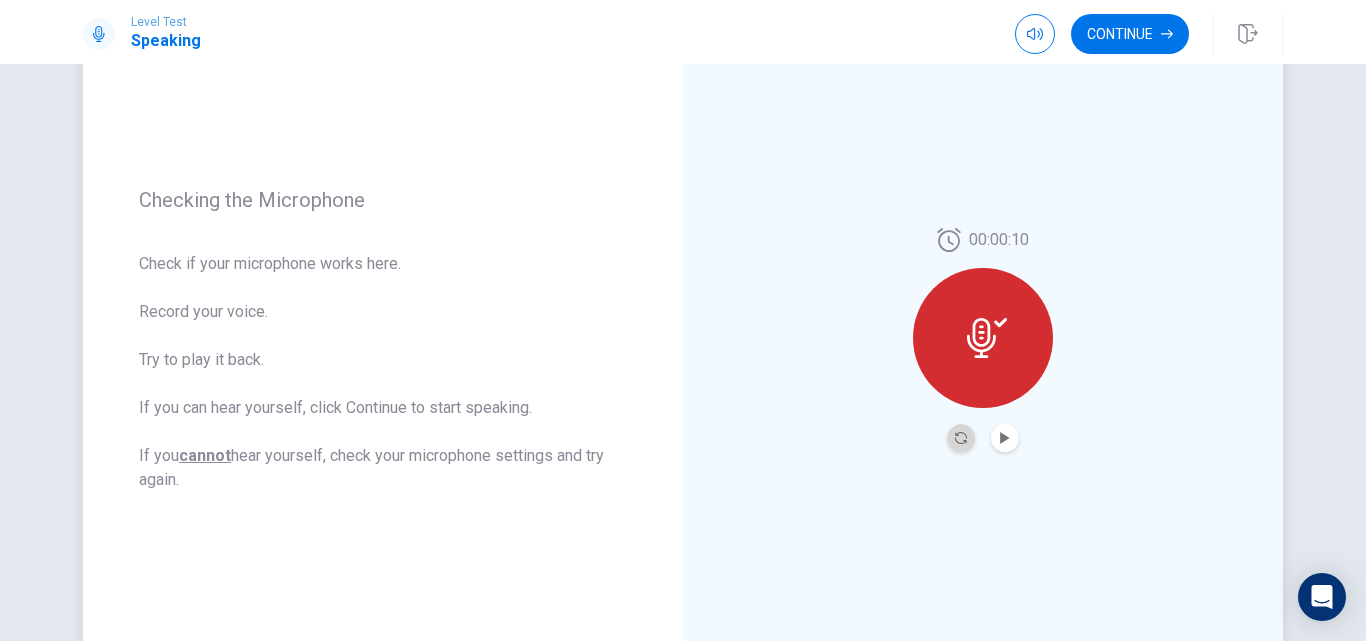 click at bounding box center (961, 438) 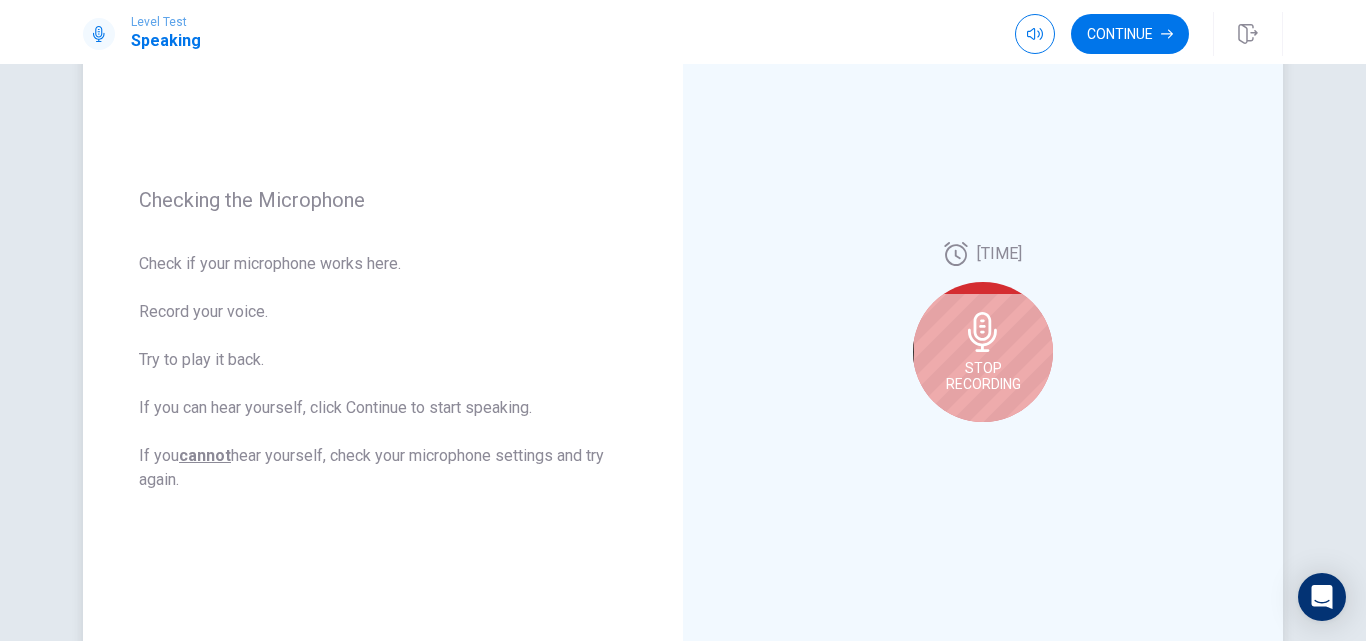 click on "Stop   Recording" at bounding box center [983, 352] 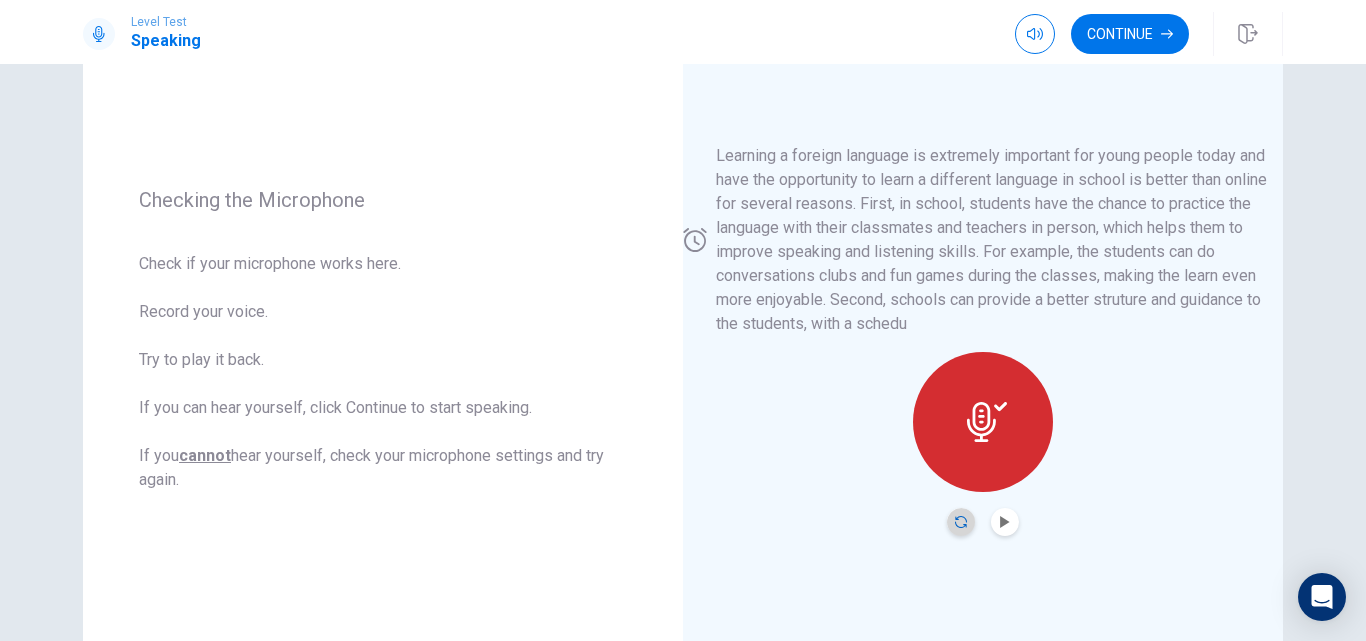 click at bounding box center [961, 522] 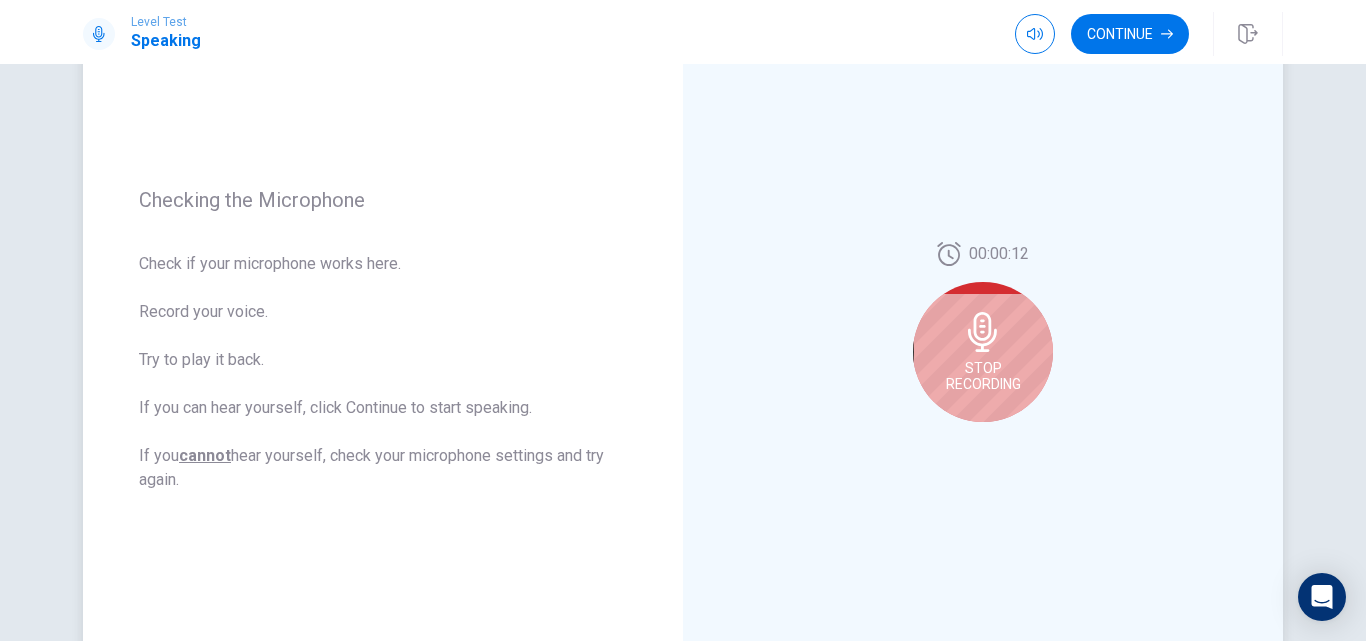click at bounding box center (983, 332) 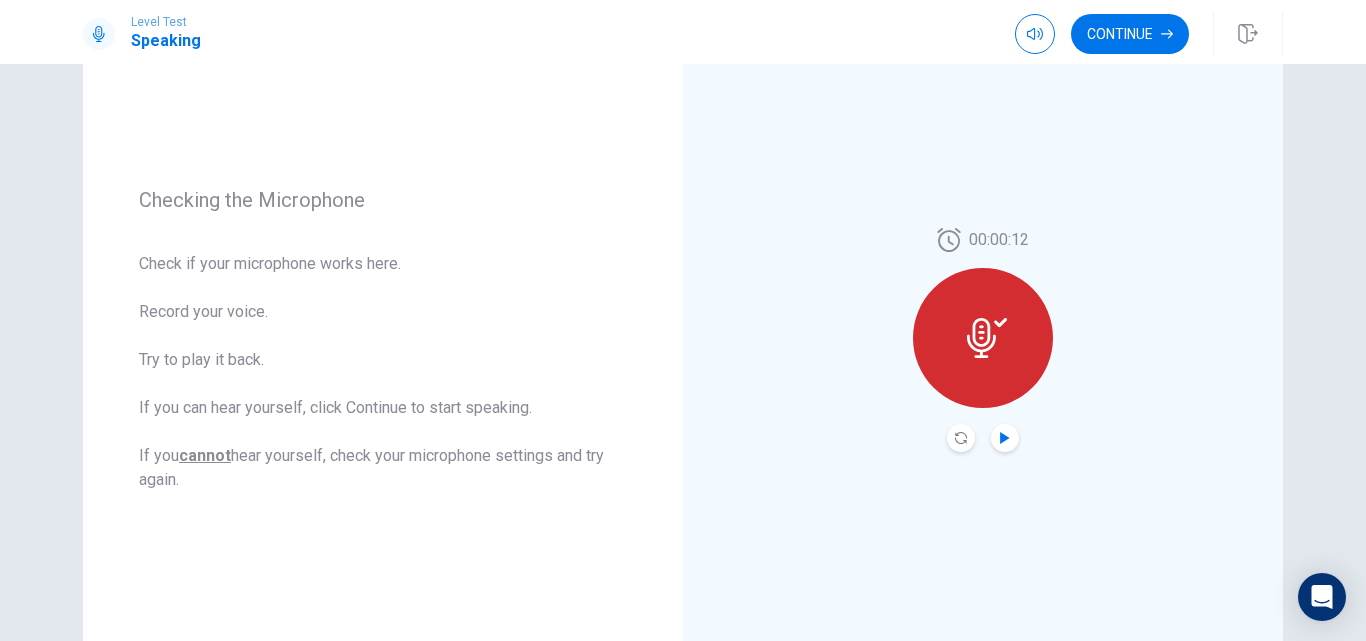 click at bounding box center [1004, 438] 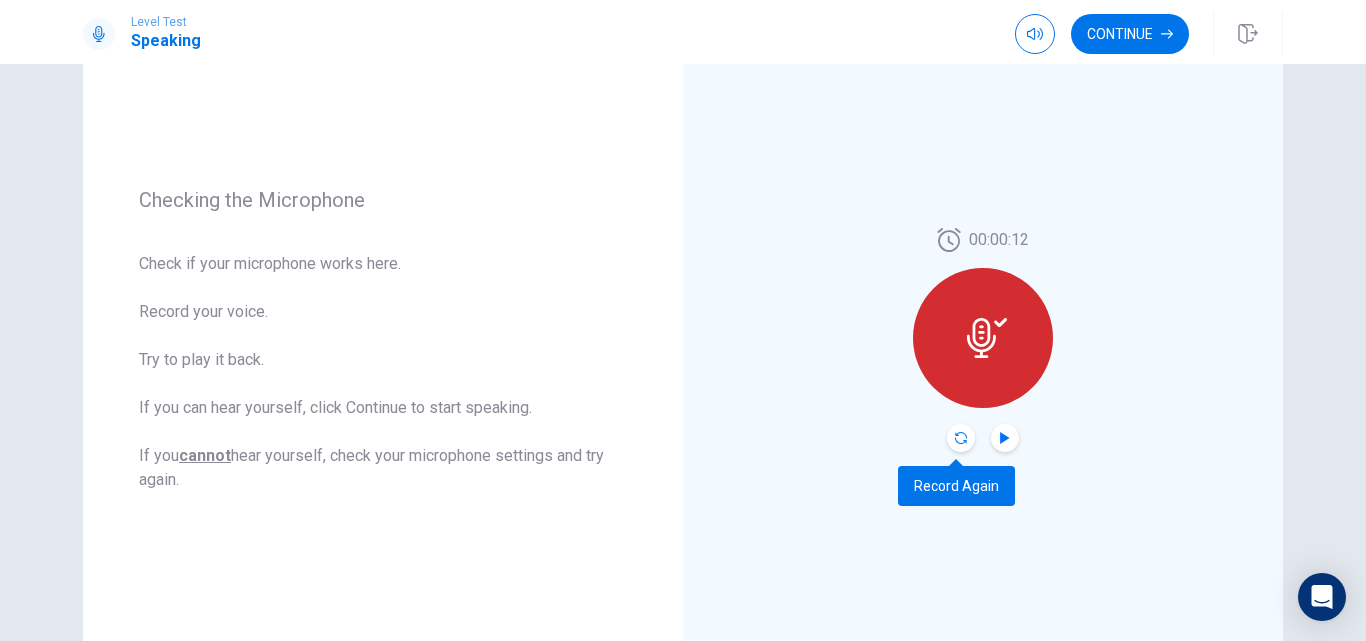 click at bounding box center [961, 438] 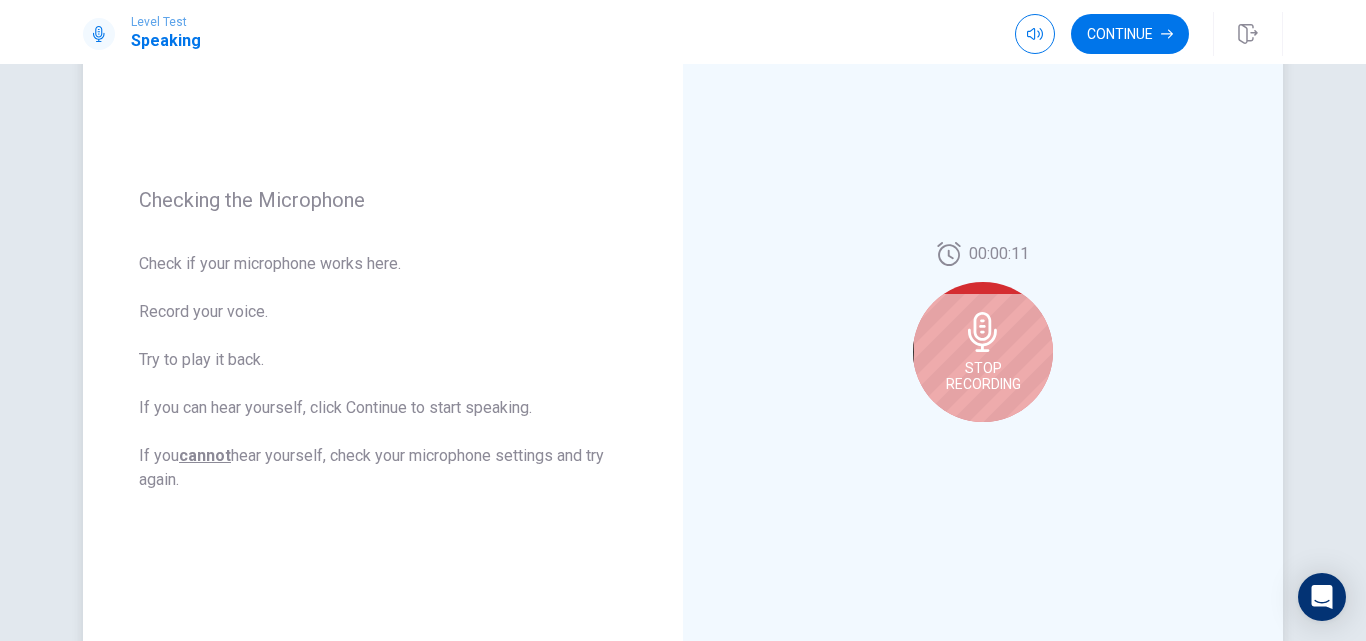 click on "Stop   Recording" at bounding box center [983, 352] 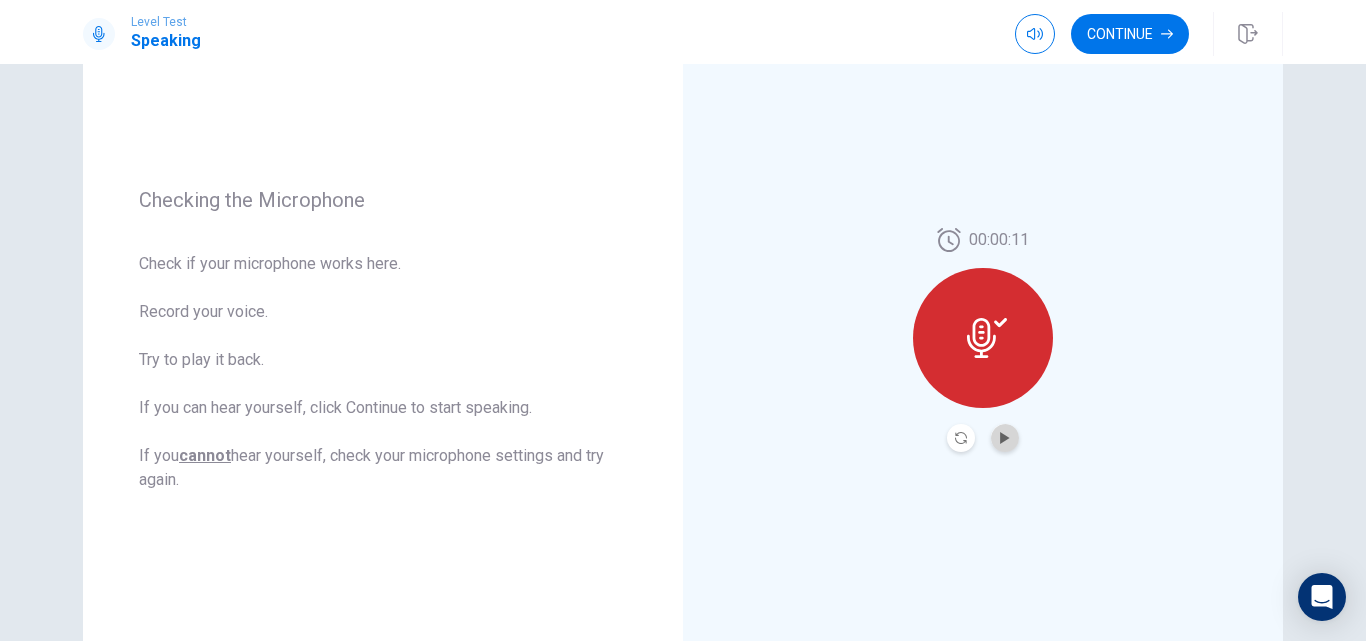click at bounding box center [1005, 438] 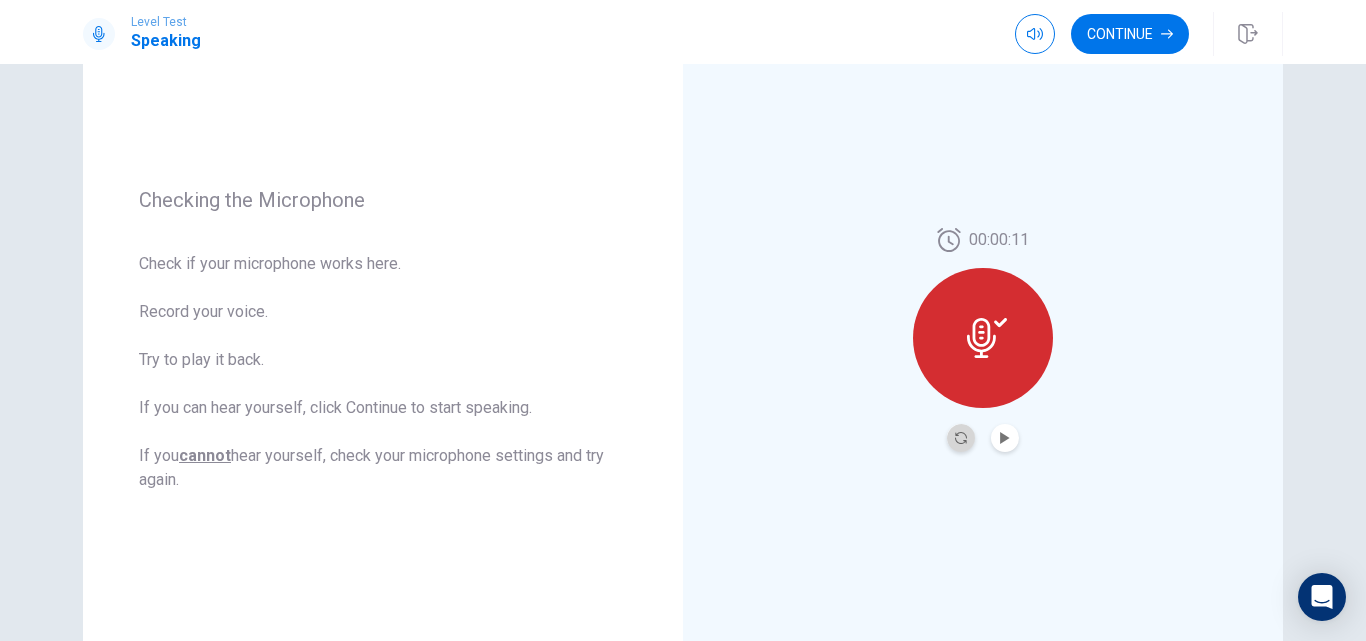 click at bounding box center (961, 438) 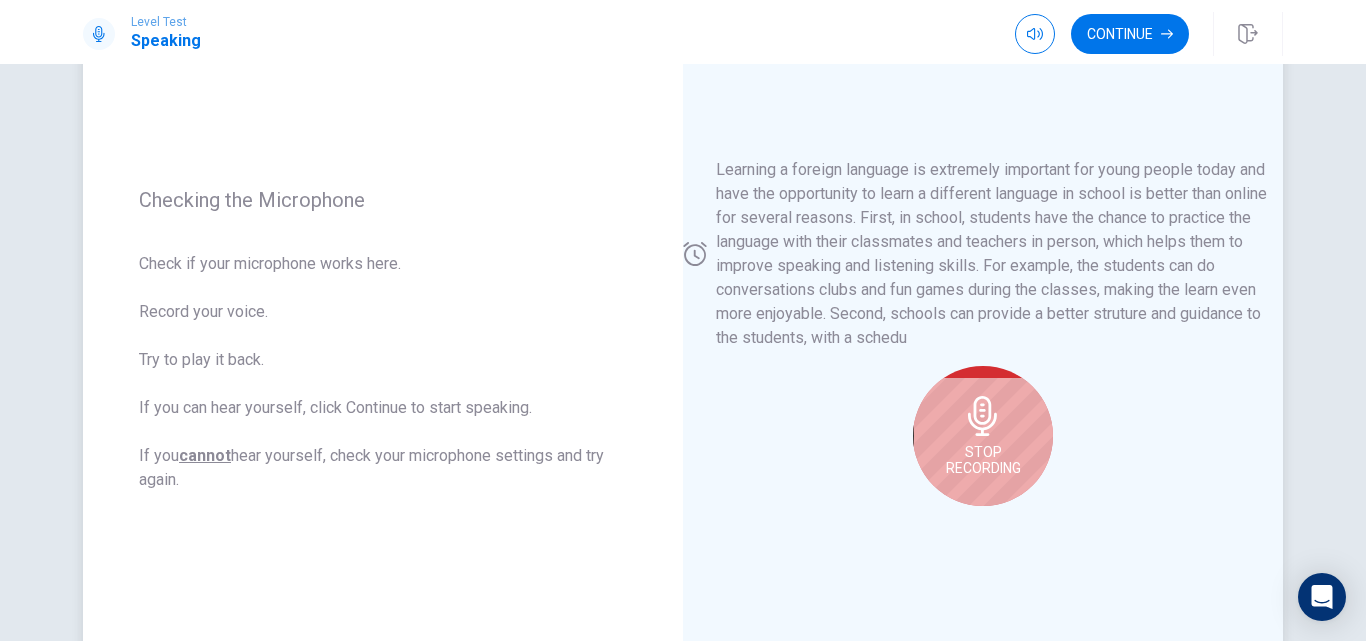 click on "Stop   Recording" at bounding box center [983, 460] 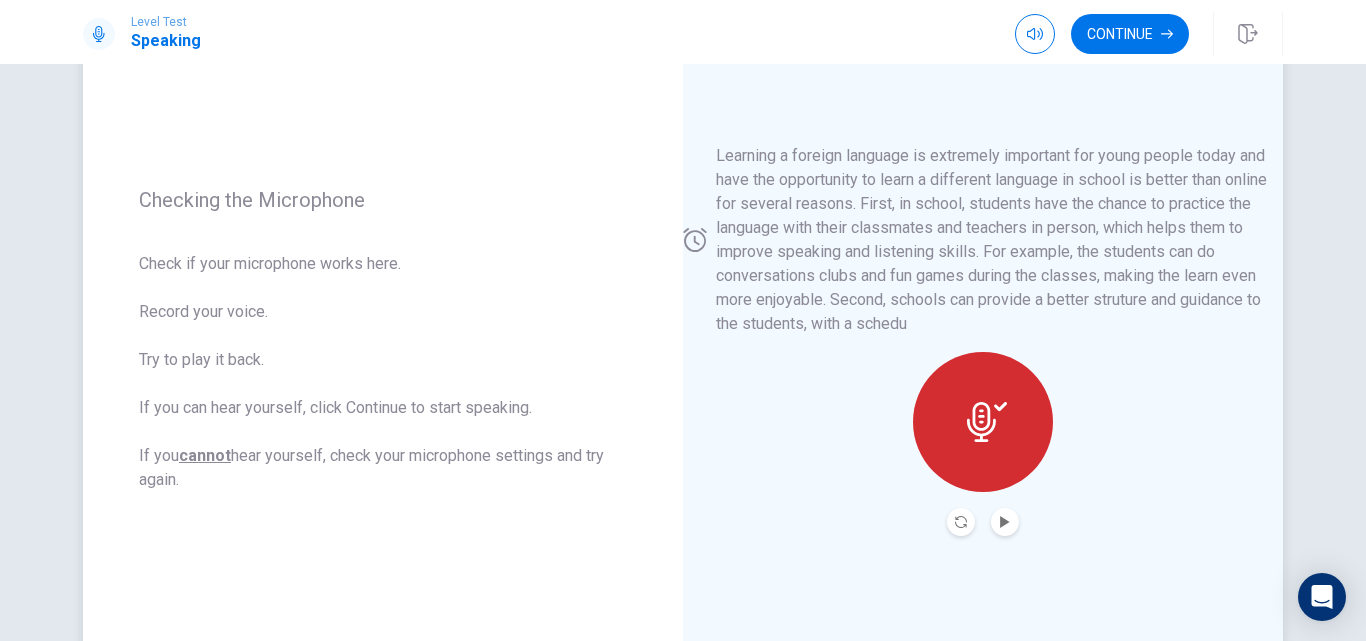 click at bounding box center (961, 522) 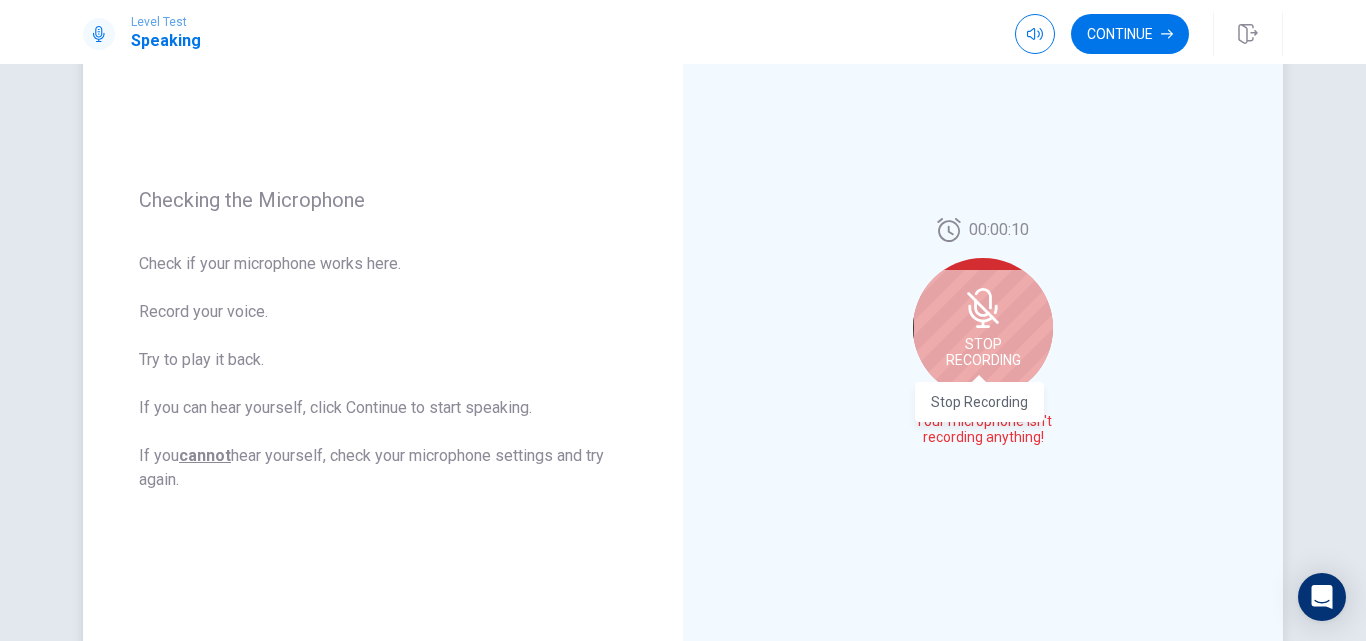 click on "Stop   Recording" at bounding box center [983, 352] 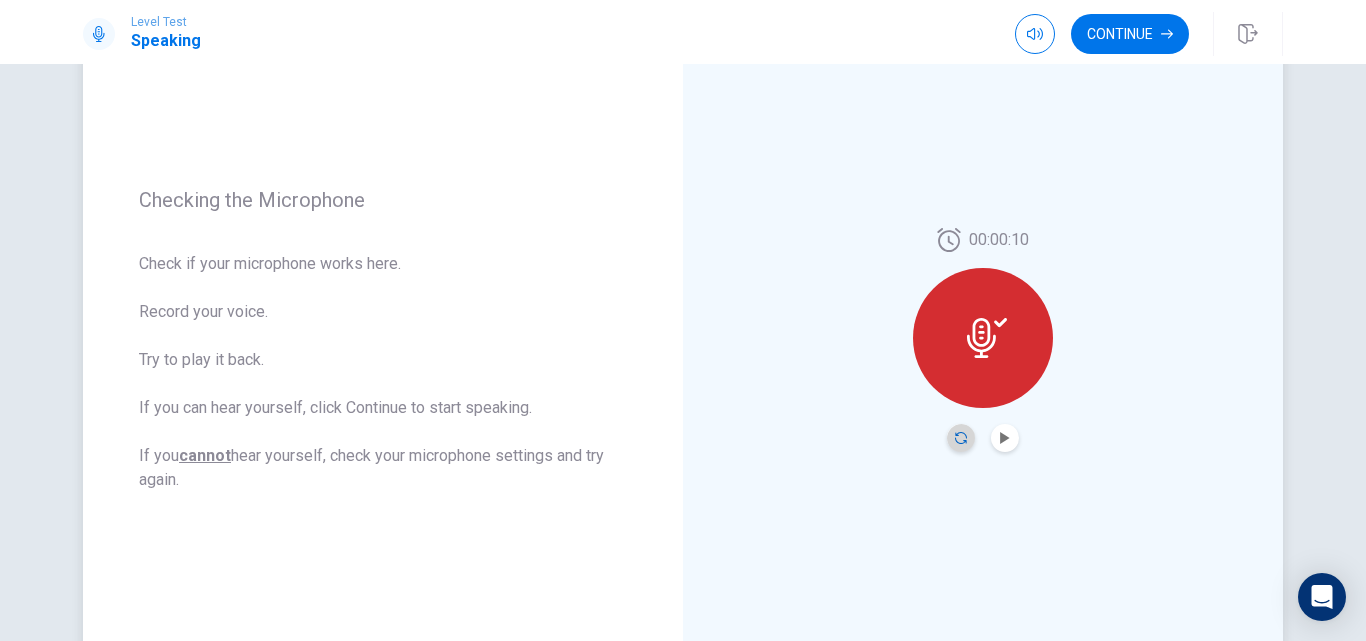 click at bounding box center (961, 438) 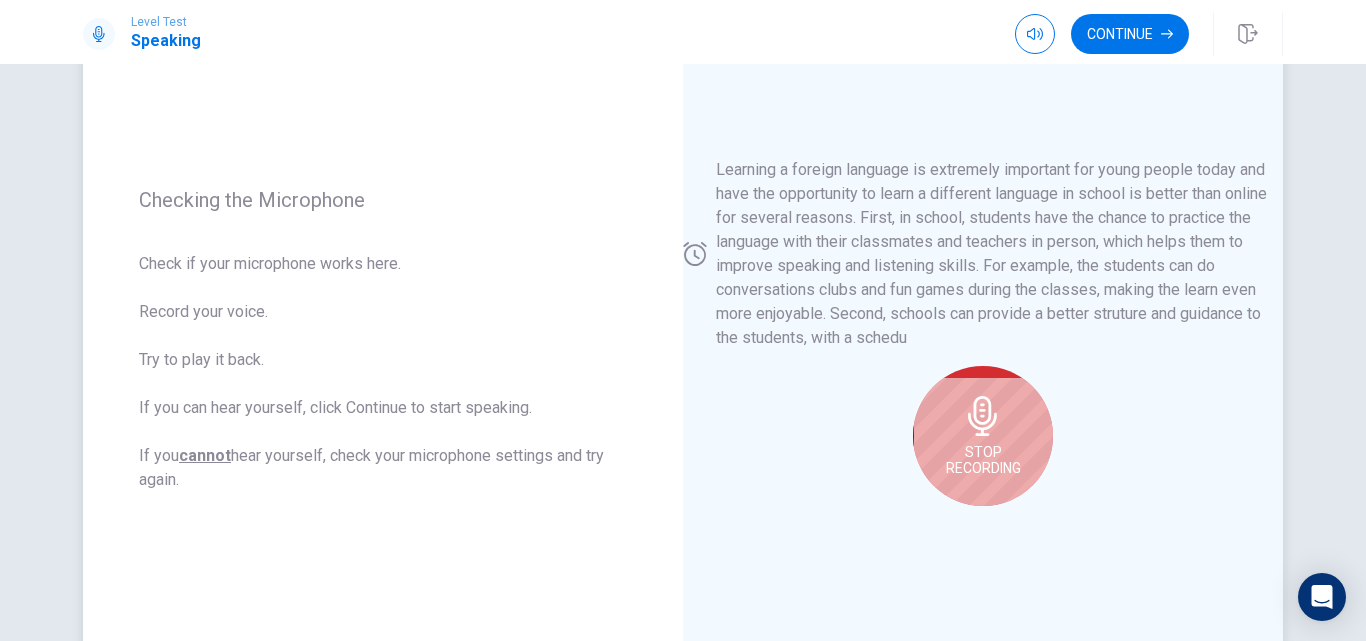 click on "Stop   Recording" at bounding box center (983, 460) 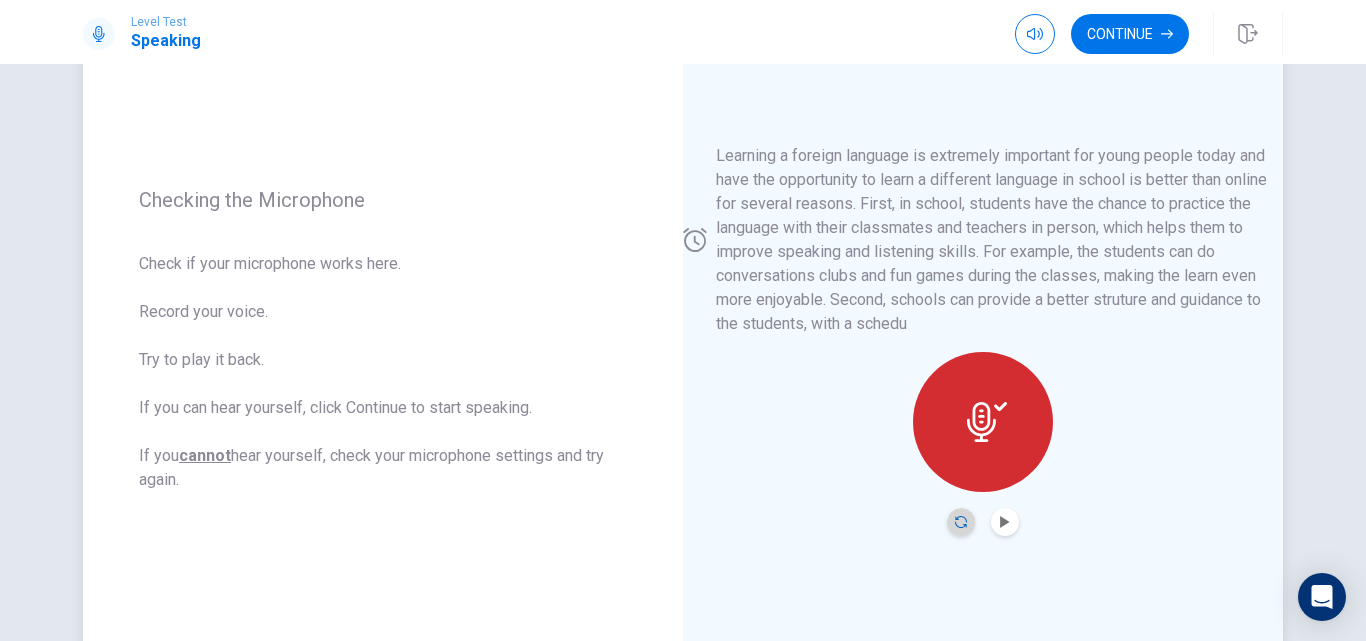 click at bounding box center [961, 522] 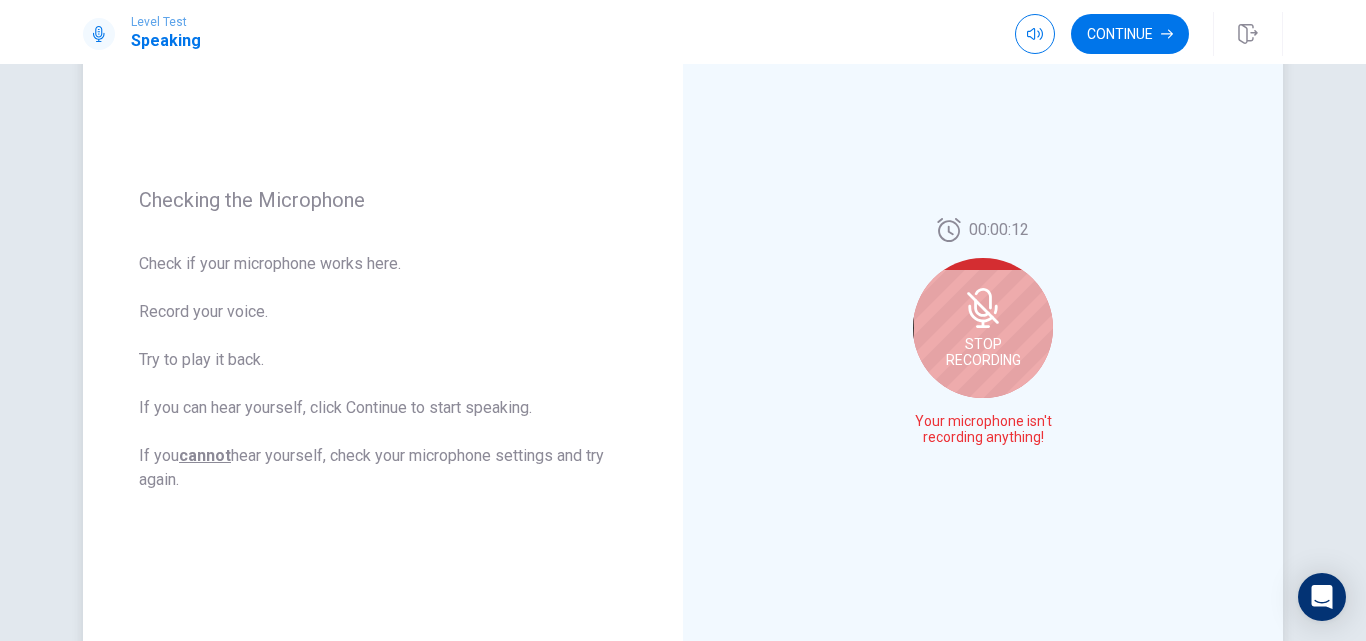 click at bounding box center [996, 309] 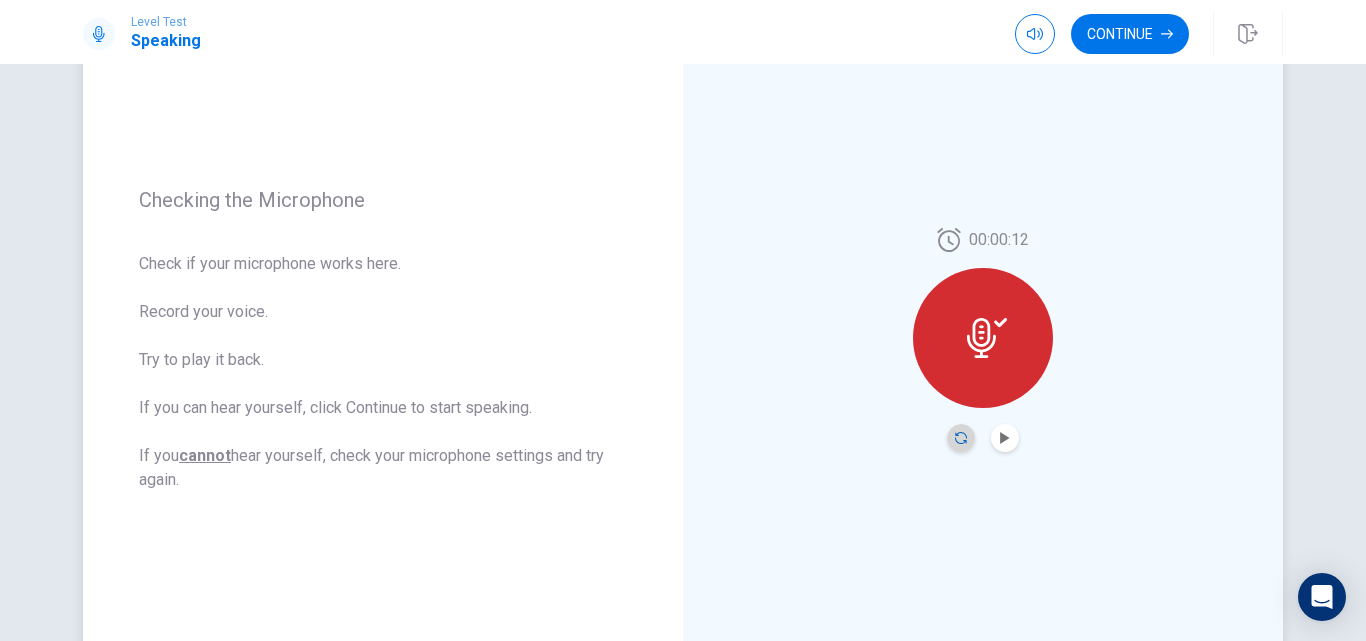 click at bounding box center (961, 438) 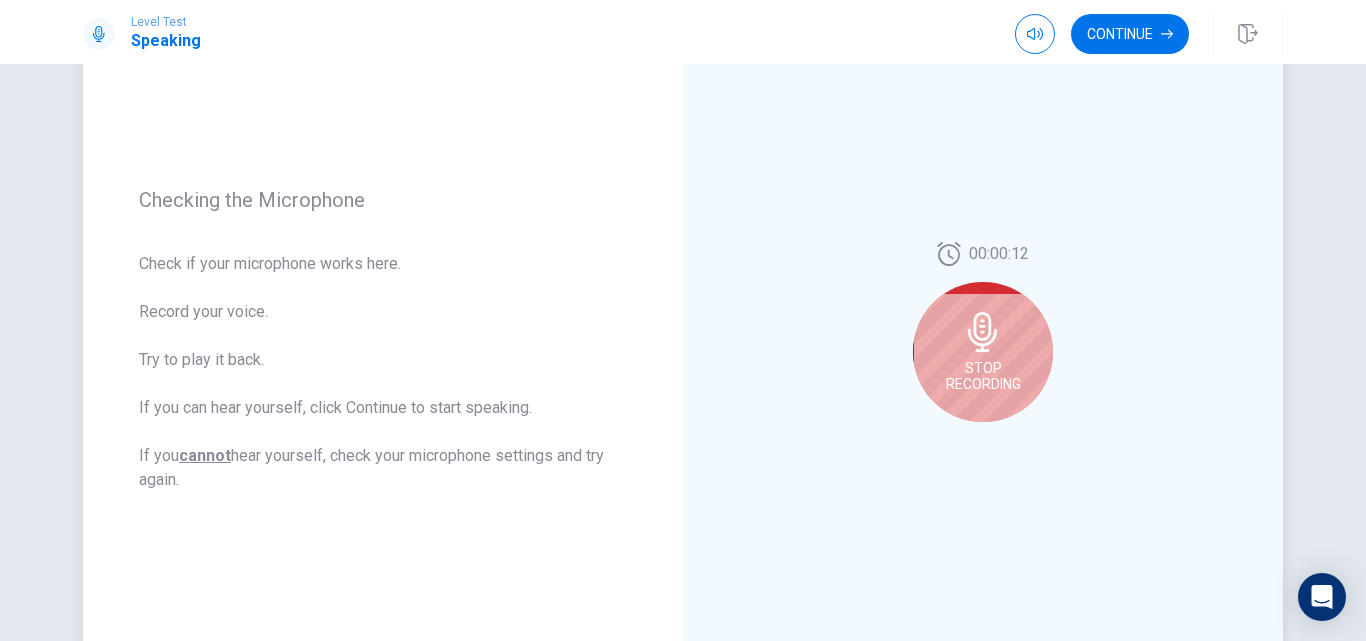 click on "Stop   Recording" at bounding box center [983, 352] 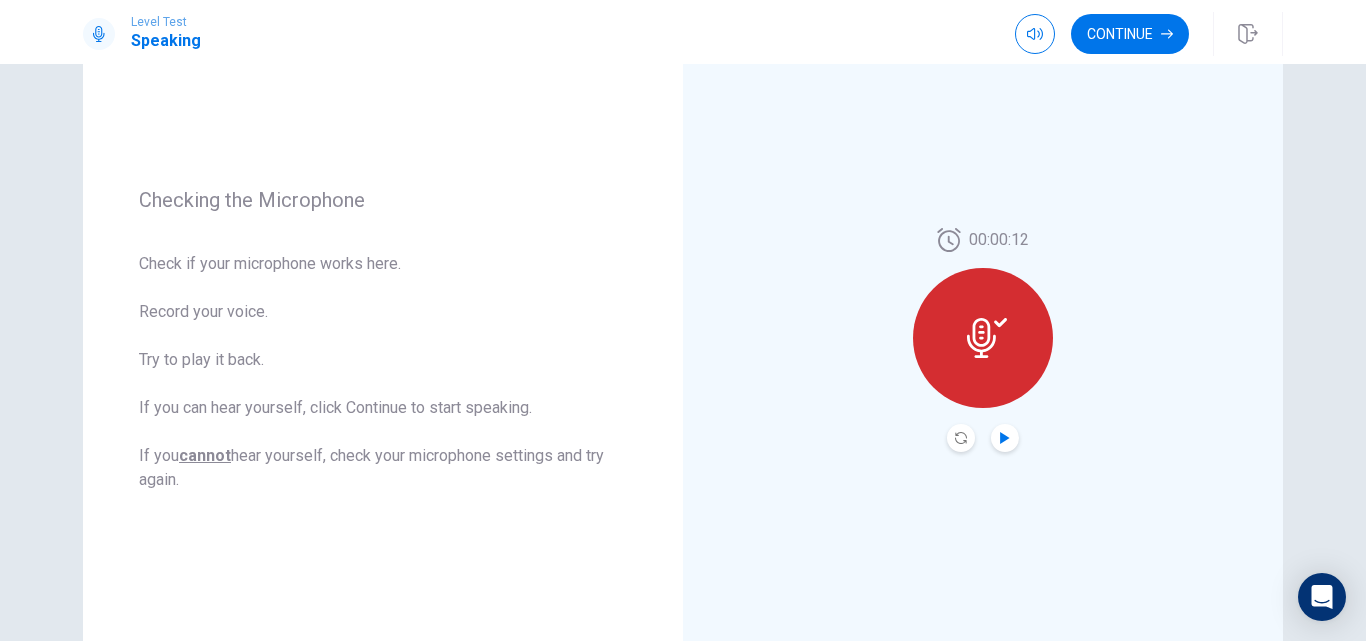 click at bounding box center [1004, 438] 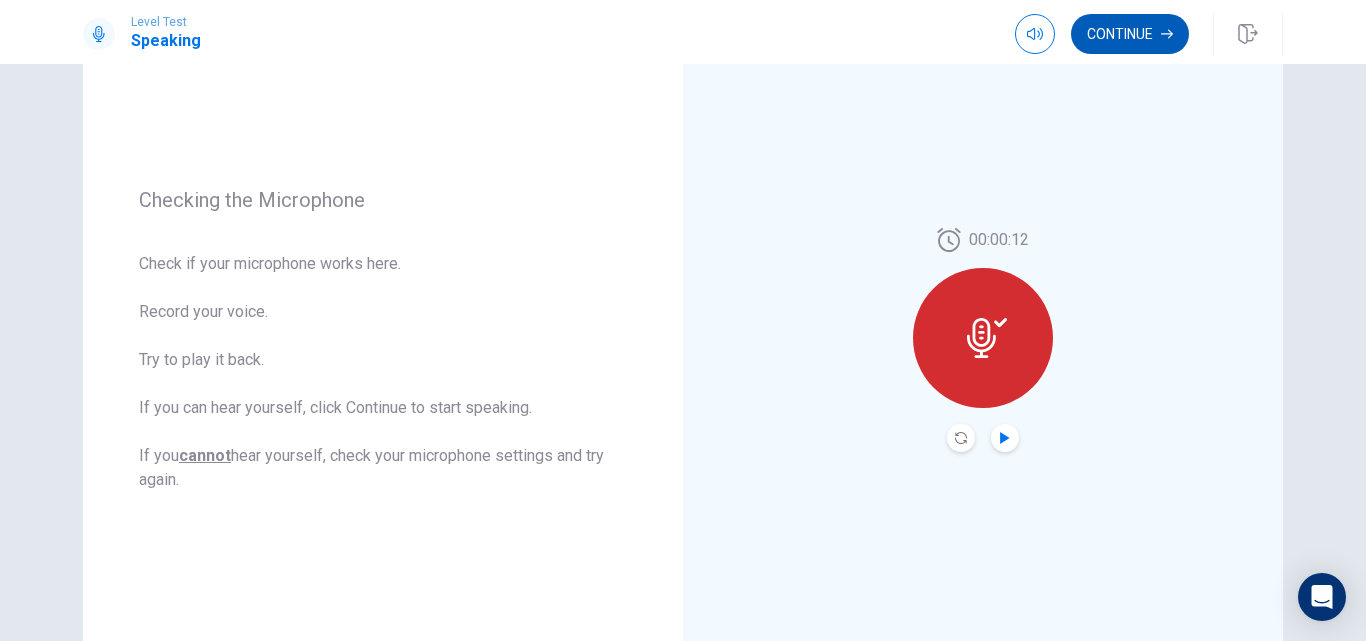 click on "Continue" at bounding box center (1130, 34) 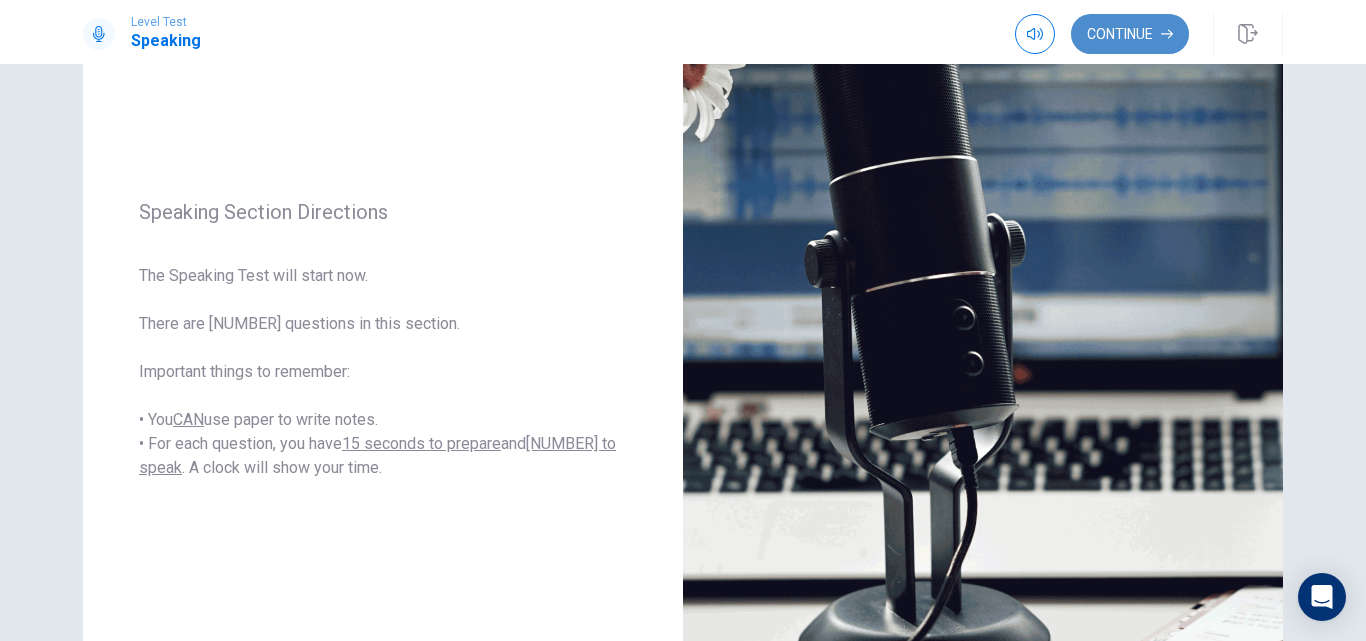 click on "Continue" at bounding box center (1130, 34) 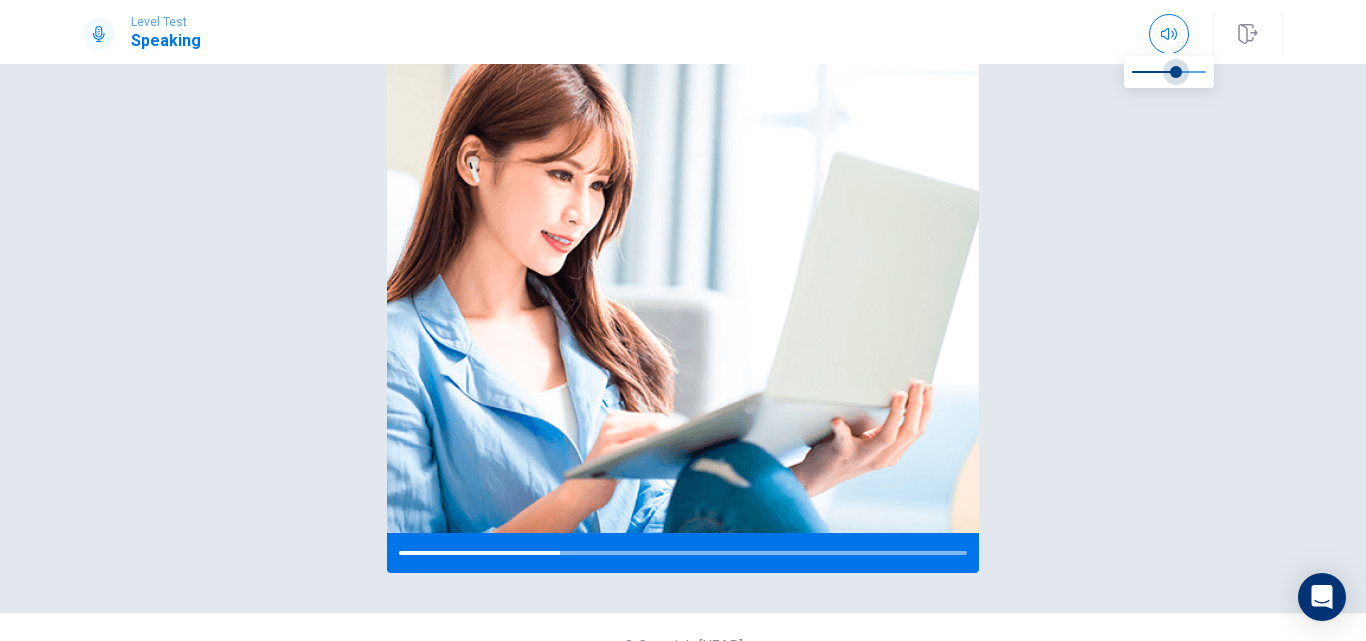 click at bounding box center (1176, 72) 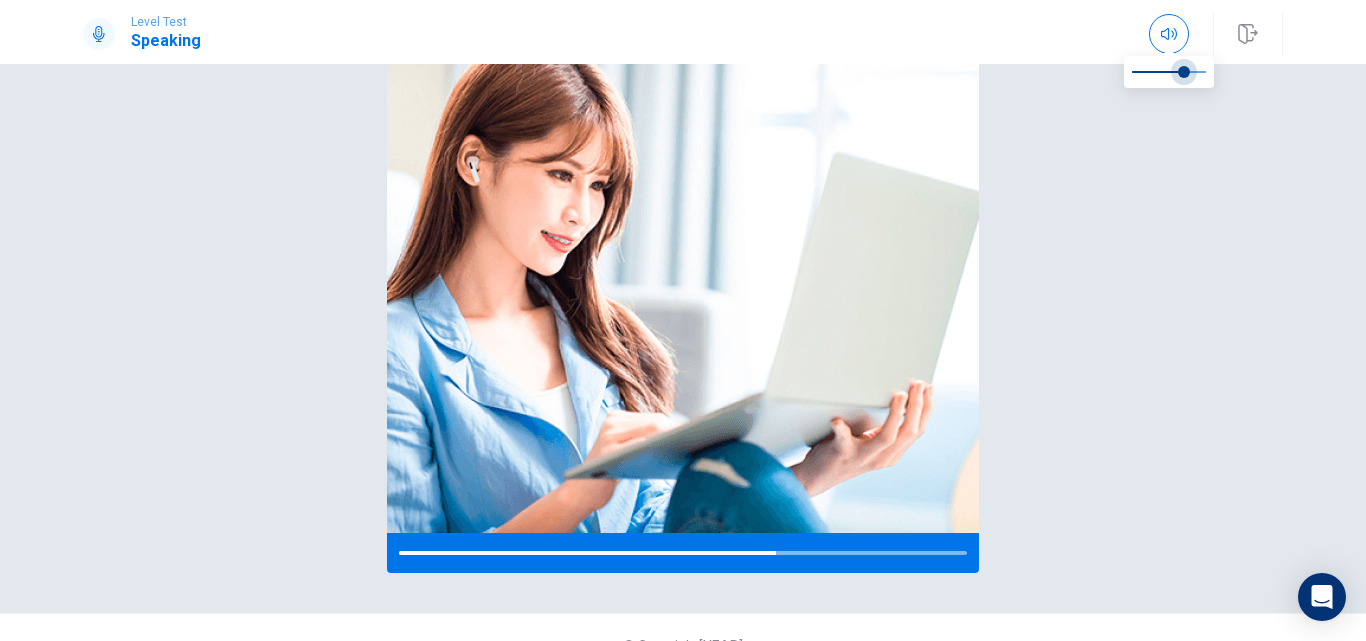 click at bounding box center (1184, 72) 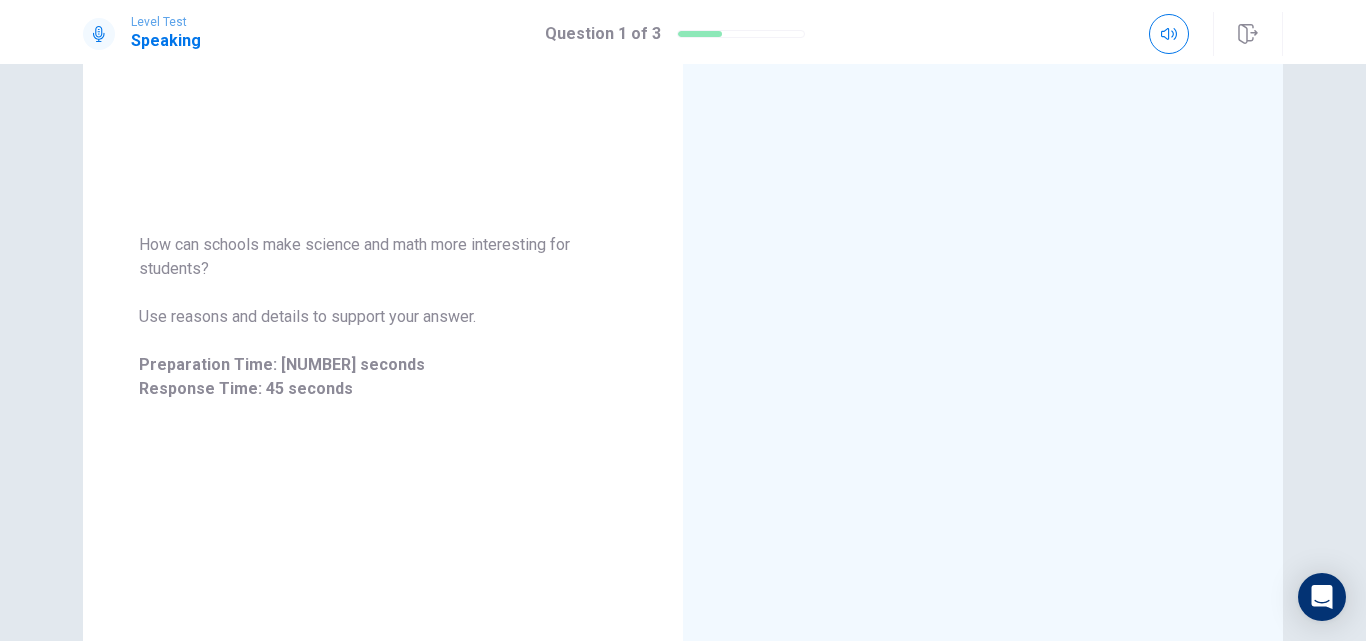 scroll, scrollTop: 214, scrollLeft: 0, axis: vertical 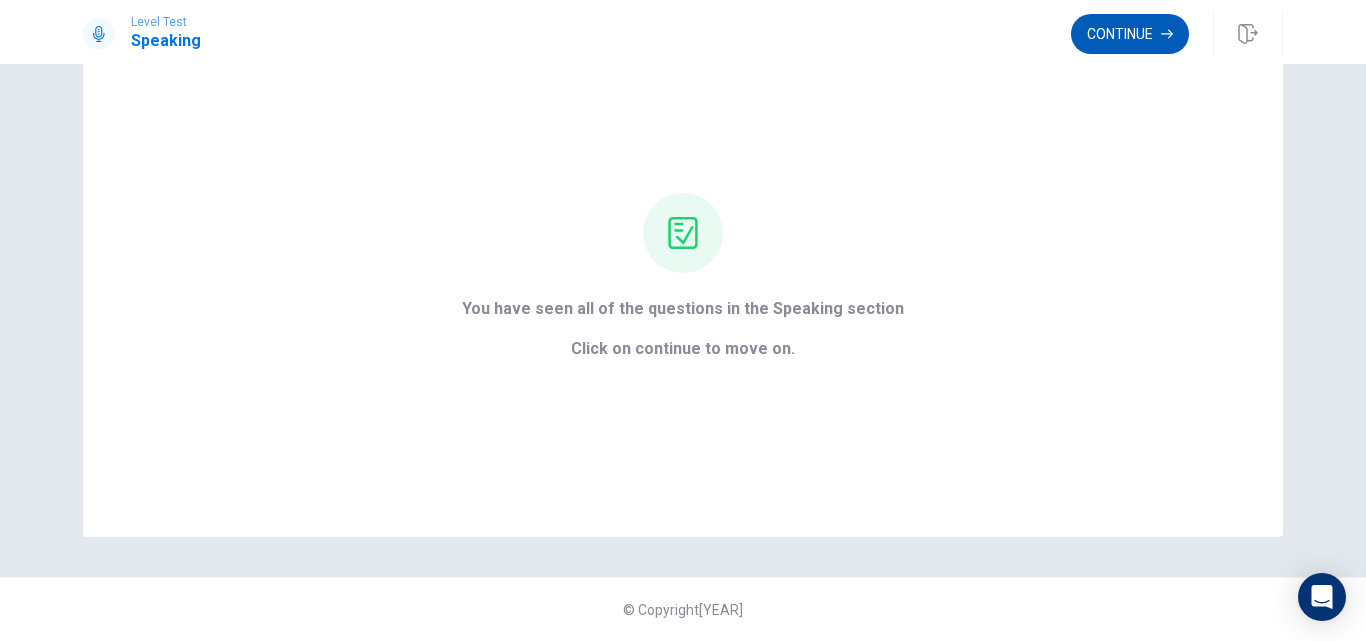 click on "Continue" at bounding box center (1130, 34) 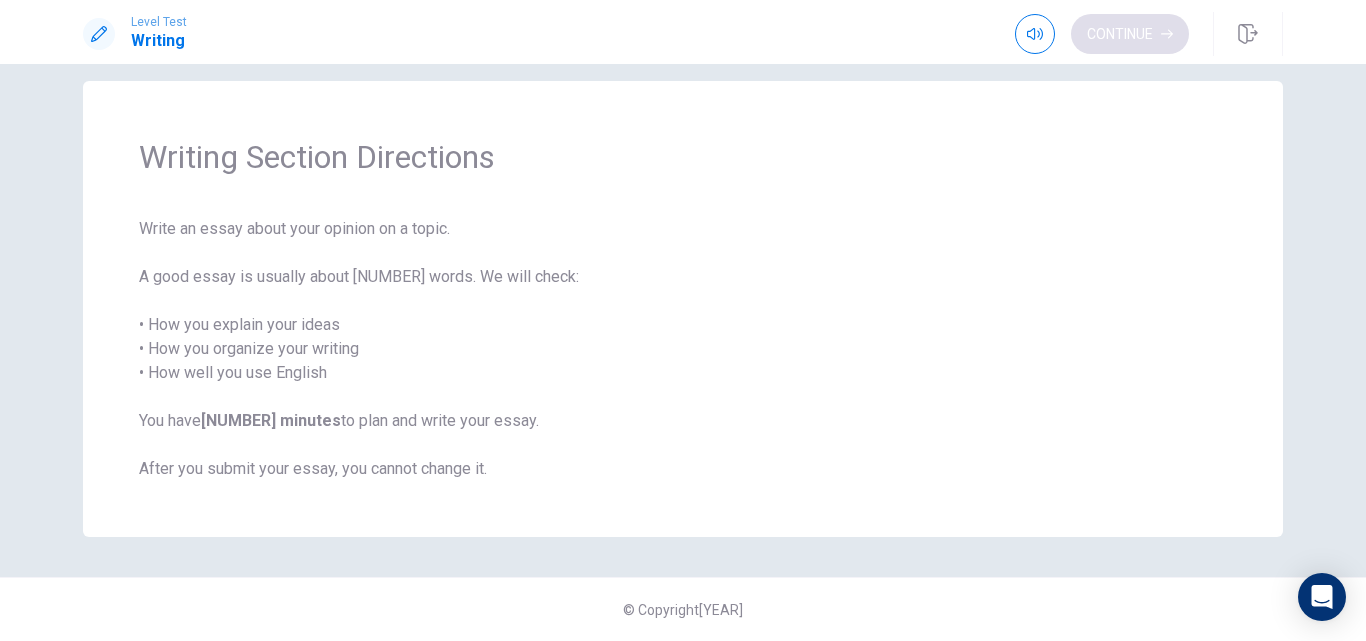 scroll, scrollTop: 23, scrollLeft: 0, axis: vertical 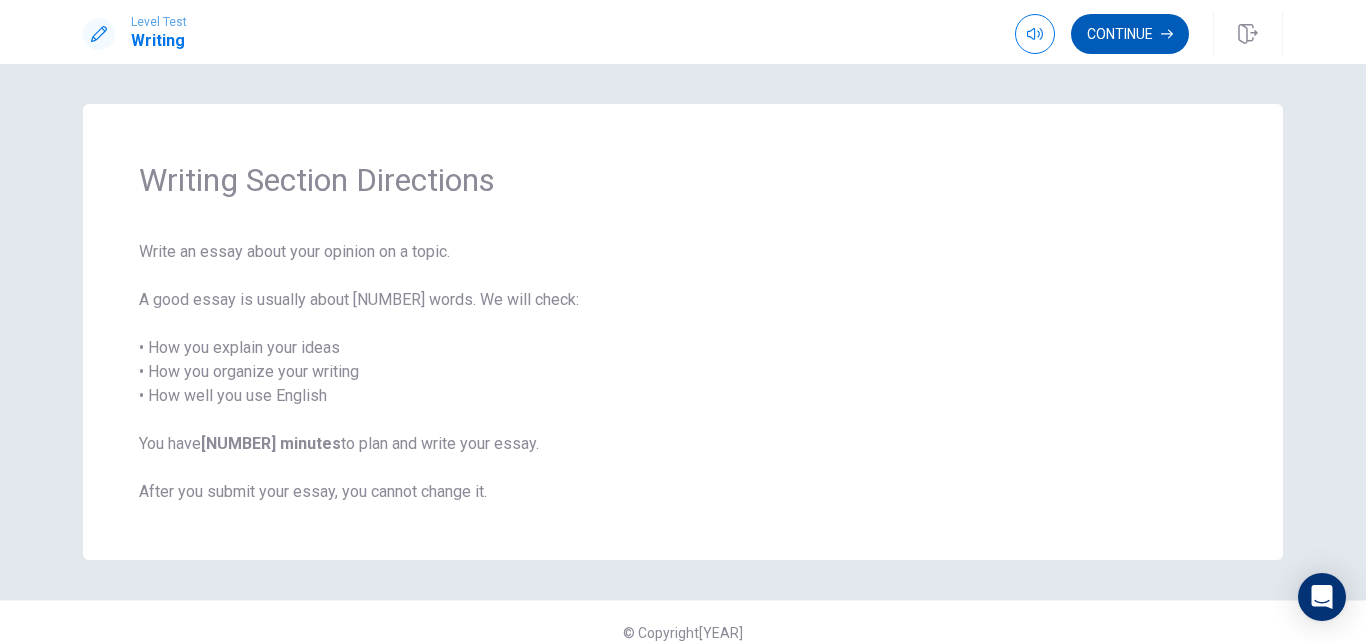 click on "Continue" at bounding box center [1130, 34] 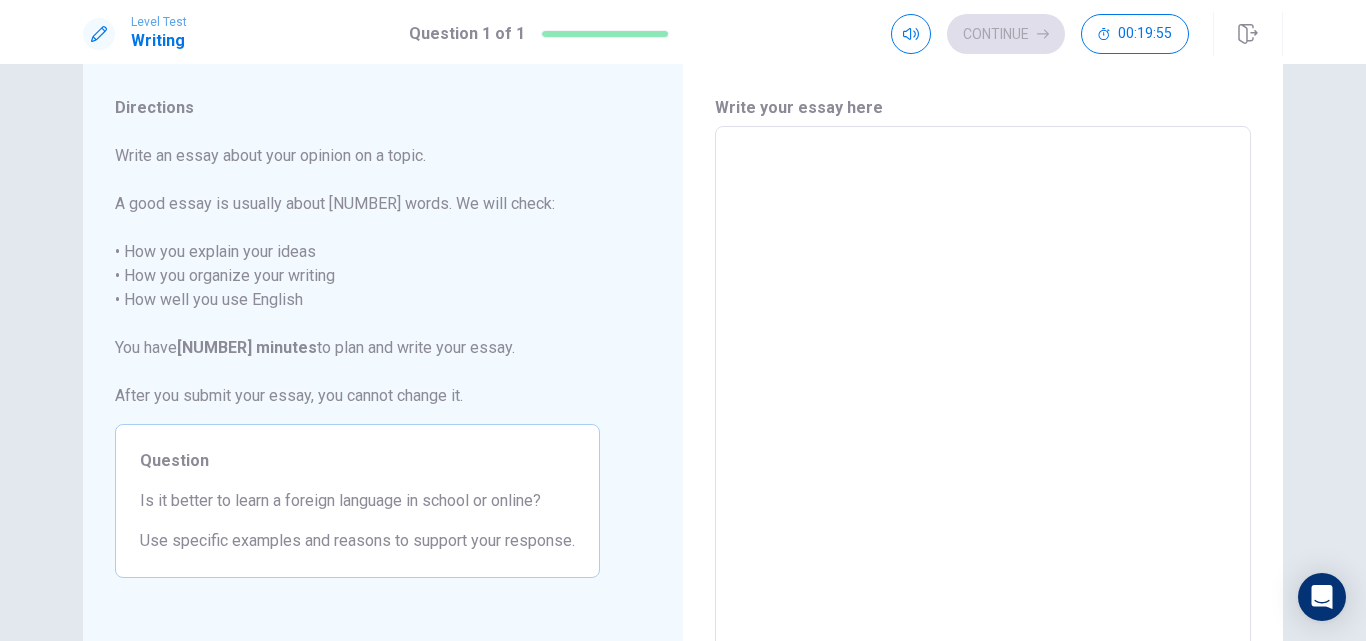 scroll, scrollTop: 61, scrollLeft: 0, axis: vertical 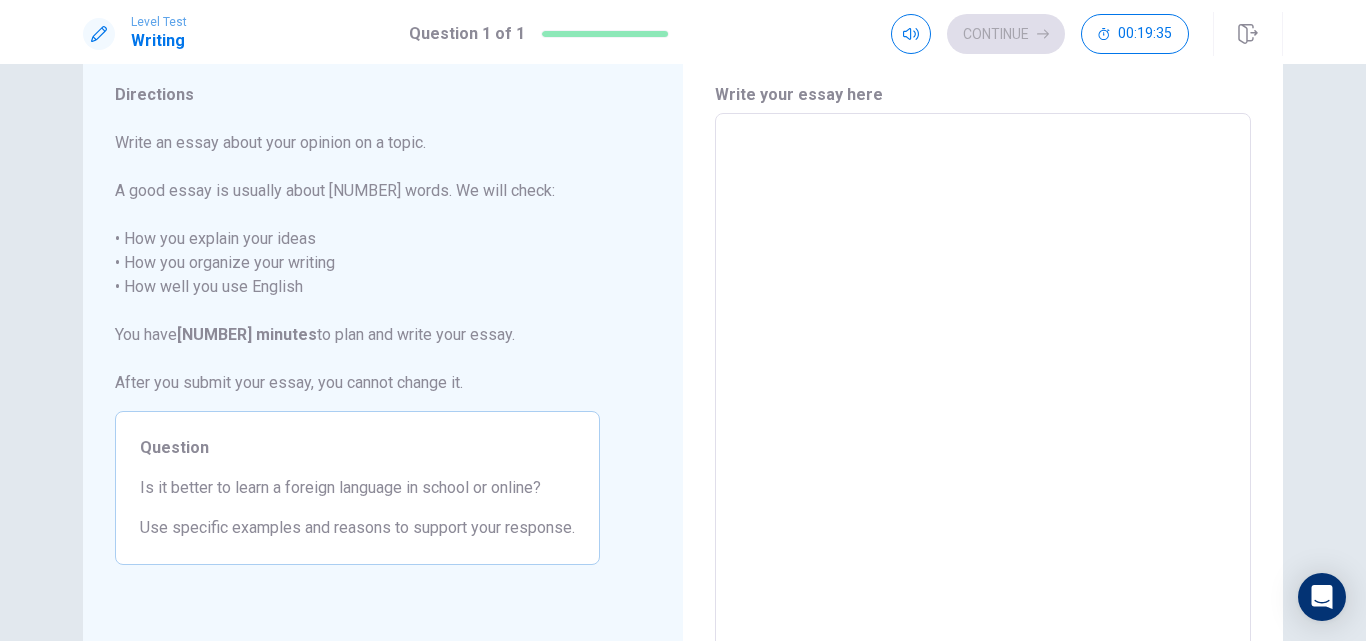 click at bounding box center [983, 390] 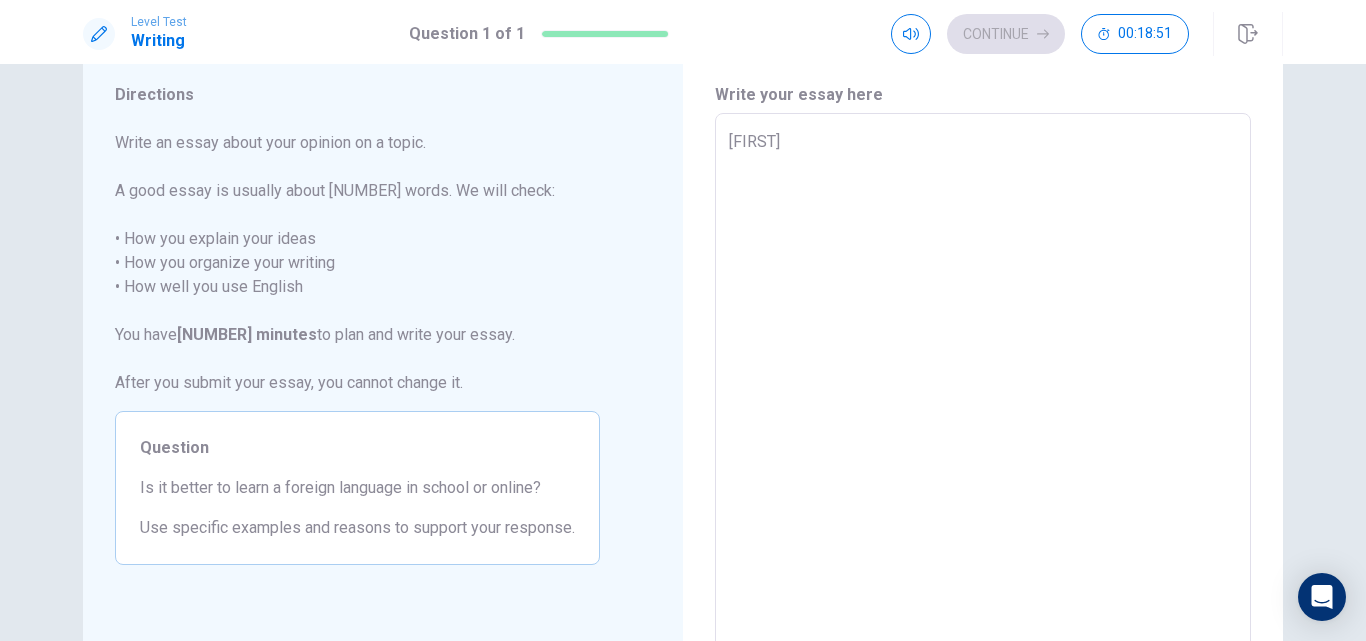 type on "Le" 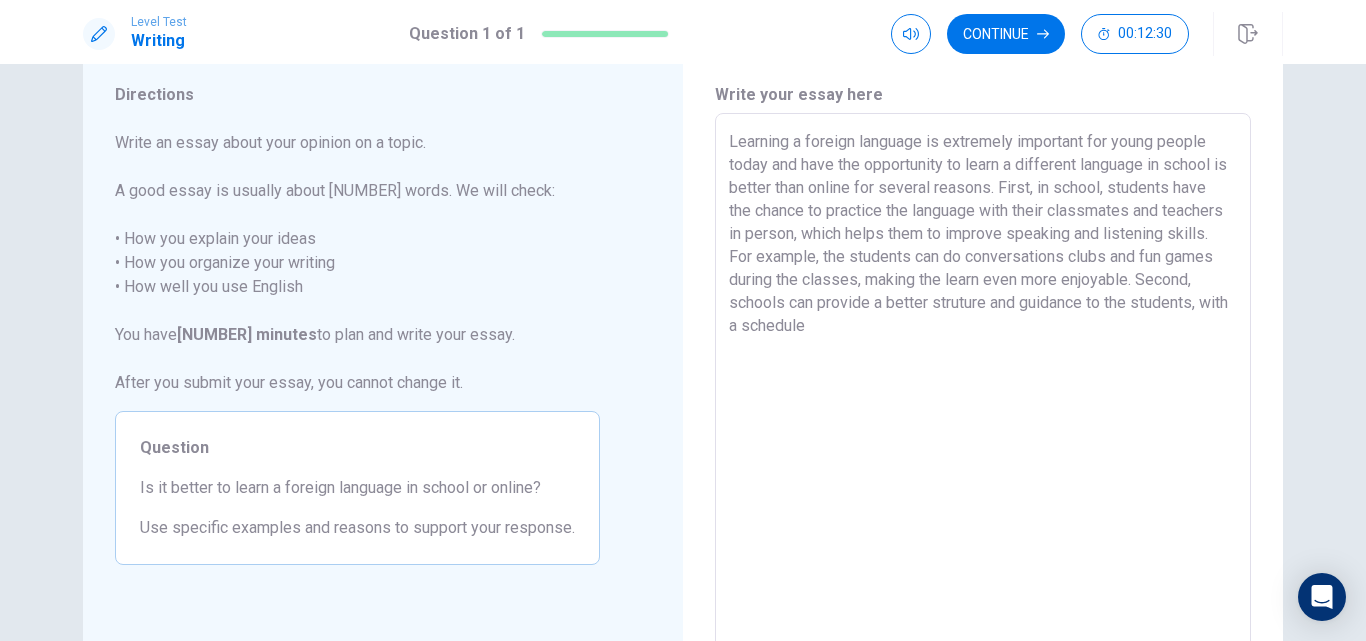 click on "Learning a foreign language is extremely important for young people today and have the opportunity to learn a different language in school is better than online for several reasons. First, in school, students have the chance to practice the language with their classmates and teachers in person, which helps them to improve speaking and listening skills. For example, the students can do conversations clubs and fun games during the classes, making the learn even more enjoyable. Second, schools can provide a better struture and guidance to the students, with a schedule" at bounding box center [983, 390] 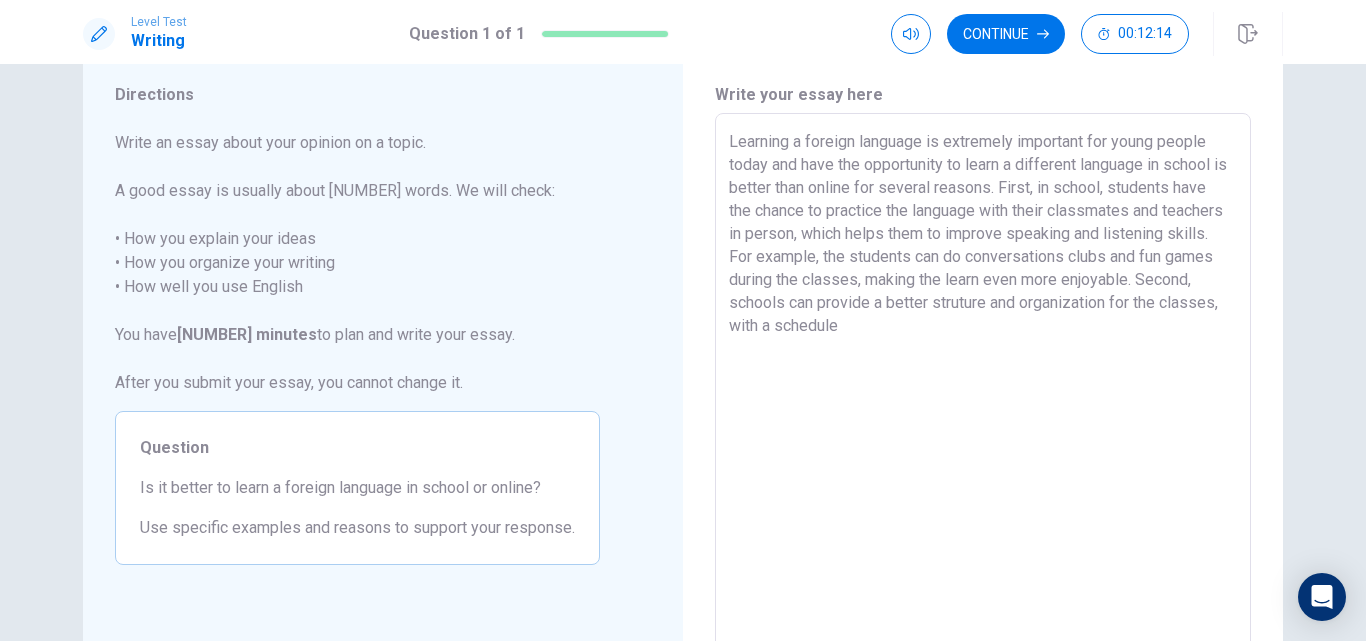 click on "Learning a foreign language is extremely important for young people today and have the opportunity to learn a different language in school is better than online for several reasons. First, in school, students have the chance to practice the language with their classmates and teachers in person, which helps them to improve speaking and listening skills. For example, the students can do conversations clubs and fun games during the classes, making the learn even more enjoyable. Second, schools can provide a better struture and organization for the classes, with a schedule" at bounding box center [983, 390] 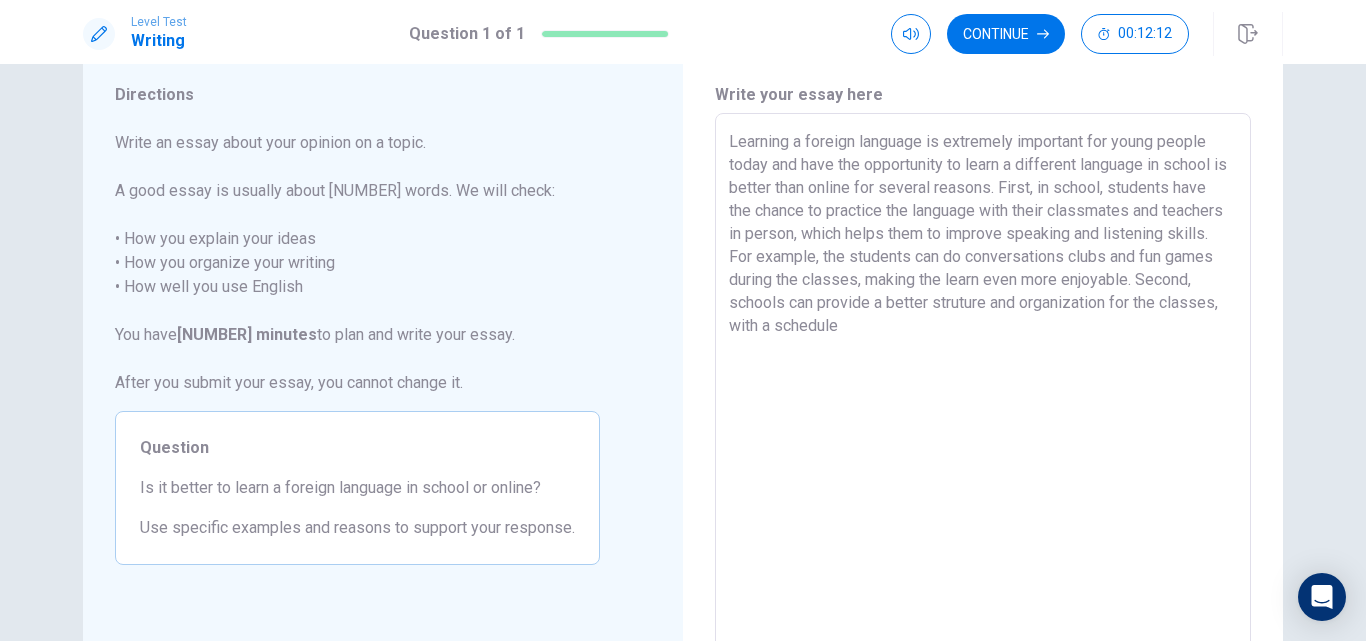 click on "Learning a foreign language is extremely important for young people today and have the opportunity to learn a different language in school is better than online for several reasons. First, in school, students have the chance to practice the language with their classmates and teachers in person, which helps them to improve speaking and listening skills. For example, the students can do conversations clubs and fun games during the classes, making the learn even more enjoyable. Second, schools can provide a better struture and organization for the classes, with a schedule" at bounding box center (983, 390) 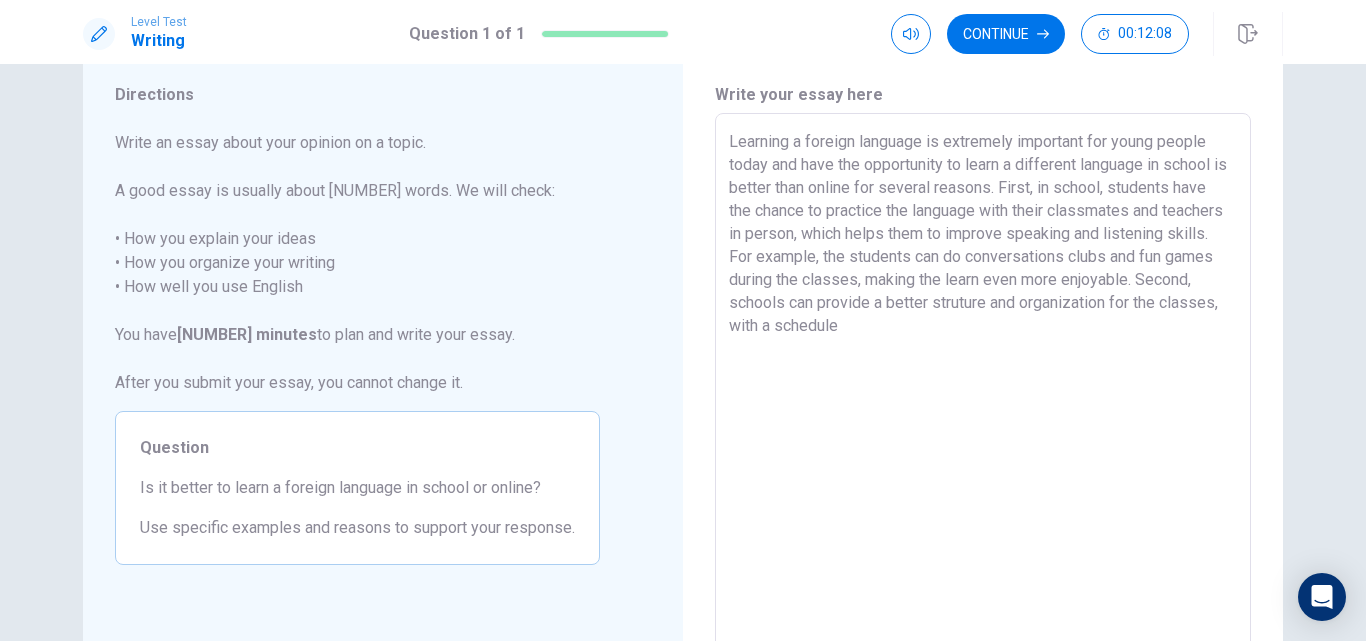 click on "Learning a foreign language is extremely important for young people today and have the opportunity to learn a different language in school is better than online for several reasons. First, in school, students have the chance to practice the language with their classmates and teachers in person, which helps them to improve speaking and listening skills. For example, the students can do conversations clubs and fun games during the classes, making the learn even more enjoyable. Second, schools can provide a better struture and organization for the classes, with a schedule" at bounding box center (983, 390) 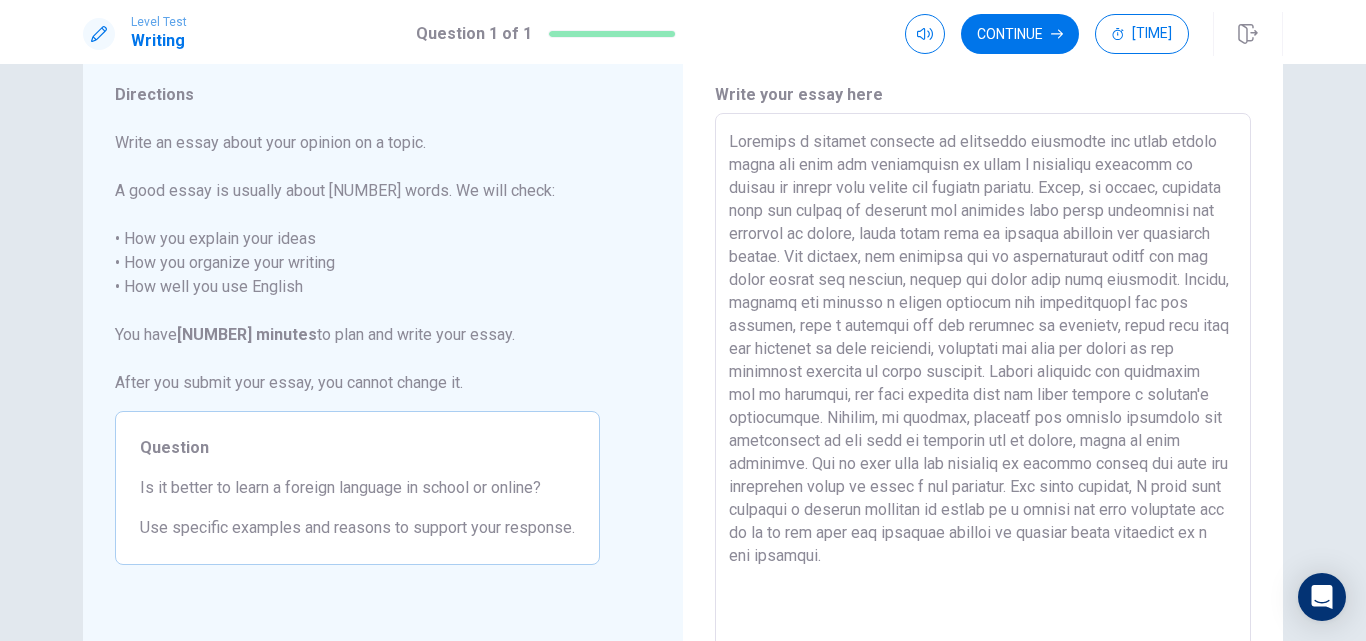 click at bounding box center [983, 390] 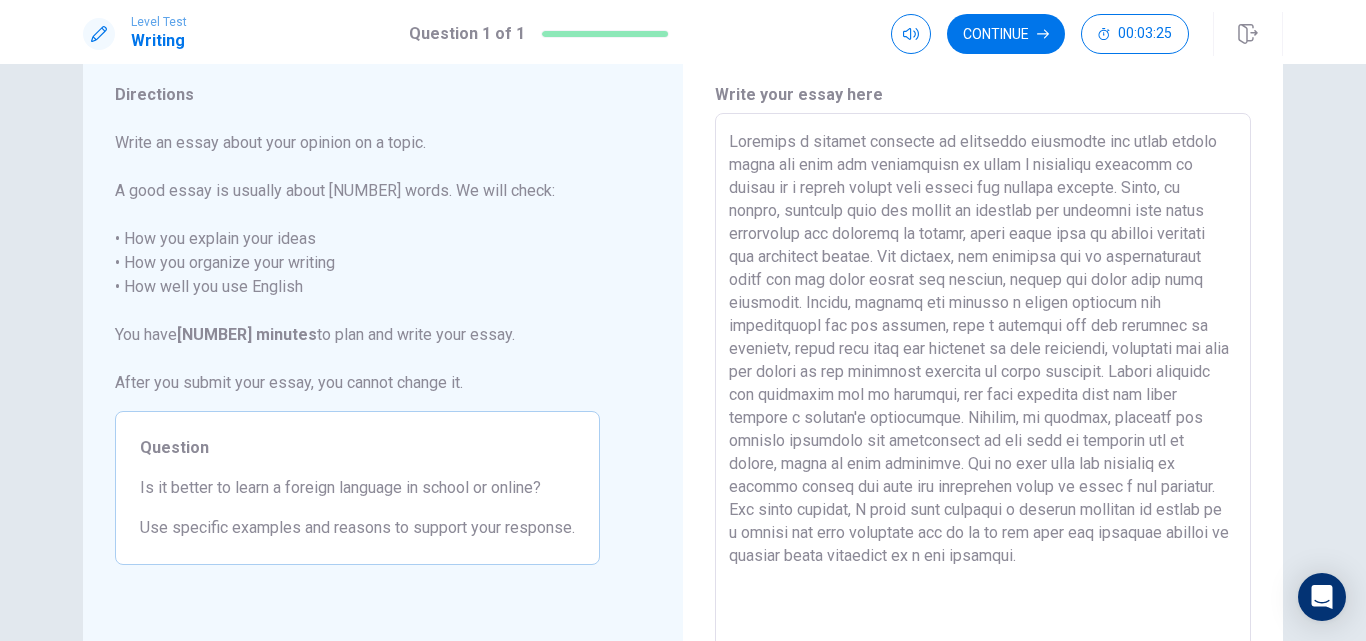 click at bounding box center [983, 390] 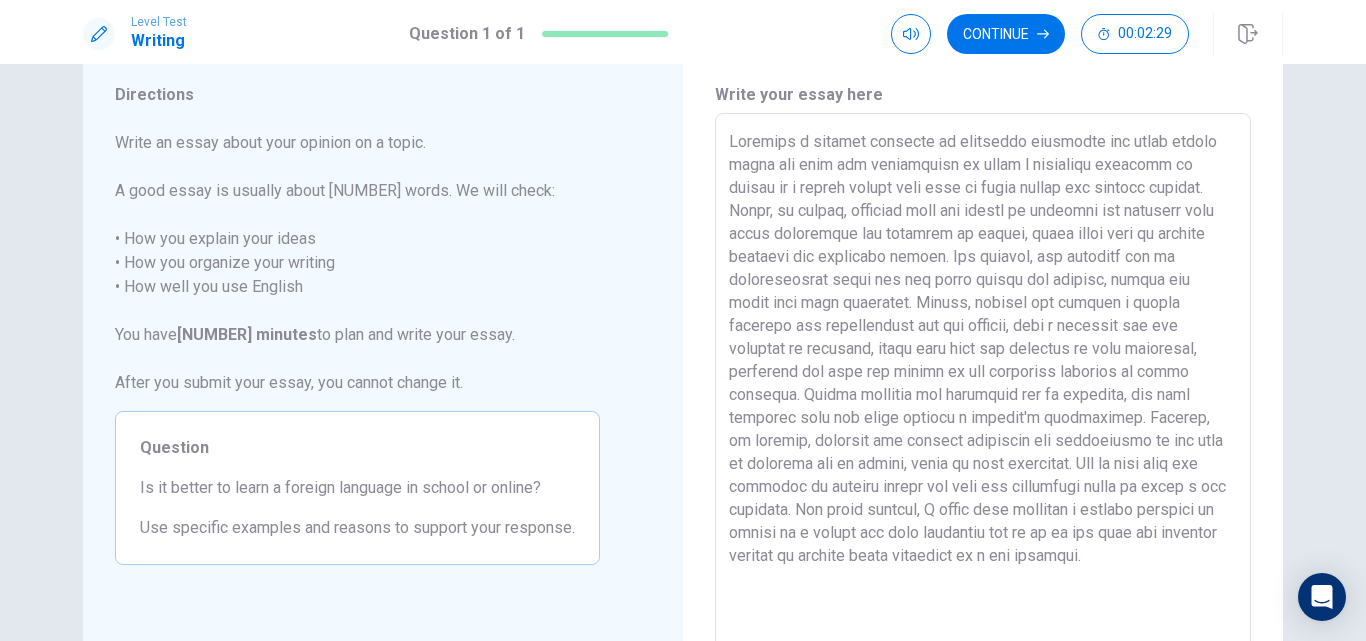 click on "x ​" at bounding box center (983, 389) 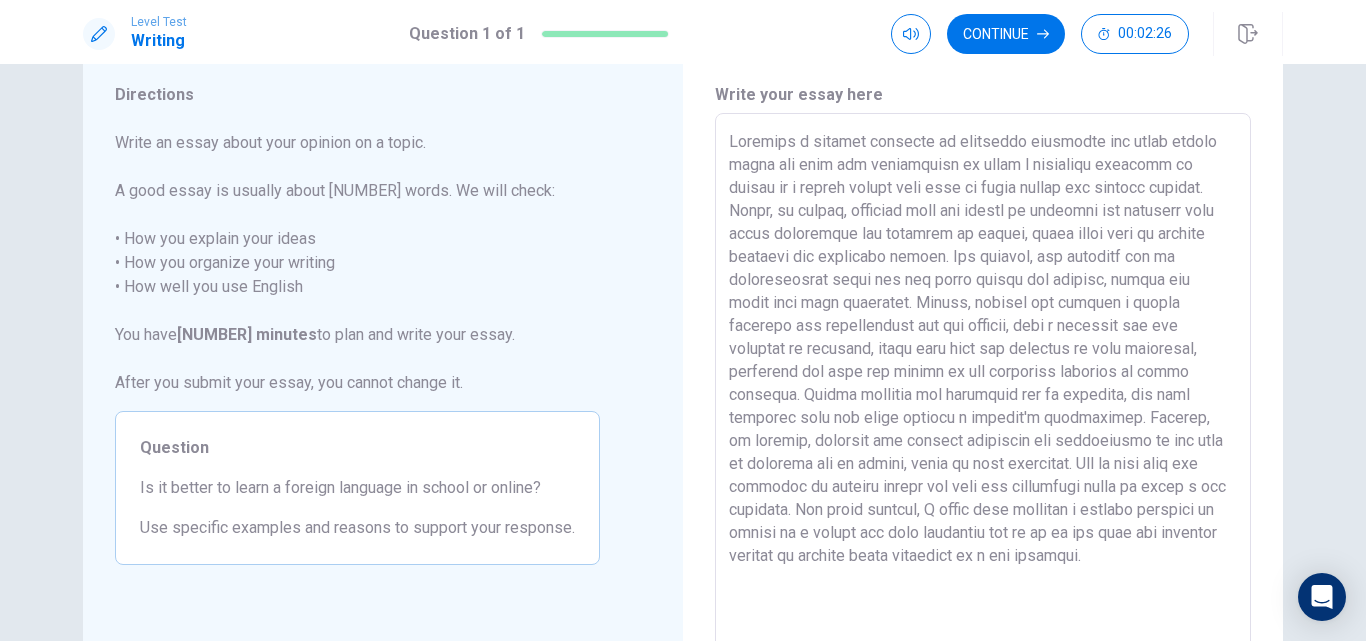 click at bounding box center (983, 390) 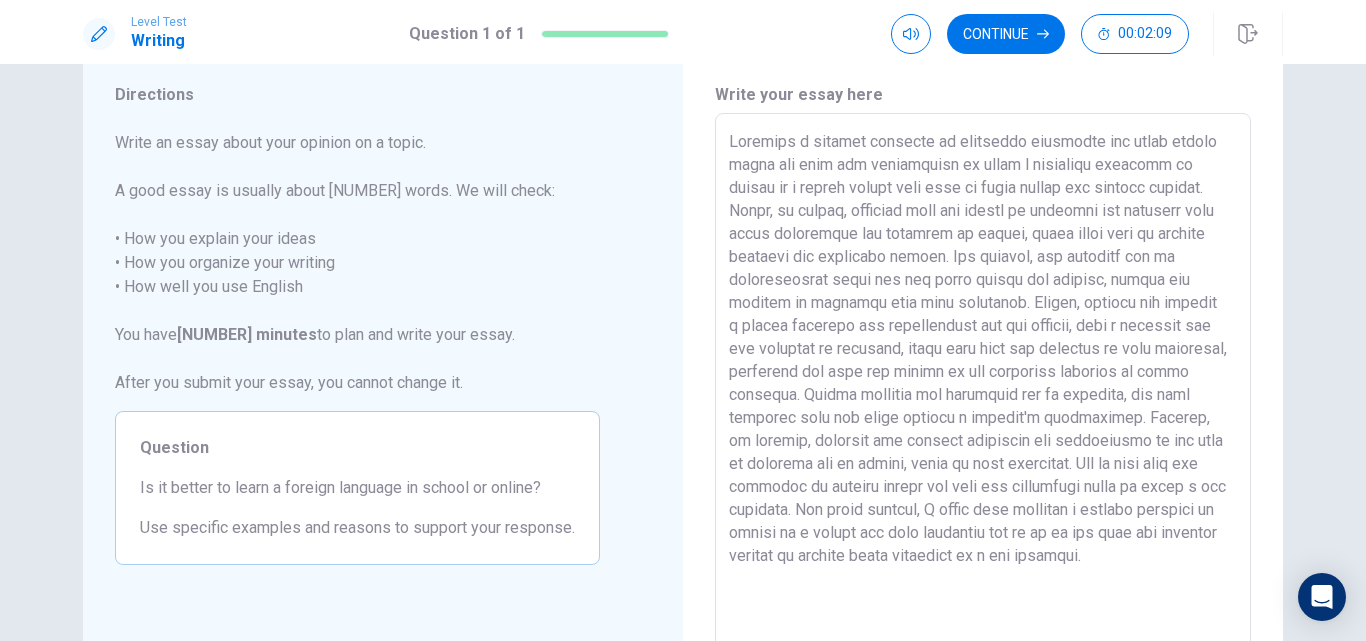 click at bounding box center (983, 390) 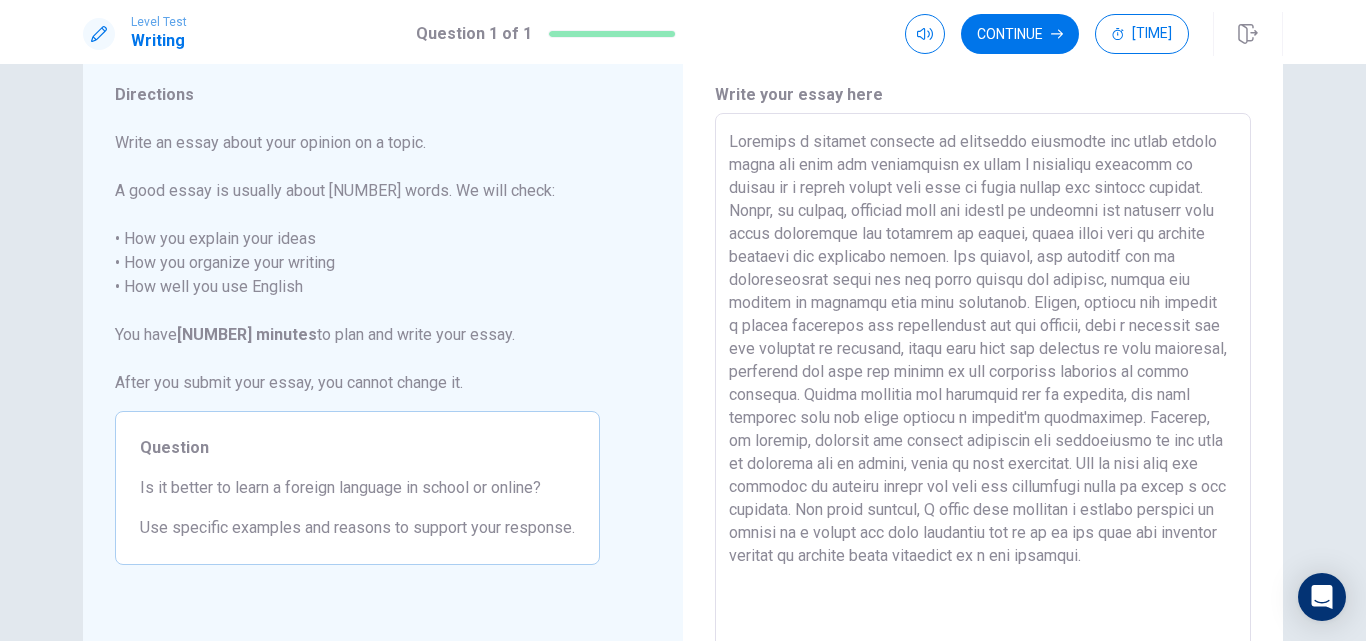 click at bounding box center (983, 390) 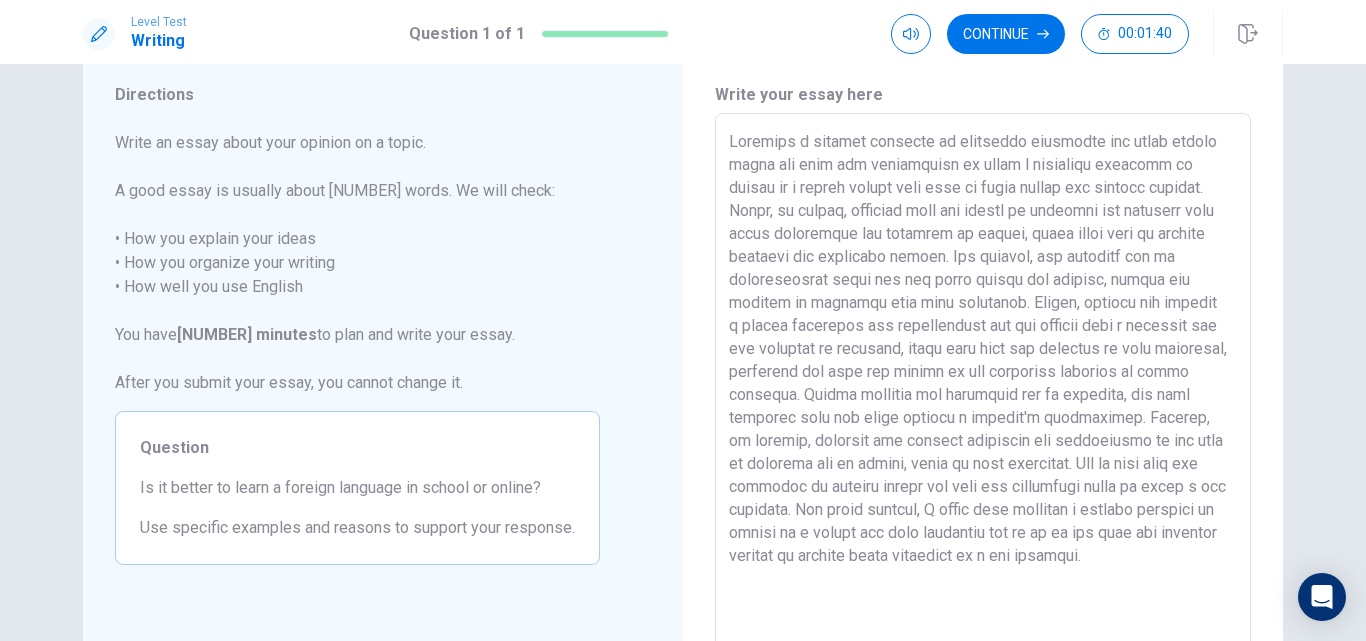 click at bounding box center (983, 390) 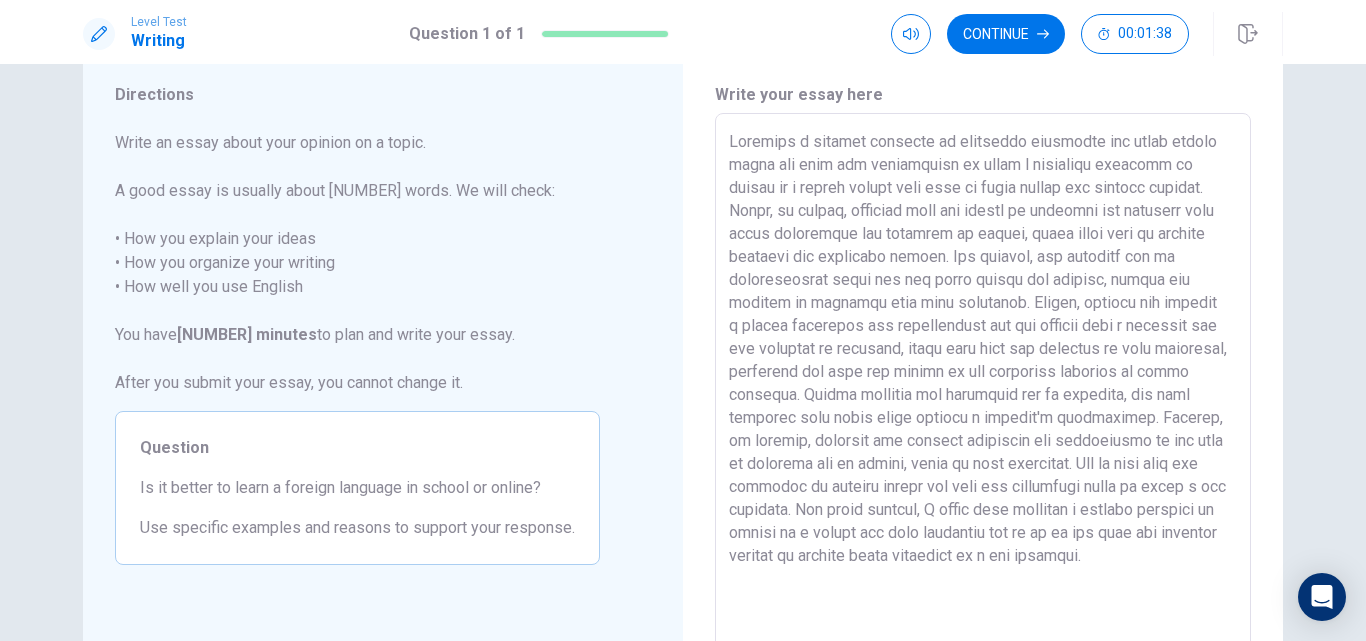 click at bounding box center (983, 390) 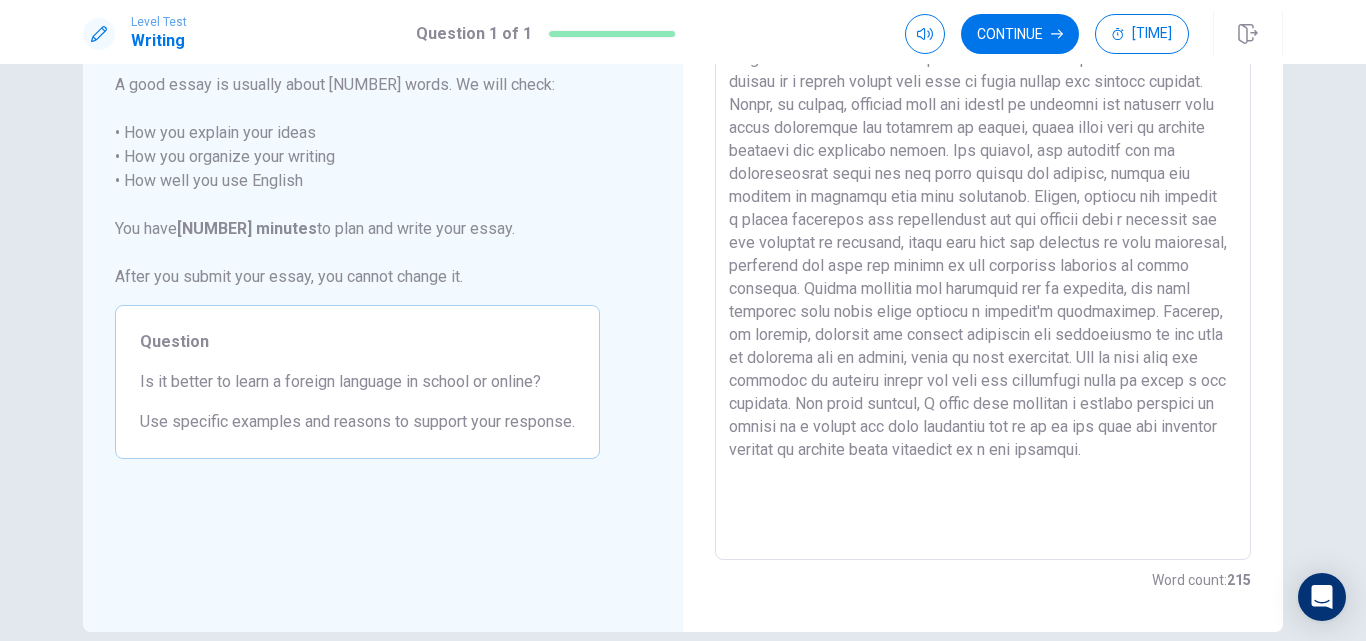 scroll, scrollTop: 185, scrollLeft: 0, axis: vertical 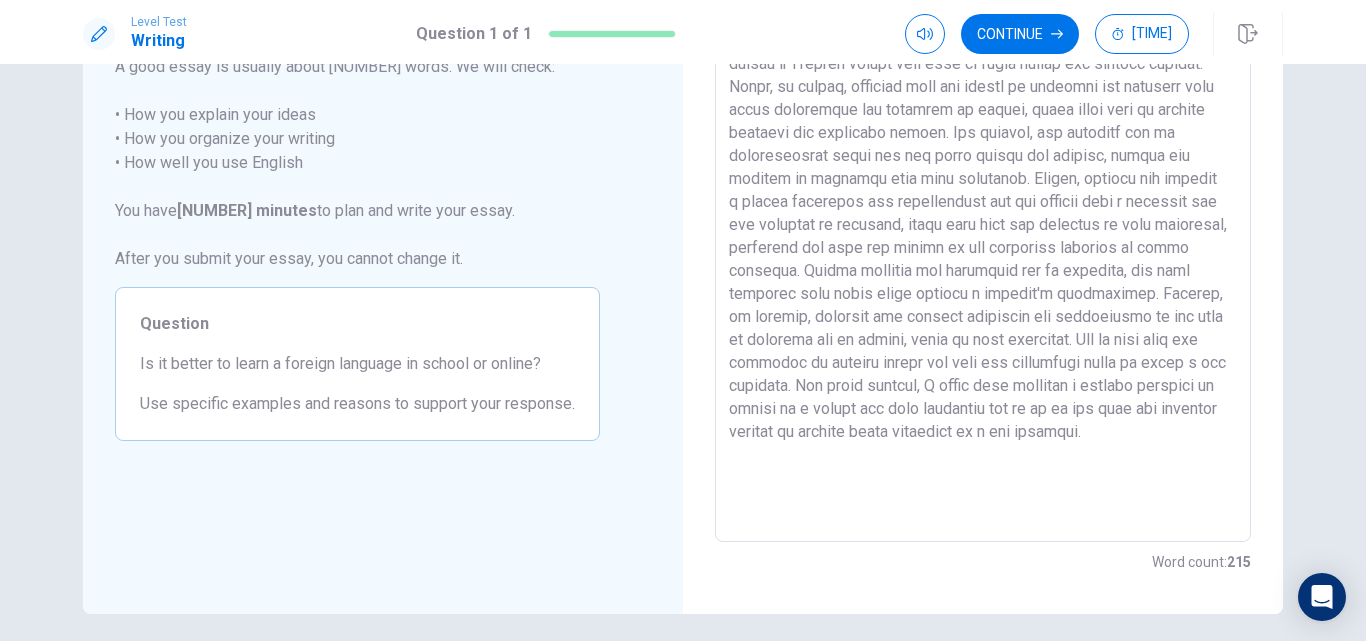 click at bounding box center (983, 266) 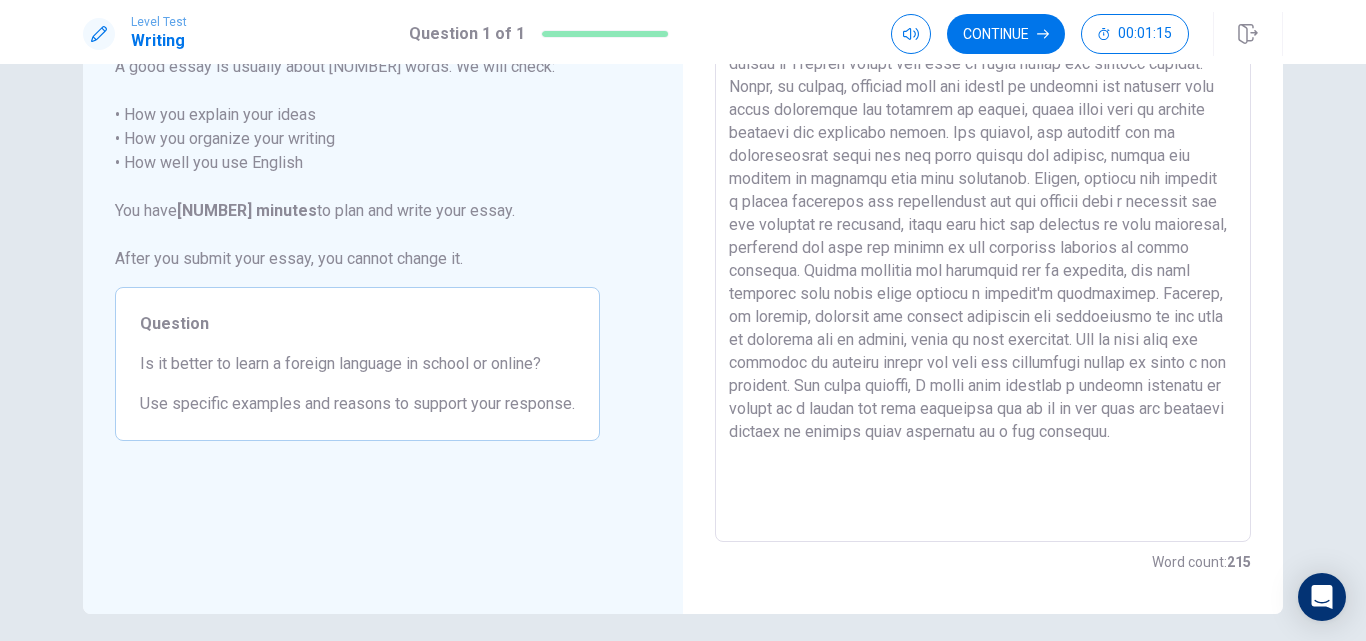 click at bounding box center [983, 266] 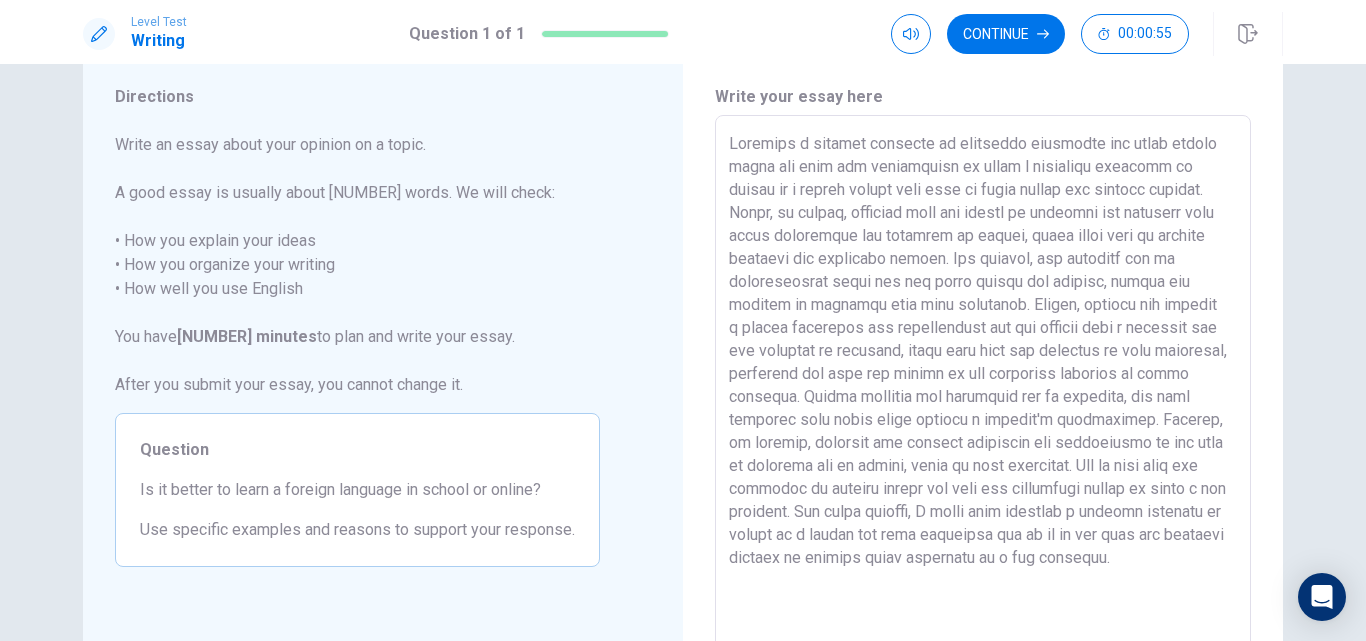 scroll, scrollTop: 64, scrollLeft: 0, axis: vertical 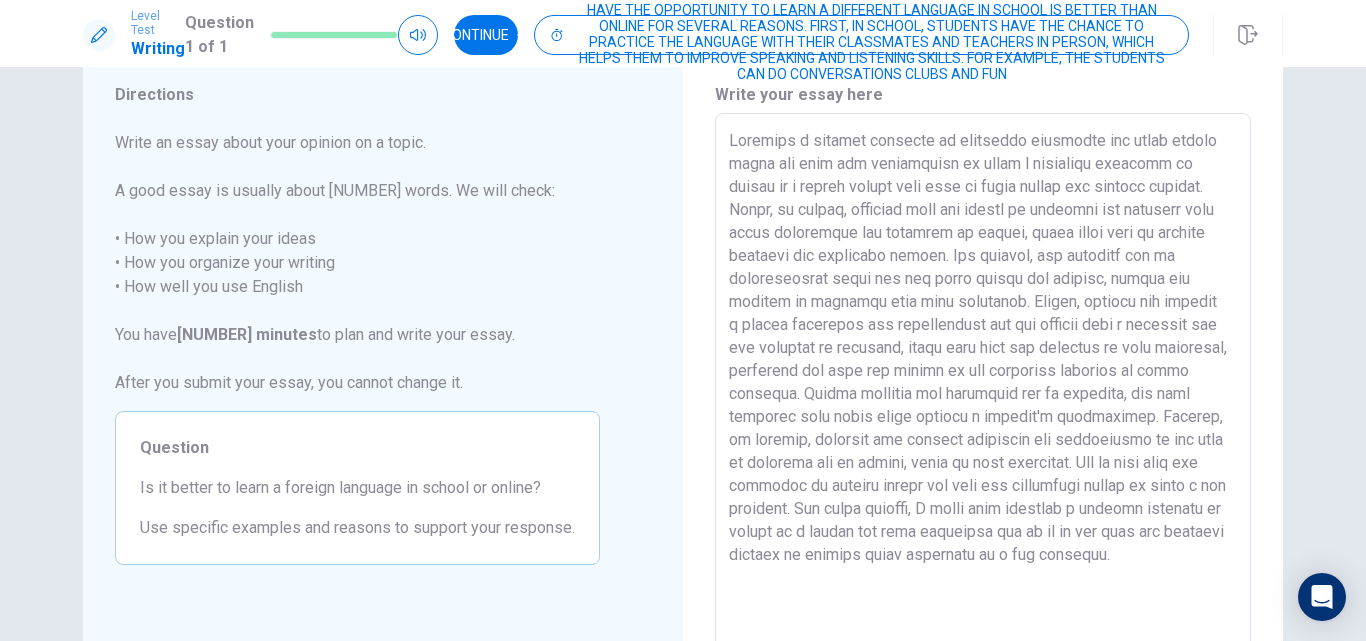 click on "Directions Write an essay about your opinion on a topic.
A good essay is usually about 150 words. We will check:
• How you explain your ideas
• How you organize your writing
• How well you use English
You have  20 minutes  to plan and write your essay.
After you submit your essay, you cannot change it. Question Is it better to learn a foreign language in school or online? Use specific examples and reasons to support your response. Write your essay here x ​ Word count :  215 © Copyright  2025" at bounding box center (683, 354) 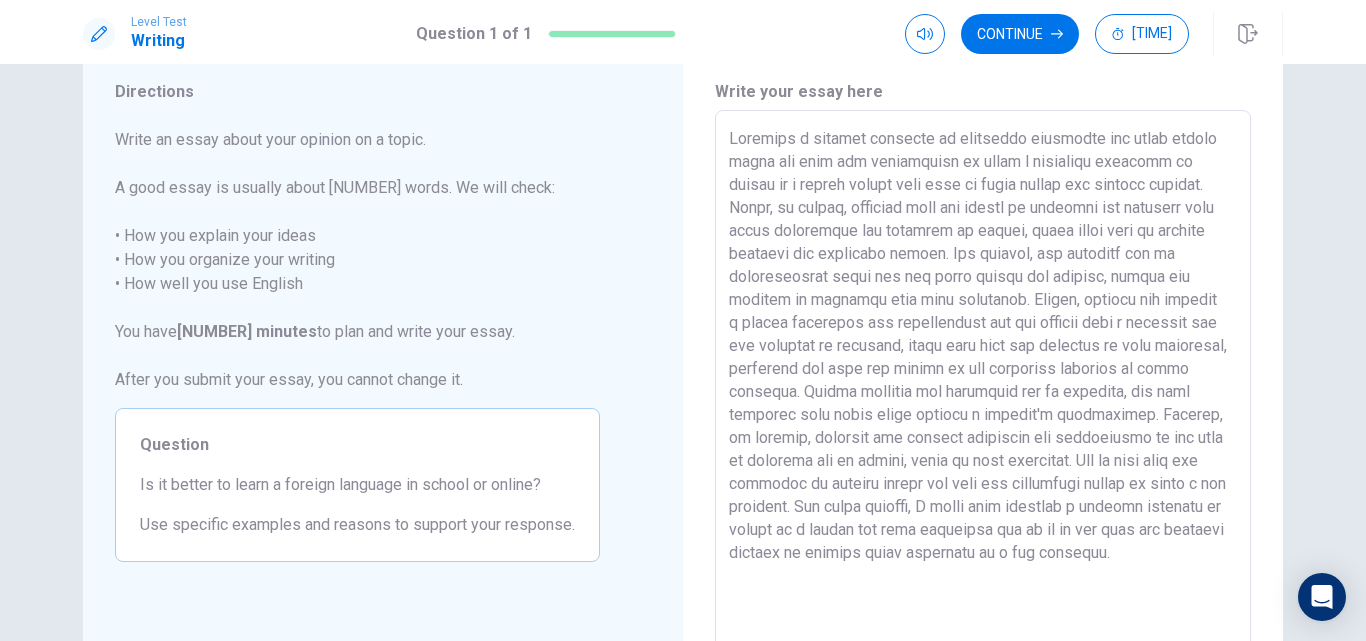 drag, startPoint x: 1353, startPoint y: 374, endPoint x: 1358, endPoint y: 409, distance: 35.35534 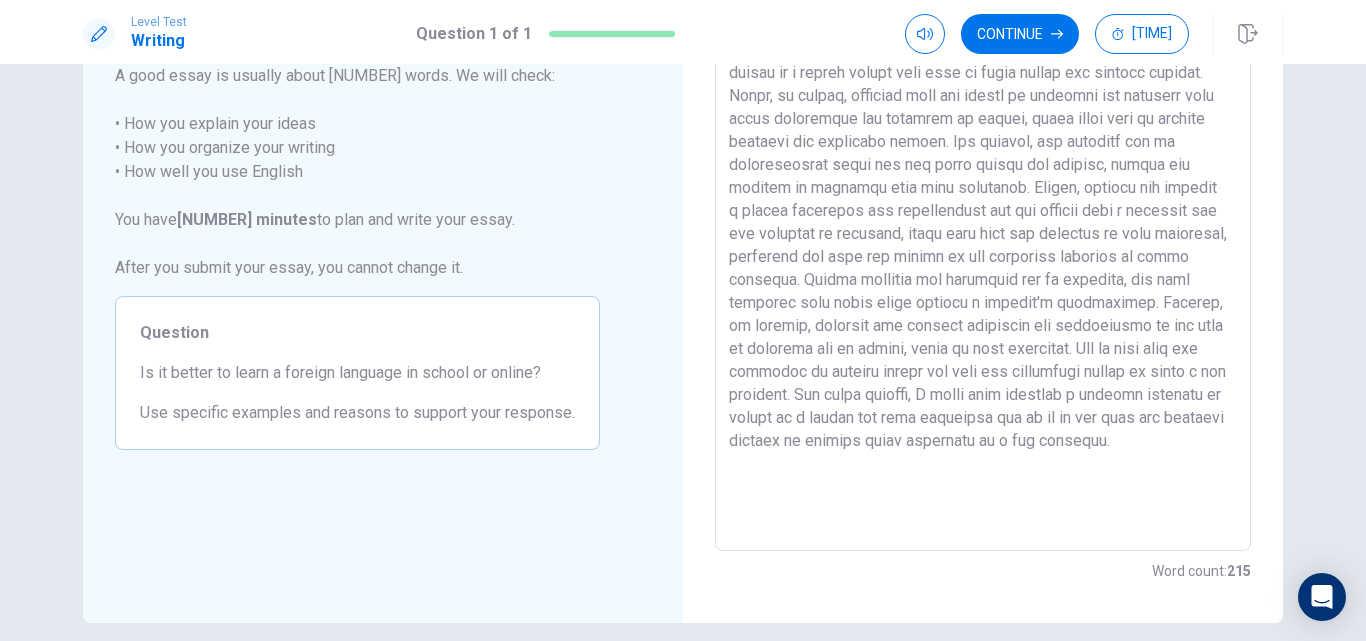 scroll, scrollTop: 177, scrollLeft: 0, axis: vertical 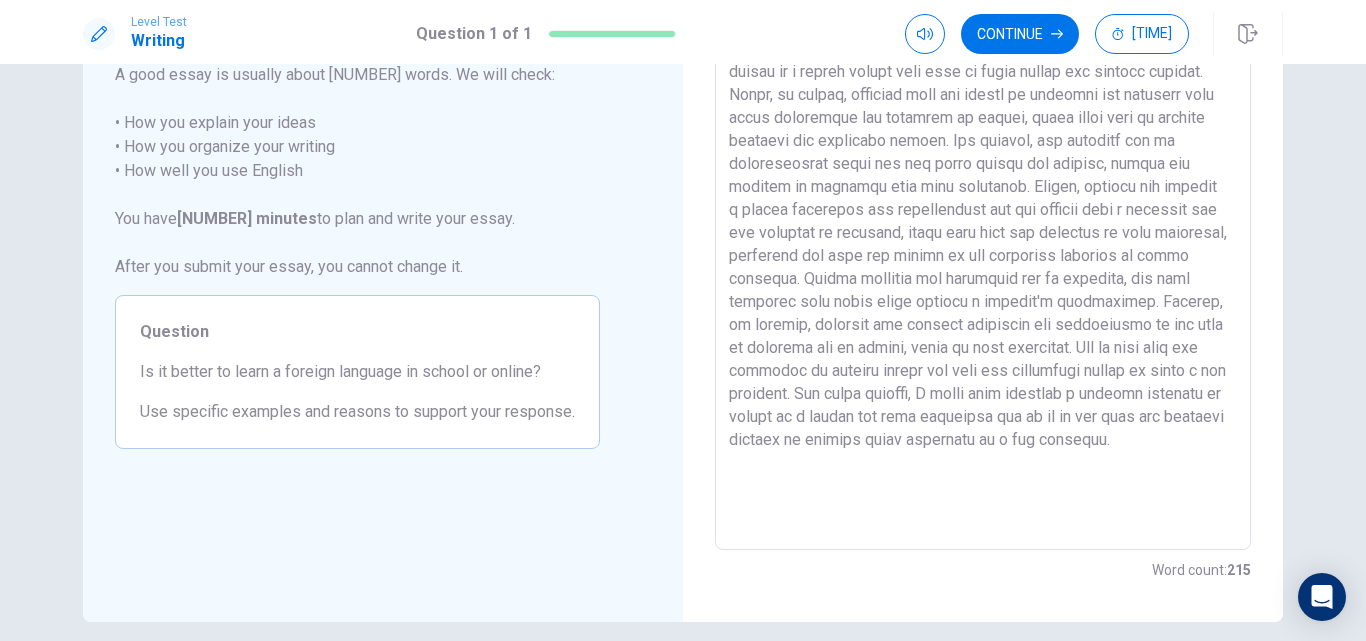 drag, startPoint x: 1354, startPoint y: 411, endPoint x: 1349, endPoint y: 392, distance: 19.646883 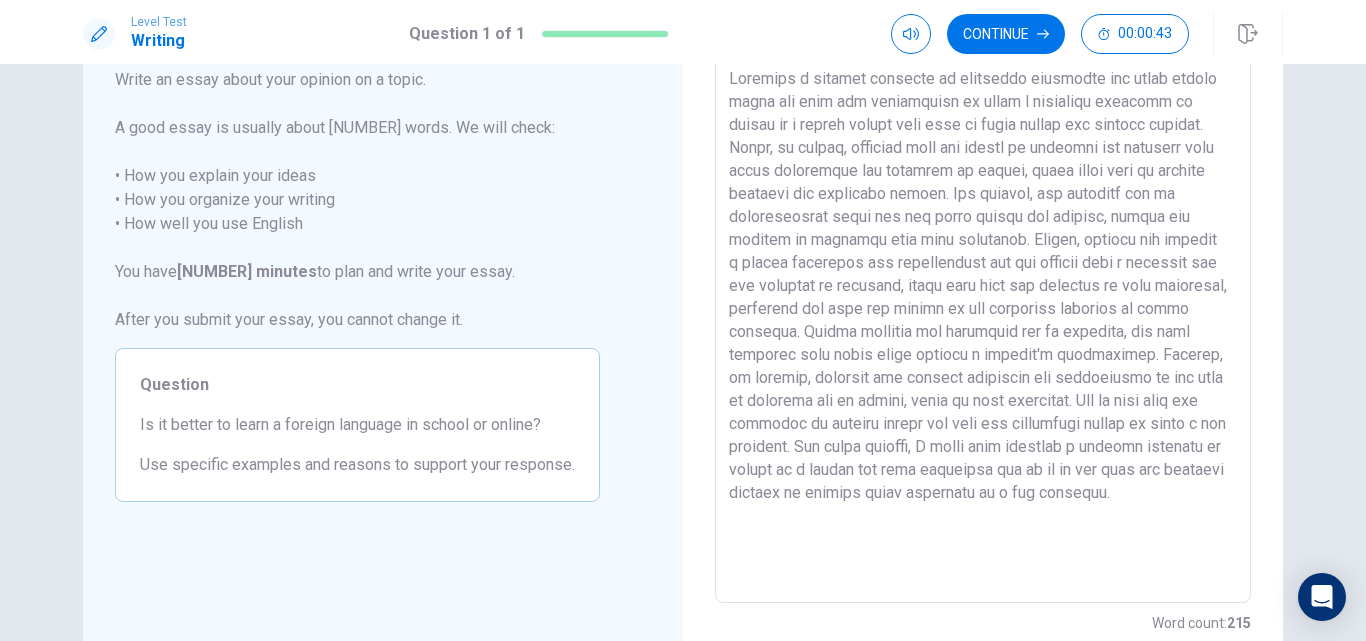 scroll, scrollTop: 126, scrollLeft: 0, axis: vertical 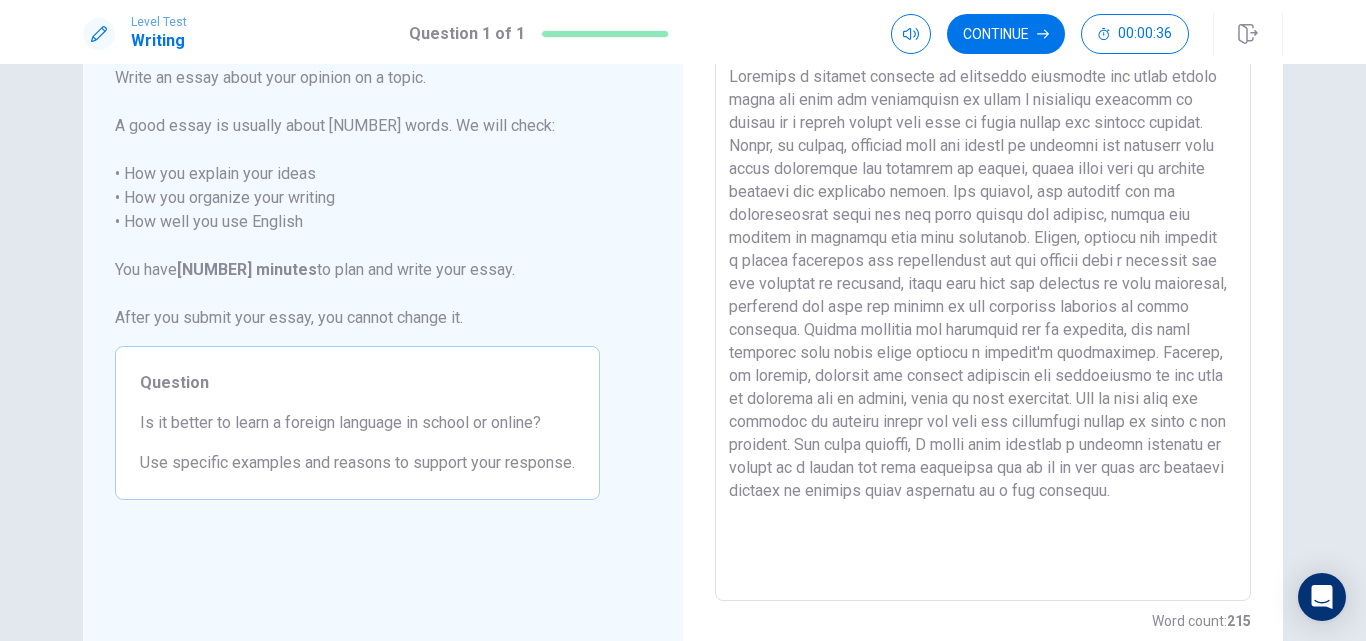 drag, startPoint x: 1084, startPoint y: 401, endPoint x: 1130, endPoint y: 356, distance: 64.3506 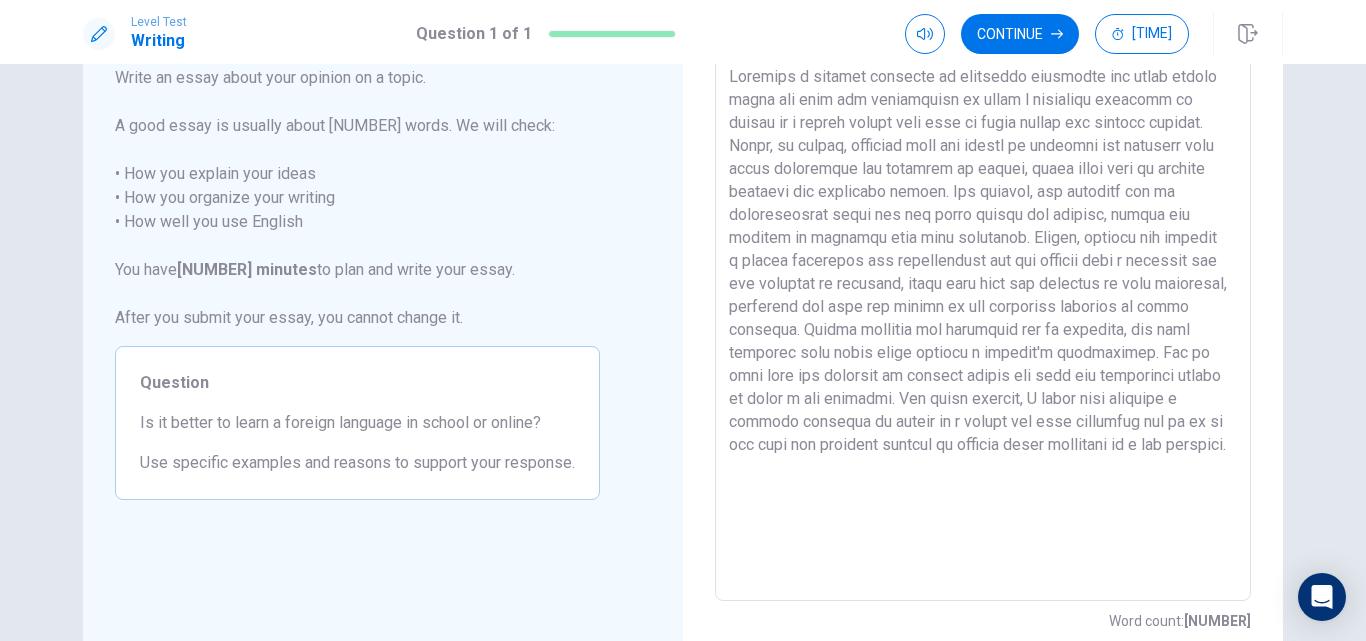 click at bounding box center (983, 325) 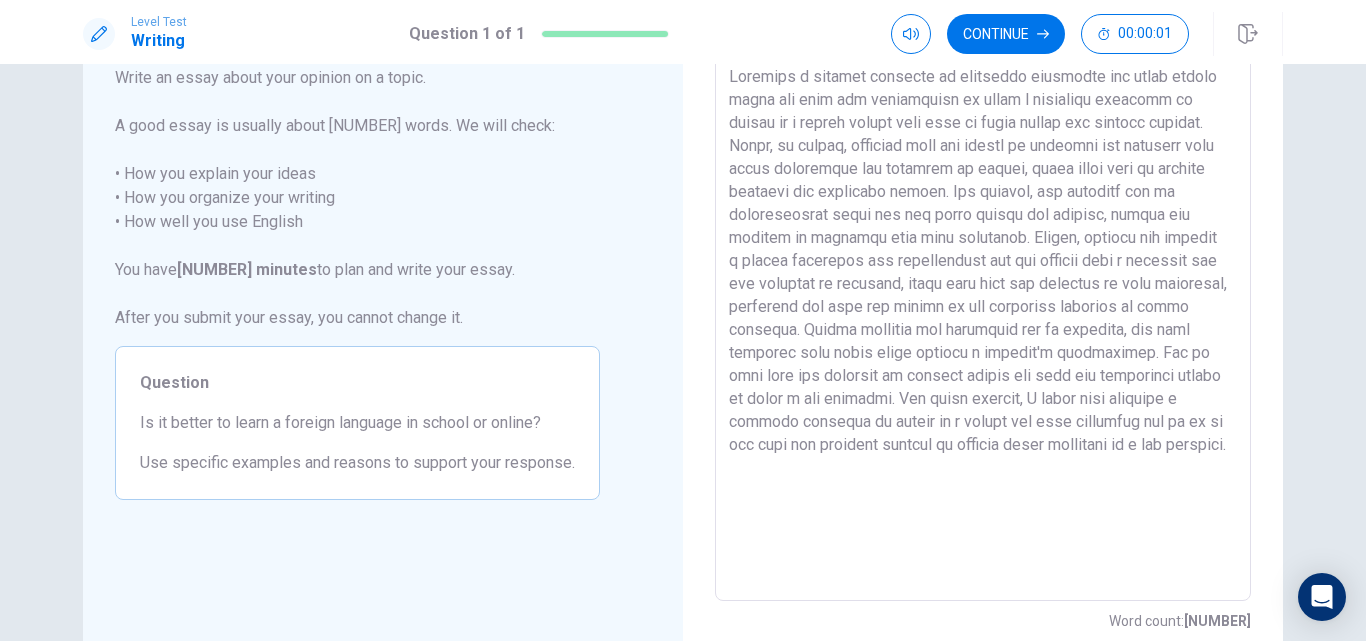 drag, startPoint x: 1205, startPoint y: 488, endPoint x: 1203, endPoint y: 463, distance: 25.079872 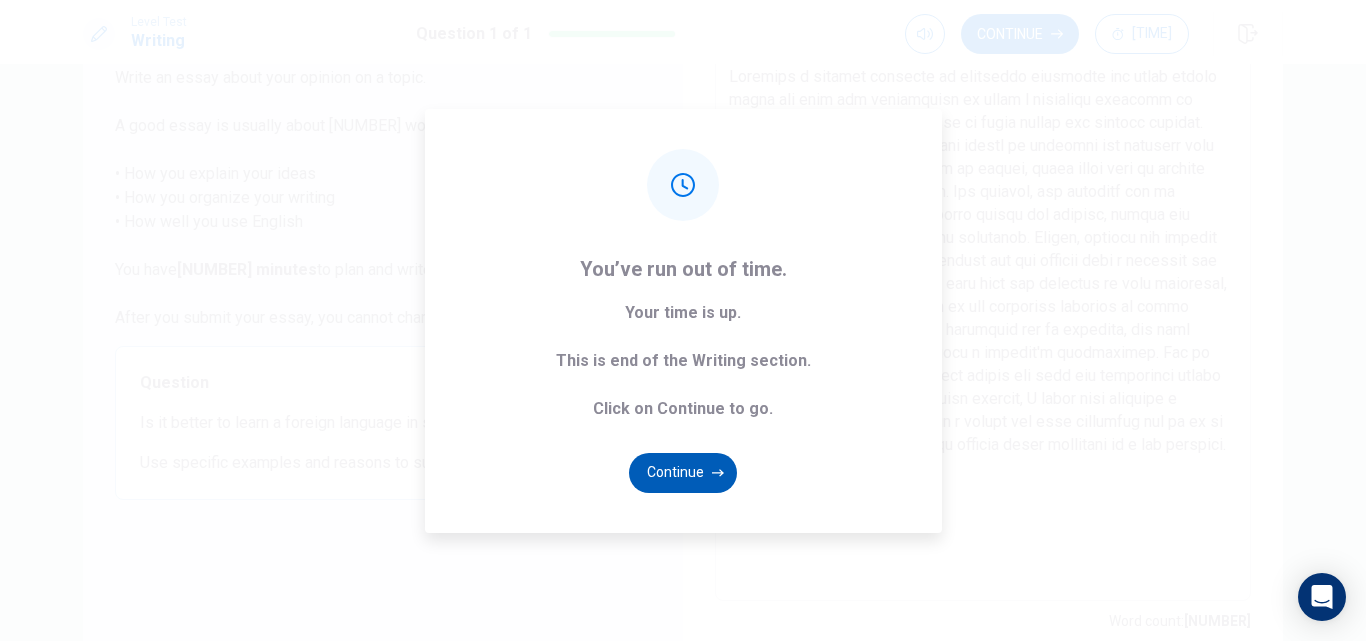 type on "Learning a foreign language is extremely important for young people today and have the opportunity to learn a different language in school is a better option than have to learn online for several reasons. First, in school, students have the chance to practice the language with their classmates and teachers in person, which helps them to improve speaking and listening skills. For example, the students can do conversations clubs and fun games during the classes, making the process of learning even more enjoyable. Second, schools can provide a better structure and organization for the classes with a schedule and the guidance of teachers, which will help the students to stay motivated, organized and have the chance to ask questions directly to their teachers. Online learling for teenagers can be flexible, but many students lose their focus without a teacher's supervision. All of this help the students to improve faster and have the confidence needed to learn a new language. For these reasons, I think that lear..." 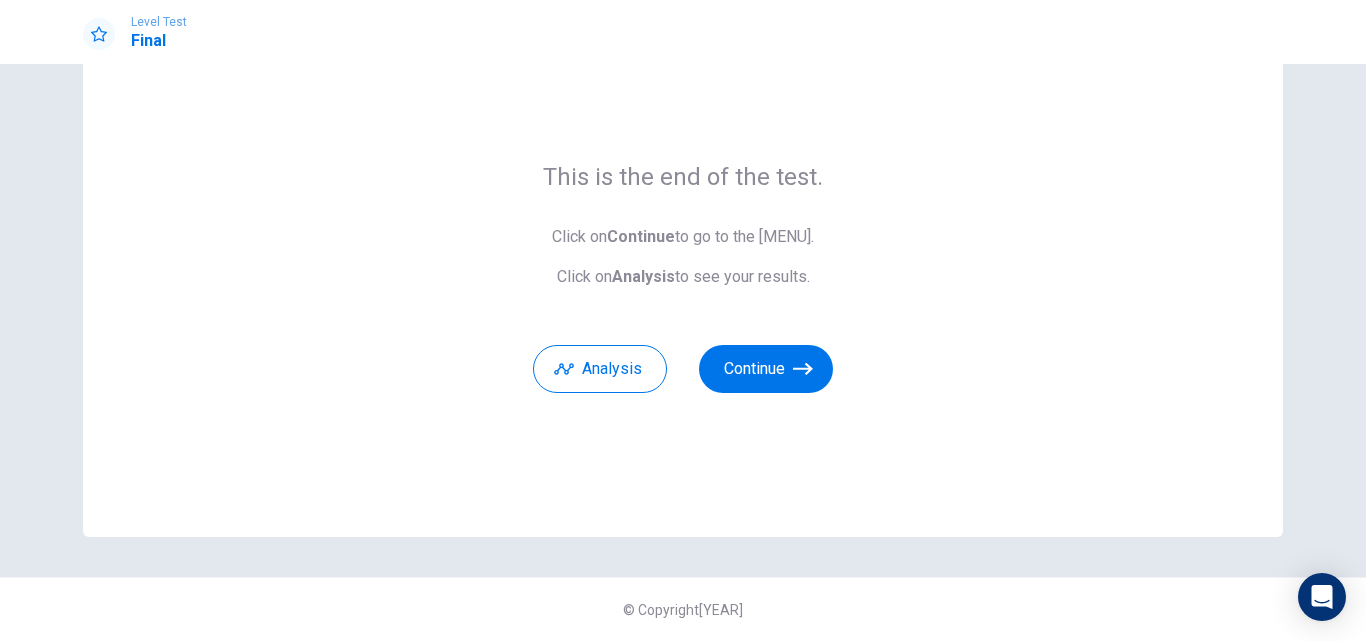 scroll, scrollTop: 87, scrollLeft: 0, axis: vertical 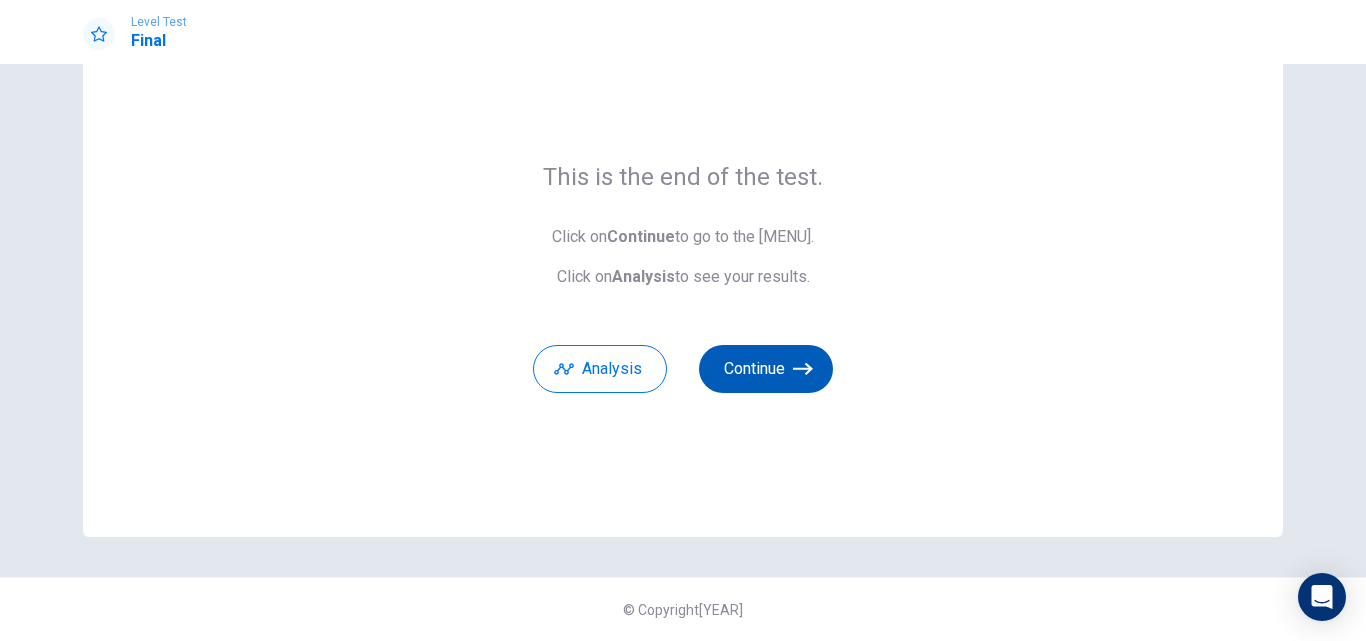 click at bounding box center [803, 369] 